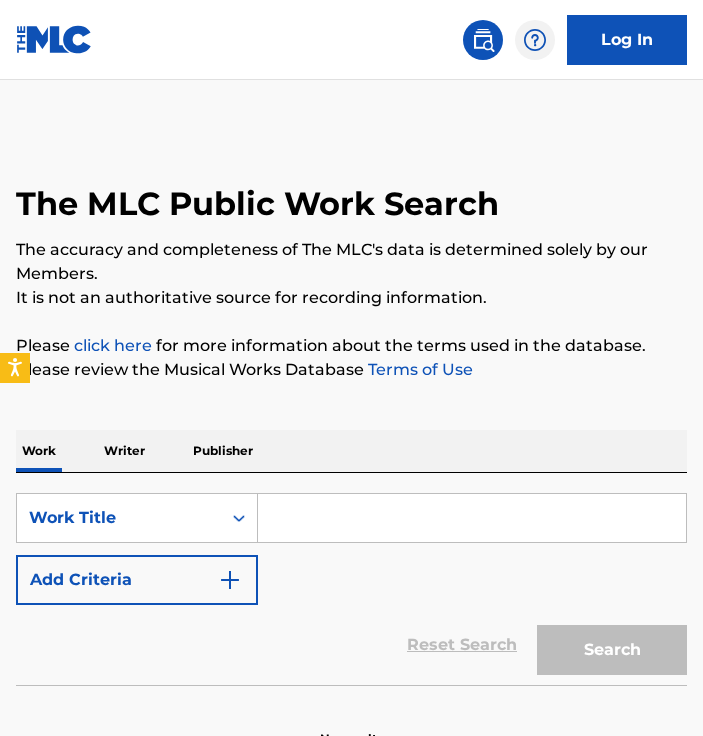 scroll, scrollTop: 0, scrollLeft: 0, axis: both 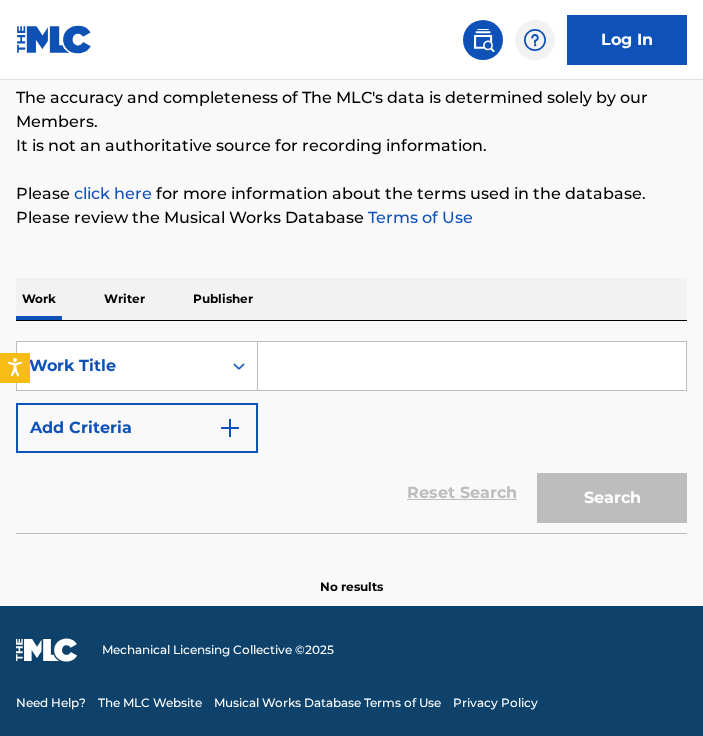 click at bounding box center [472, 366] 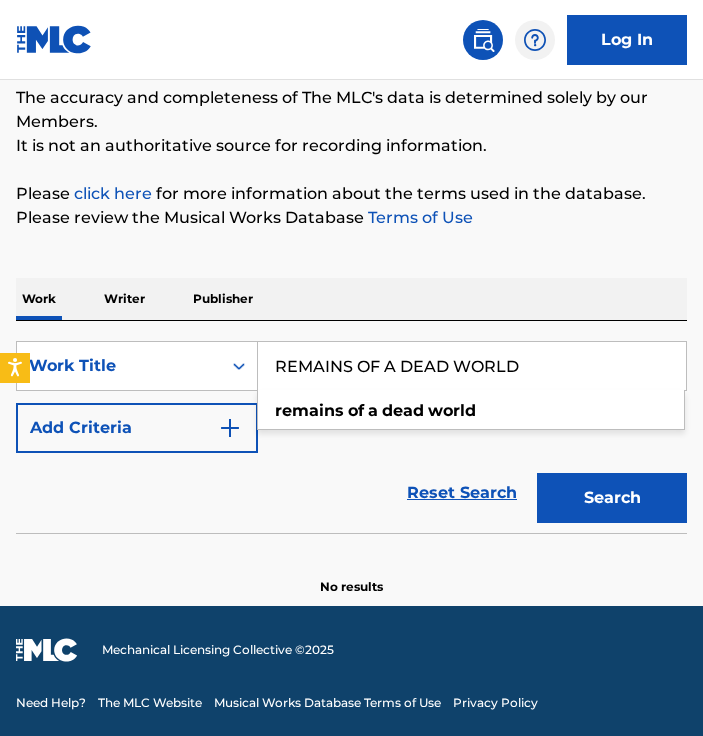 type on "REMAINS OF A DEAD WORLD" 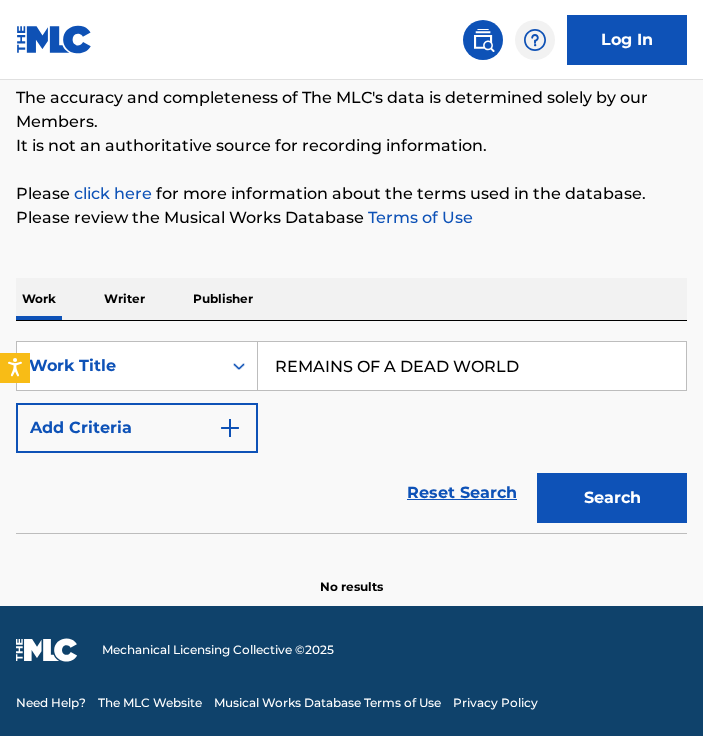 click on "Search" at bounding box center [612, 498] 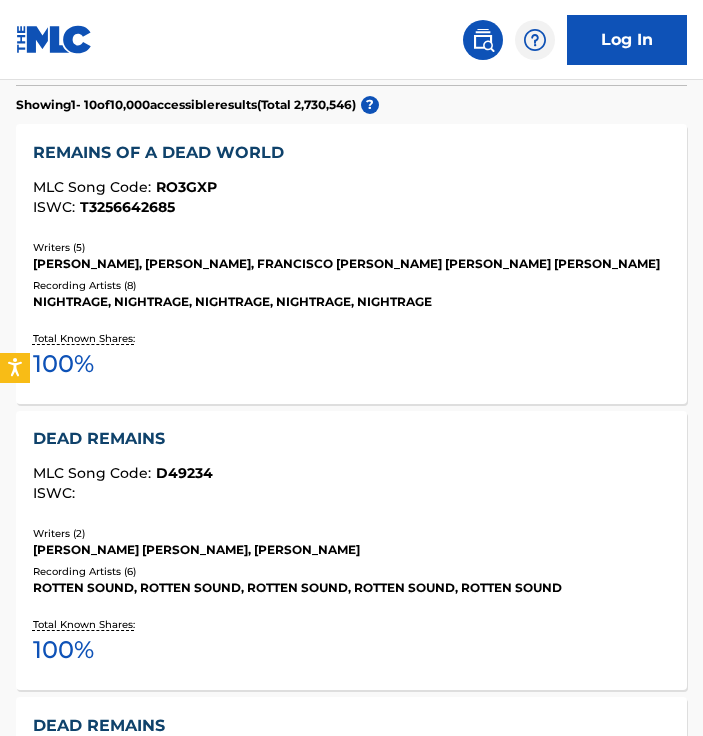 scroll, scrollTop: 652, scrollLeft: 0, axis: vertical 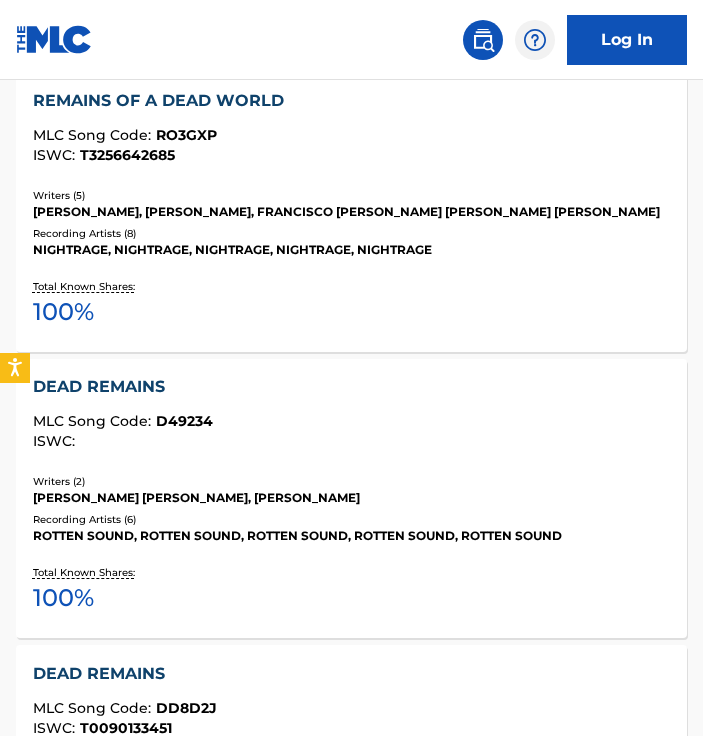 click on "RO3GXP" at bounding box center [186, 135] 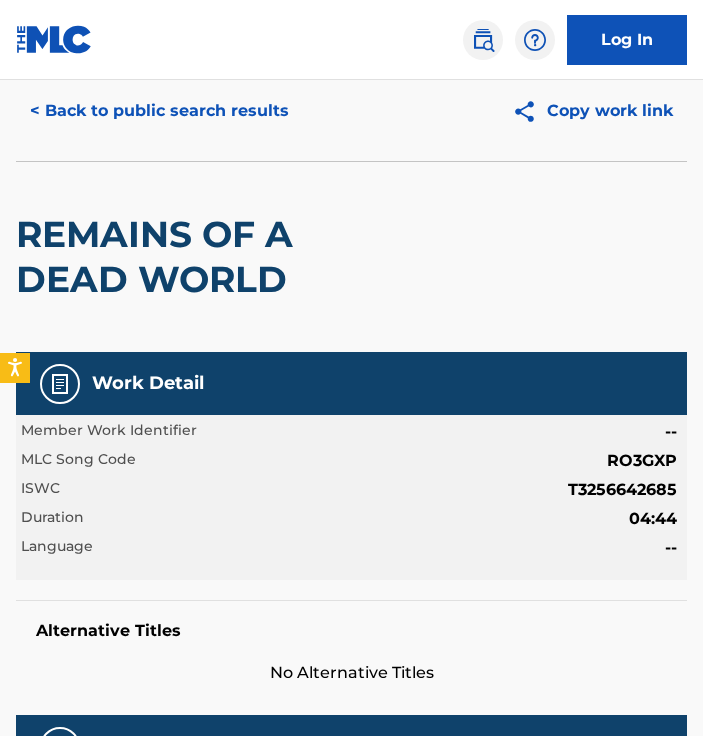 scroll, scrollTop: 300, scrollLeft: 0, axis: vertical 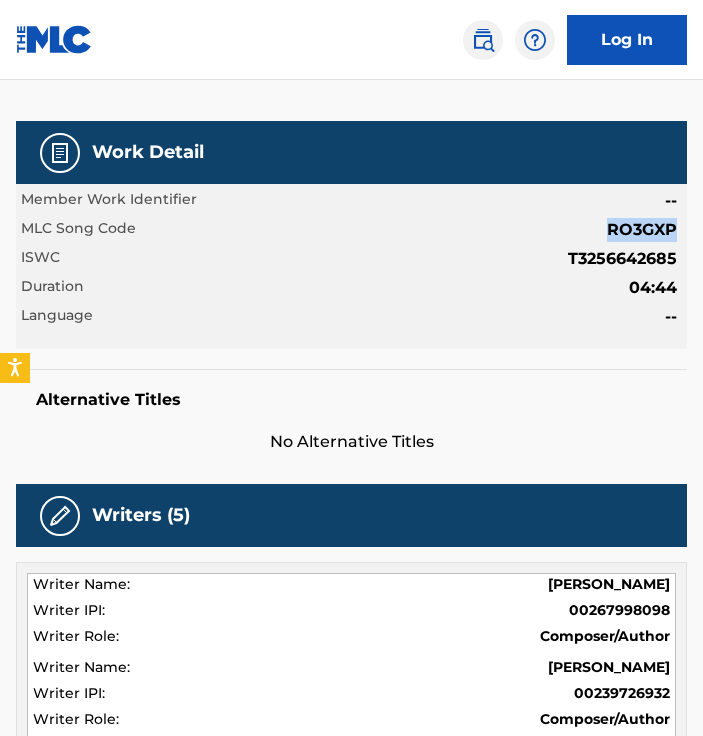 drag, startPoint x: 605, startPoint y: 230, endPoint x: 676, endPoint y: 235, distance: 71.17584 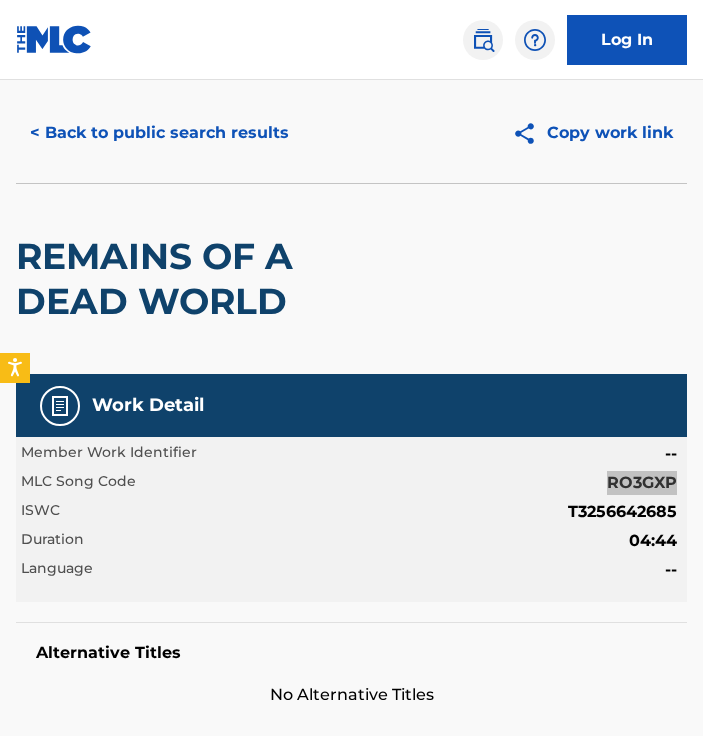 scroll, scrollTop: 0, scrollLeft: 0, axis: both 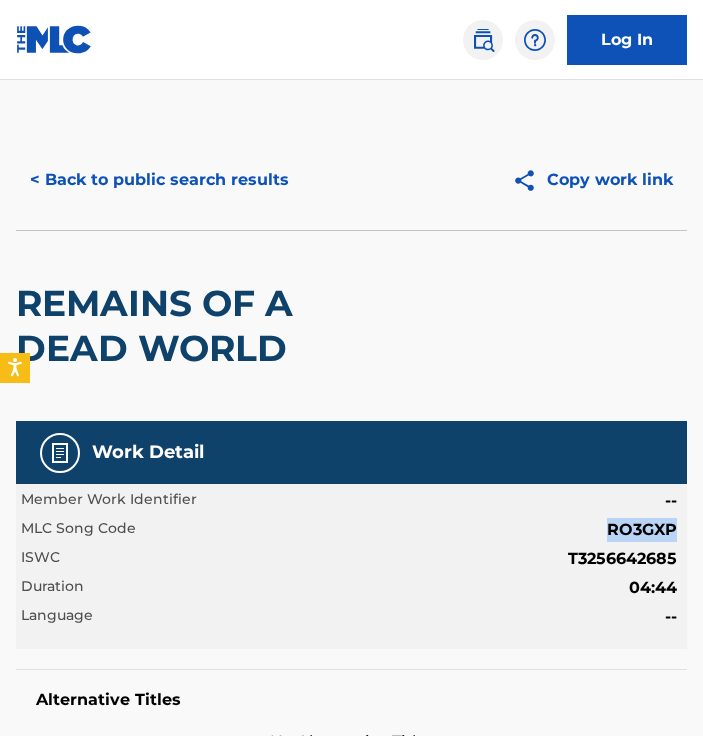 click on "< Back to public search results" at bounding box center [159, 180] 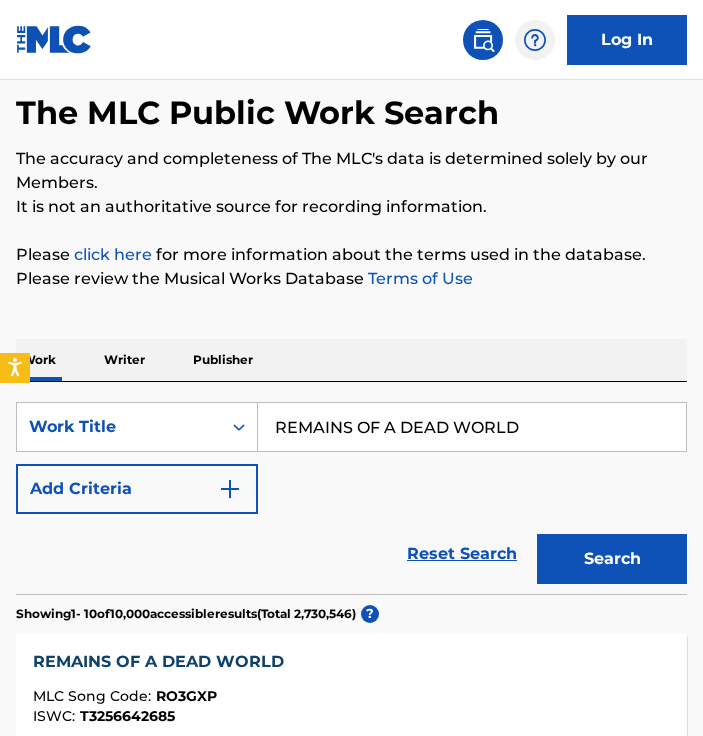 scroll, scrollTop: 0, scrollLeft: 0, axis: both 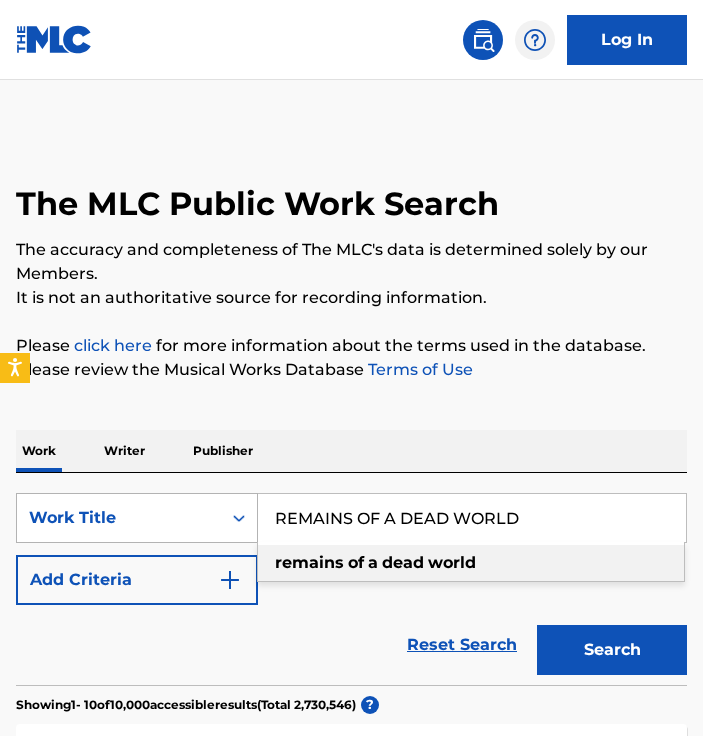 drag, startPoint x: 520, startPoint y: 519, endPoint x: 64, endPoint y: 509, distance: 456.10965 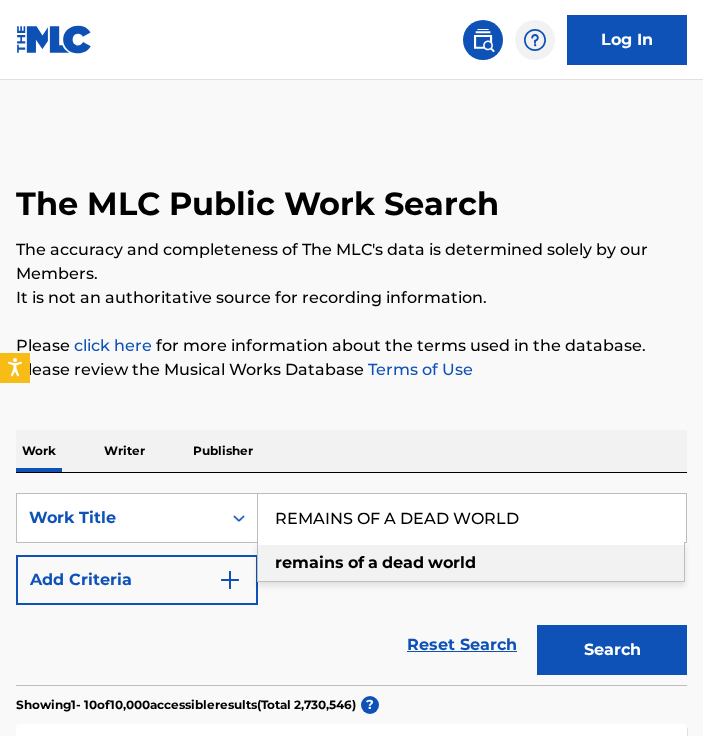 paste on "MORNING GOLDEN SUNRISE" 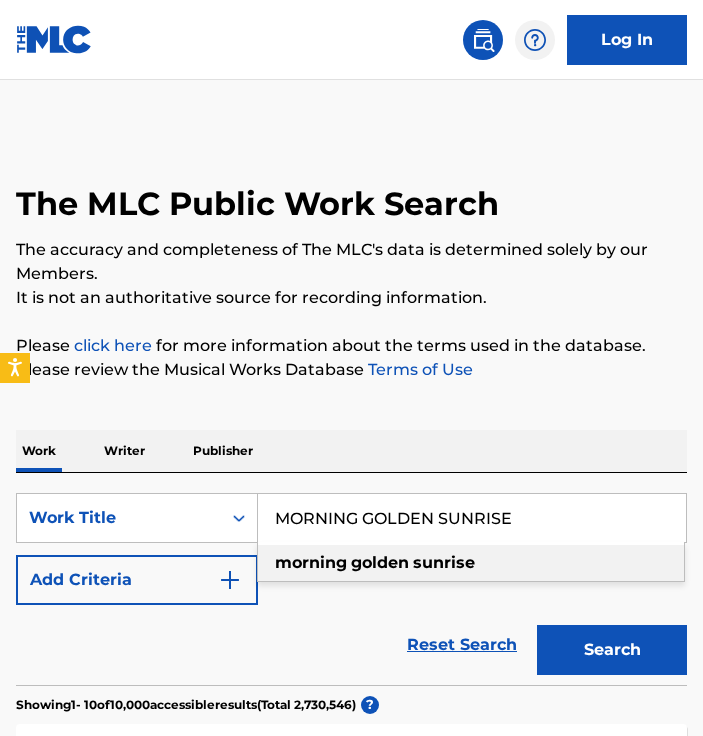 type on "MORNING GOLDEN SUNRISE" 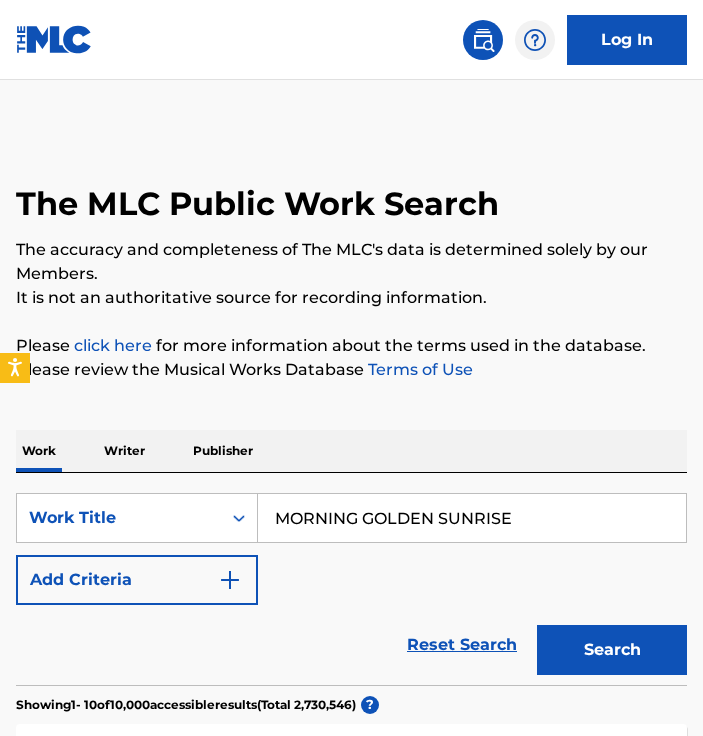 click on "Search" at bounding box center (612, 650) 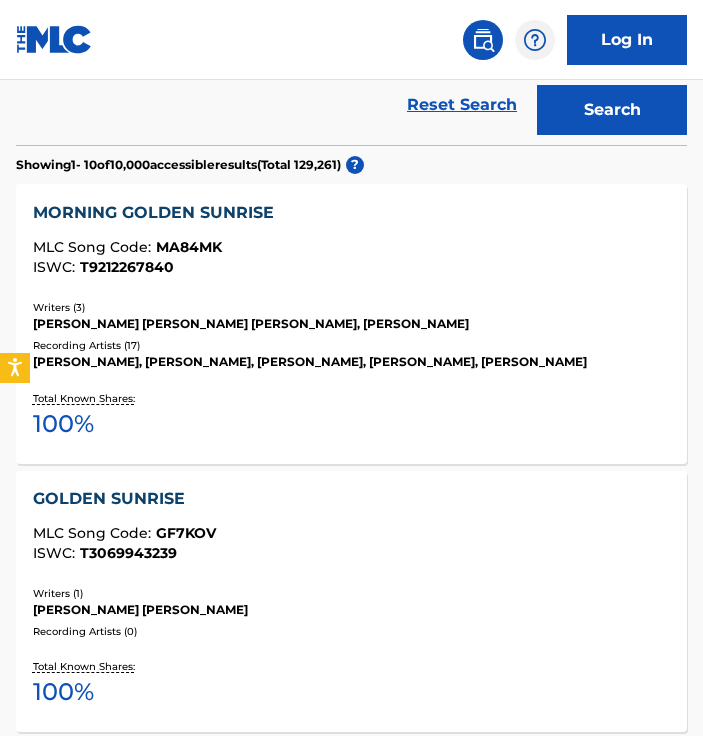 scroll, scrollTop: 400, scrollLeft: 0, axis: vertical 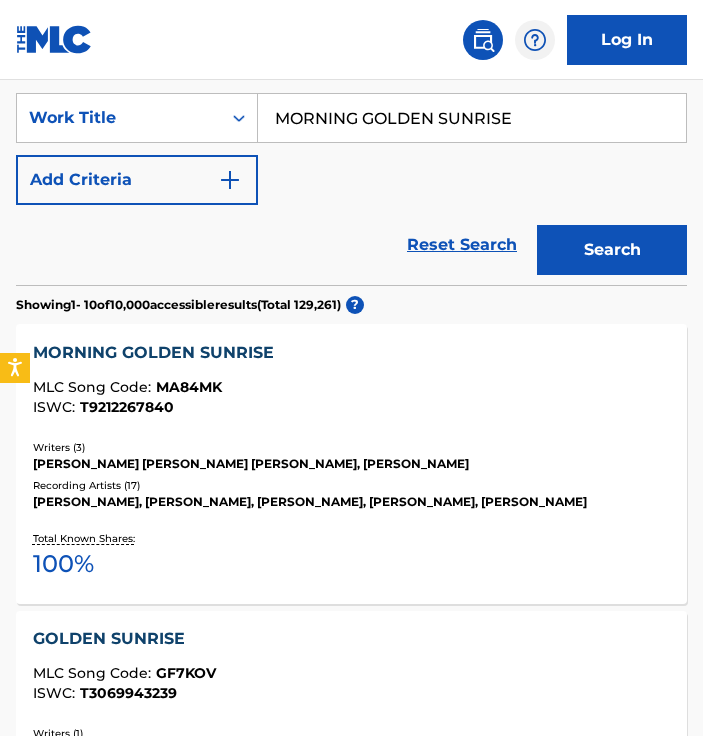 click on "MA84MK" at bounding box center [189, 387] 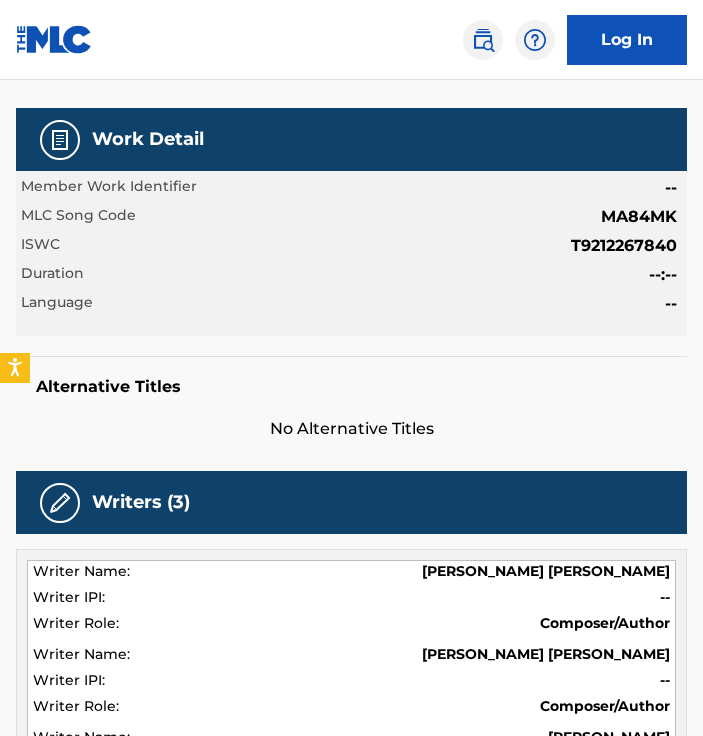 scroll, scrollTop: 200, scrollLeft: 0, axis: vertical 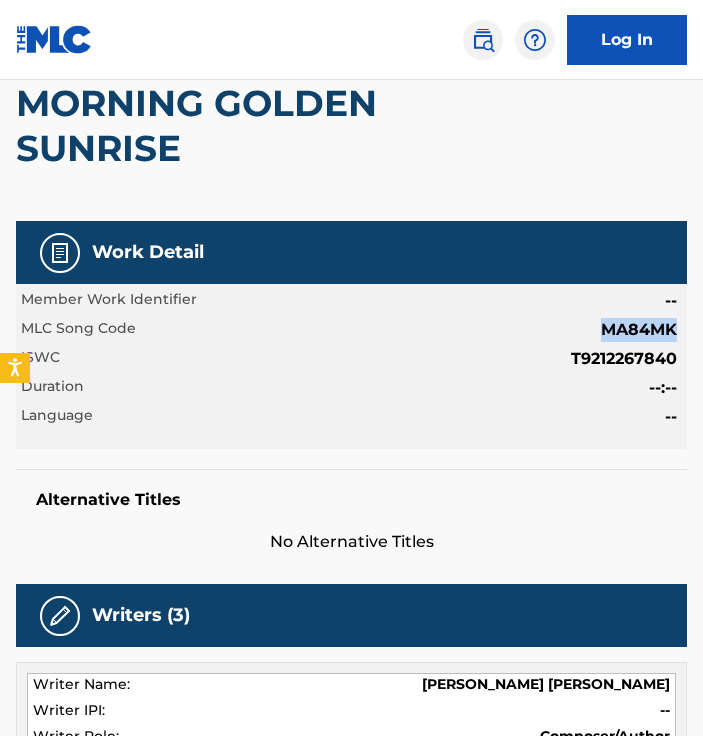 drag, startPoint x: 595, startPoint y: 330, endPoint x: 675, endPoint y: 336, distance: 80.224686 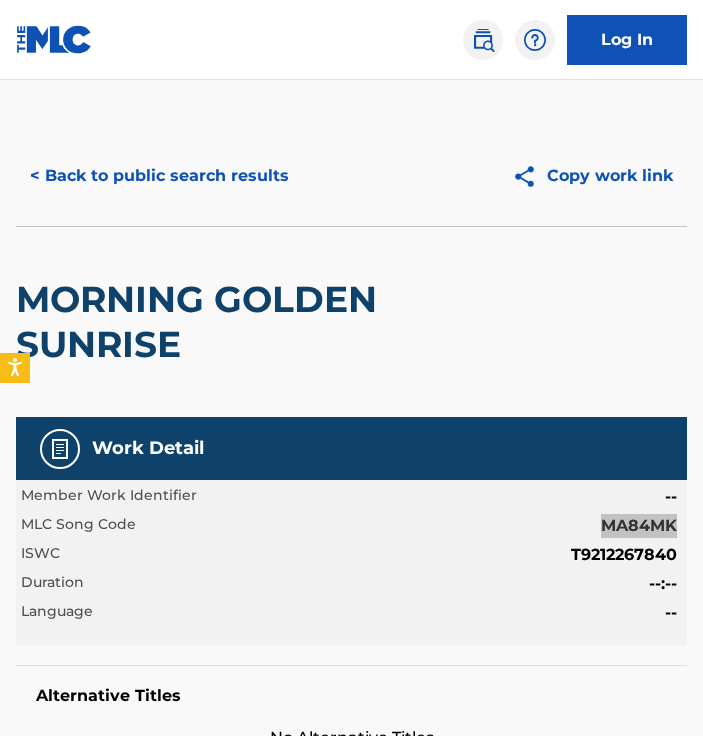 scroll, scrollTop: 0, scrollLeft: 0, axis: both 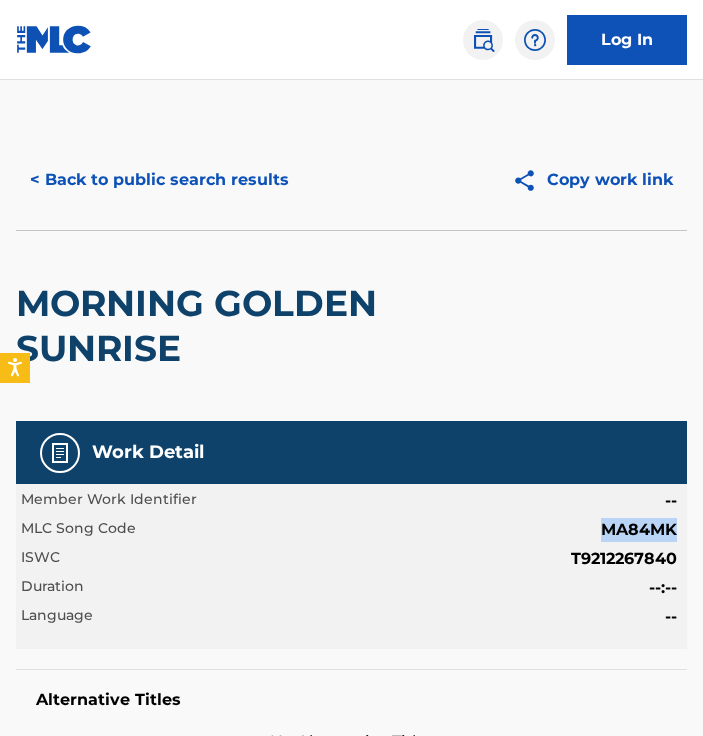 click on "< Back to public search results" at bounding box center [159, 180] 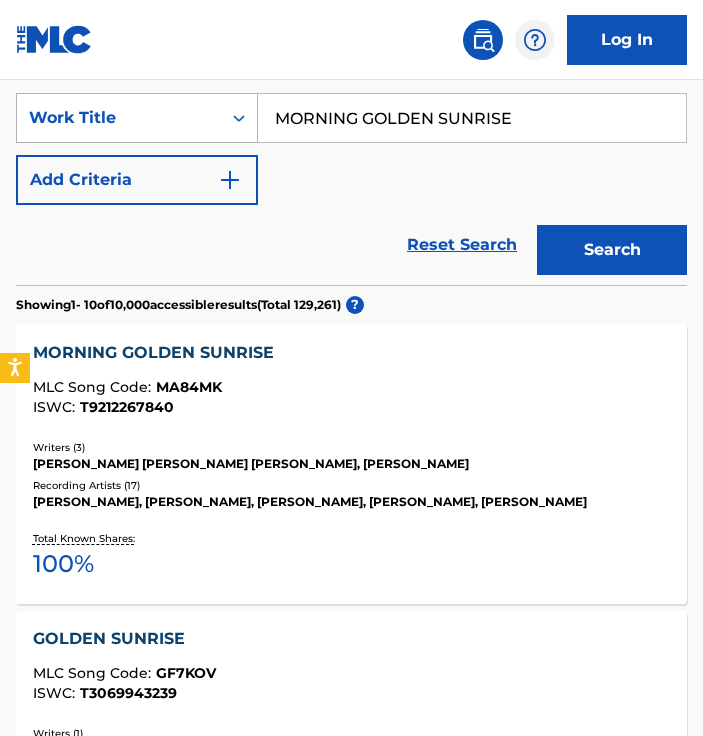 drag, startPoint x: 542, startPoint y: 118, endPoint x: 136, endPoint y: 106, distance: 406.1773 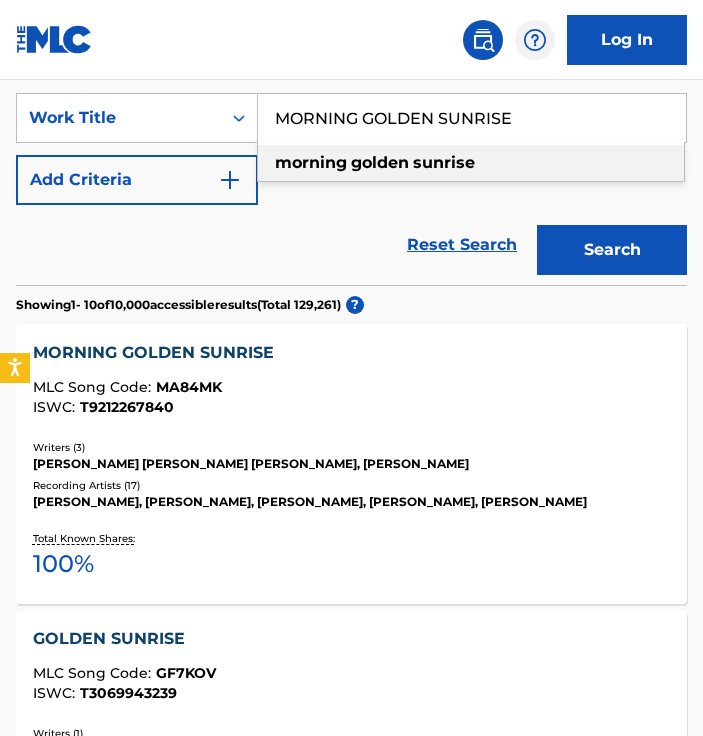 paste on "[PERSON_NAME] THE SOUL" 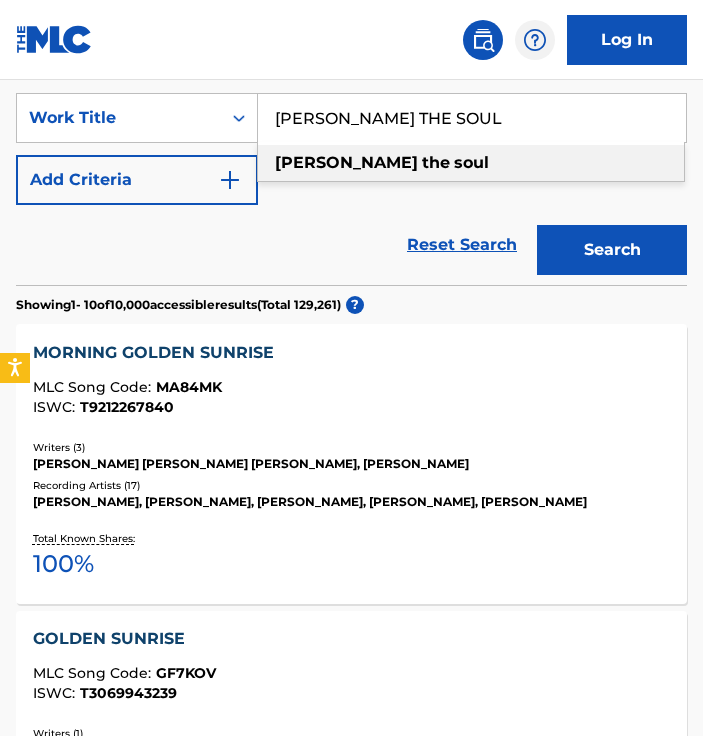 type on "[PERSON_NAME] THE SOUL" 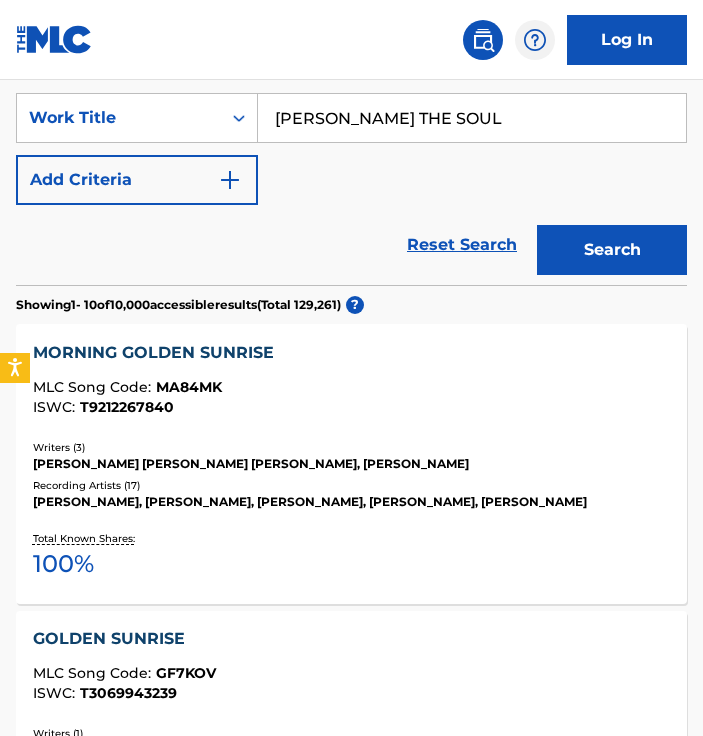 click on "Search" at bounding box center [612, 250] 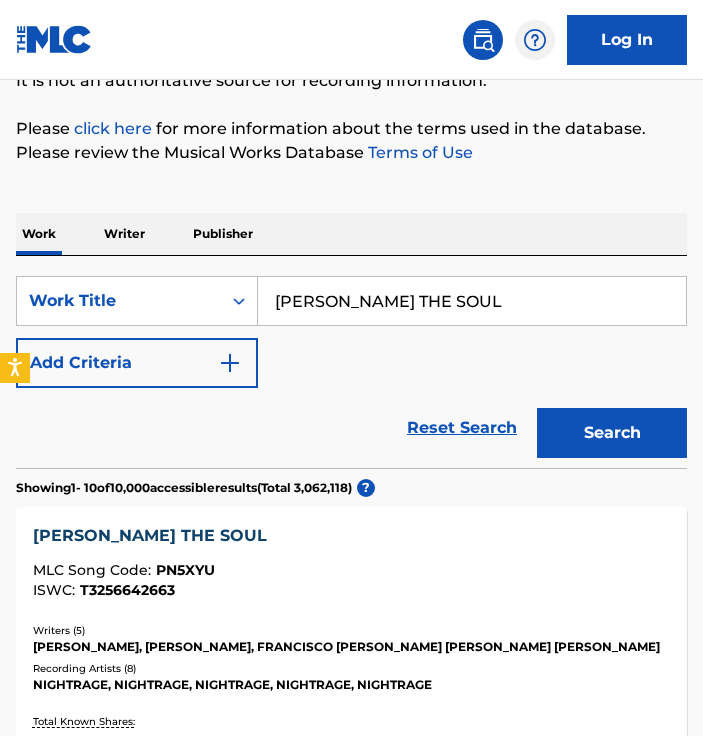 scroll, scrollTop: 400, scrollLeft: 0, axis: vertical 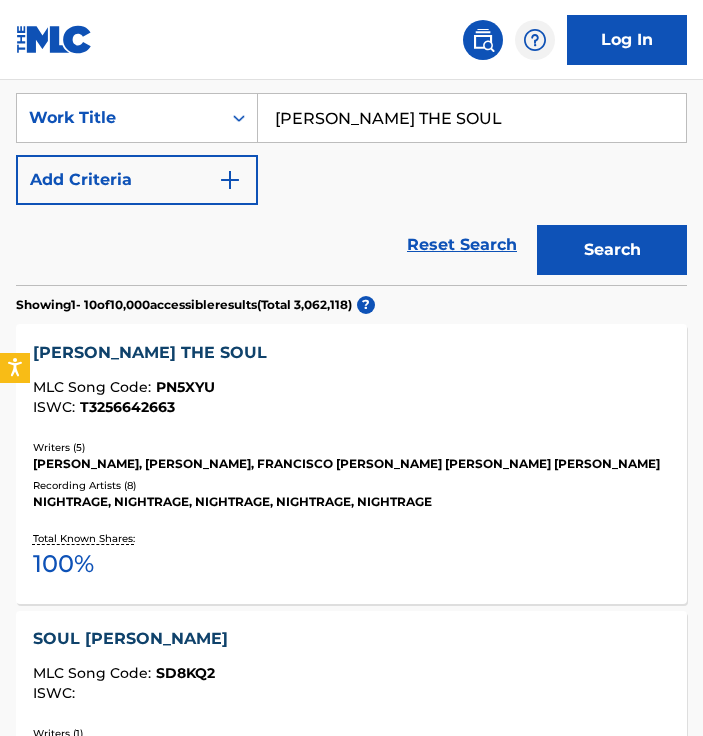 click on "PN5XYU" at bounding box center [185, 387] 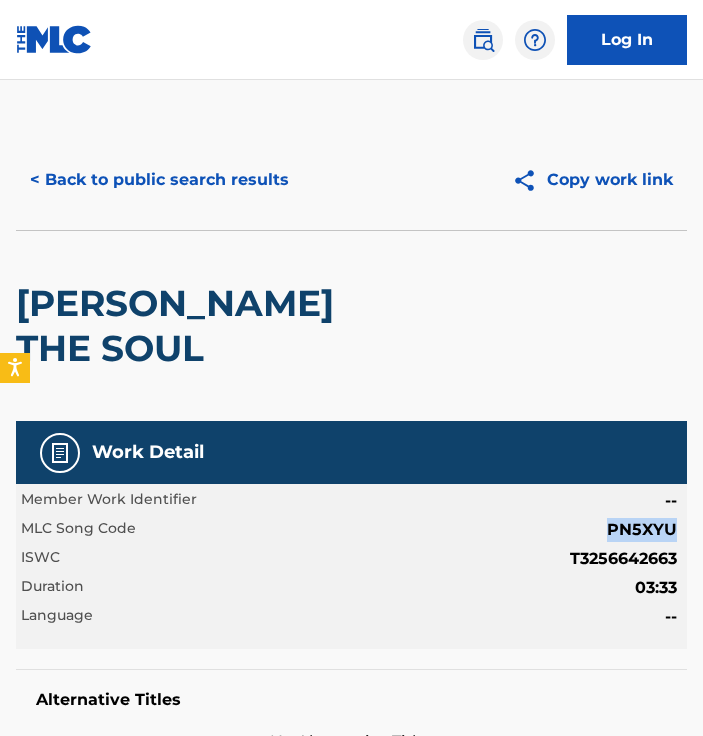 drag, startPoint x: 609, startPoint y: 484, endPoint x: 676, endPoint y: 482, distance: 67.02985 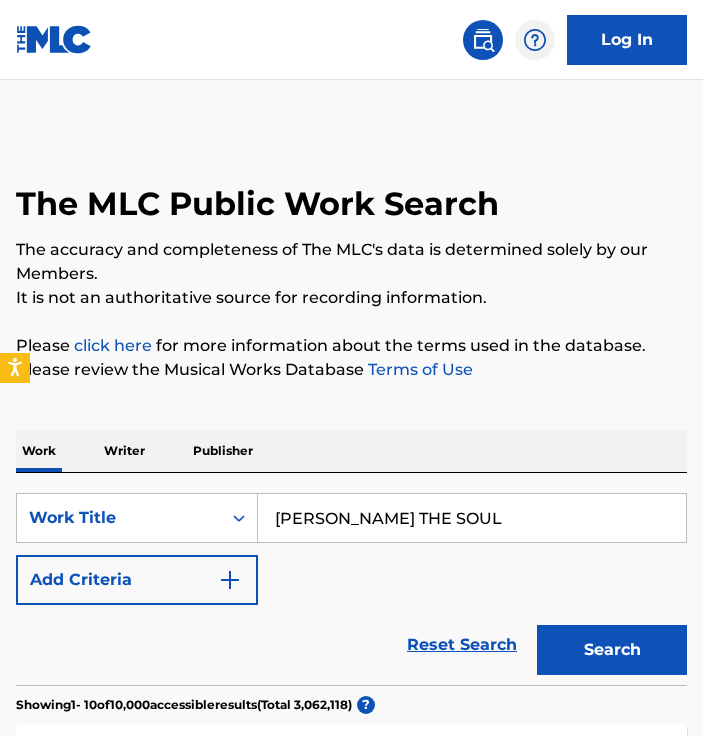 scroll, scrollTop: 400, scrollLeft: 0, axis: vertical 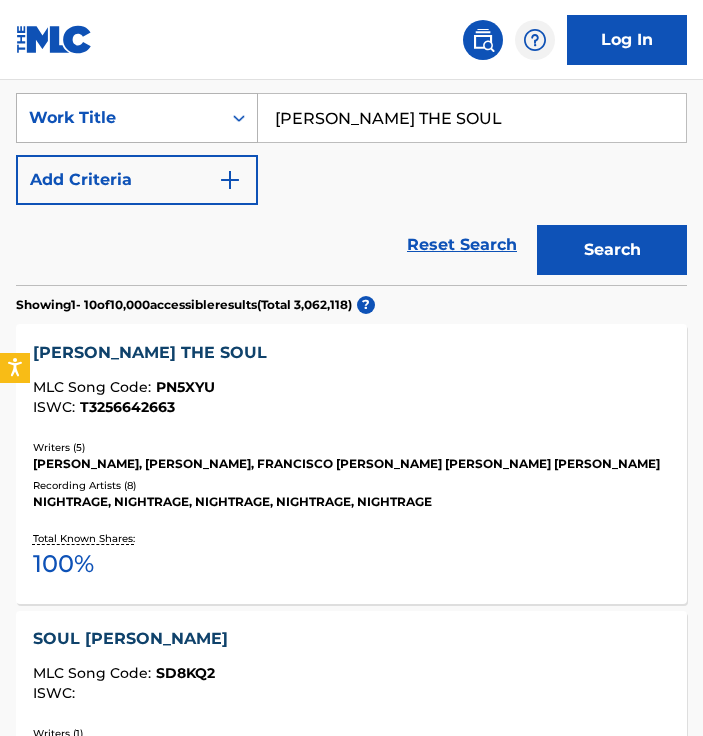 drag, startPoint x: 472, startPoint y: 119, endPoint x: 156, endPoint y: 117, distance: 316.00632 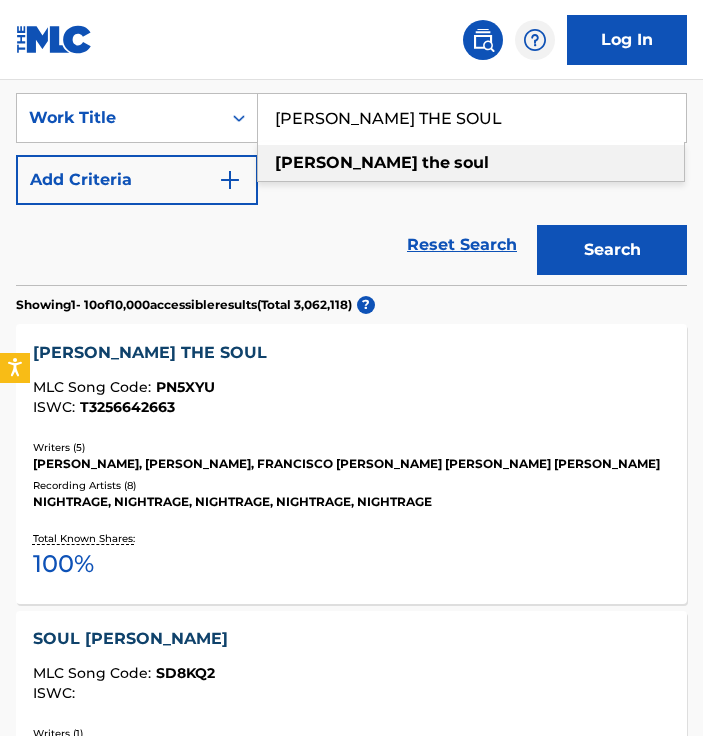 paste on "SO MUCH LOVE TO GIVE" 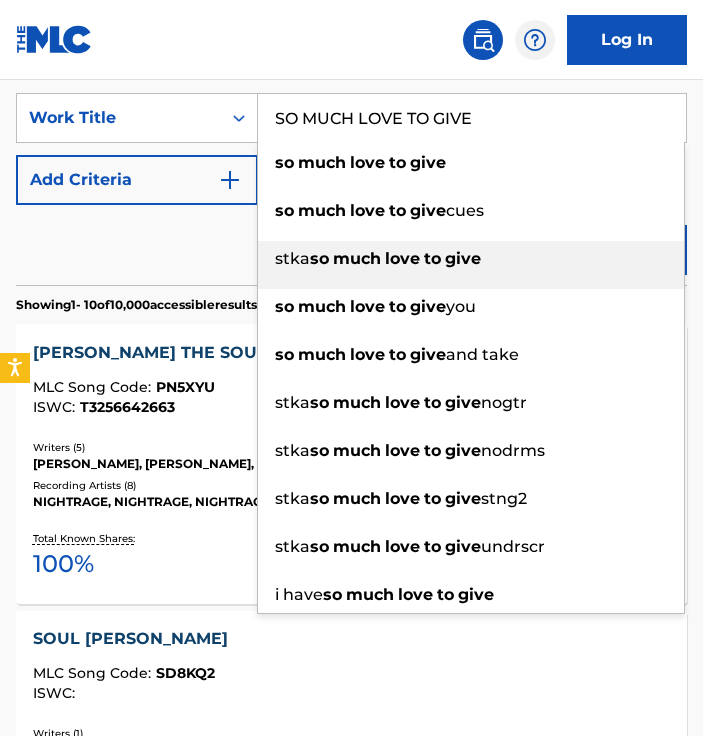 click on "stka  so   much   love   to   give" at bounding box center (471, 259) 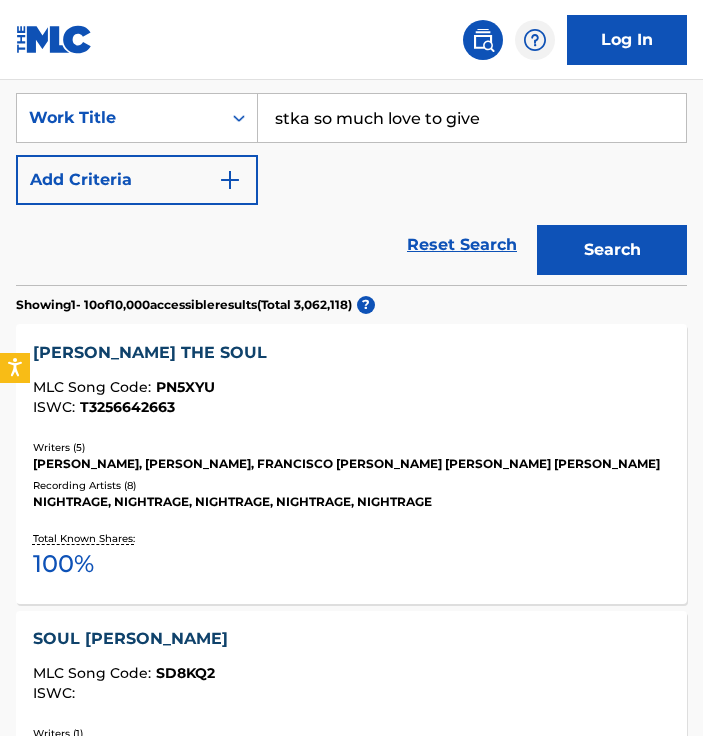 drag, startPoint x: 21, startPoint y: 115, endPoint x: -5, endPoint y: 116, distance: 26.019224 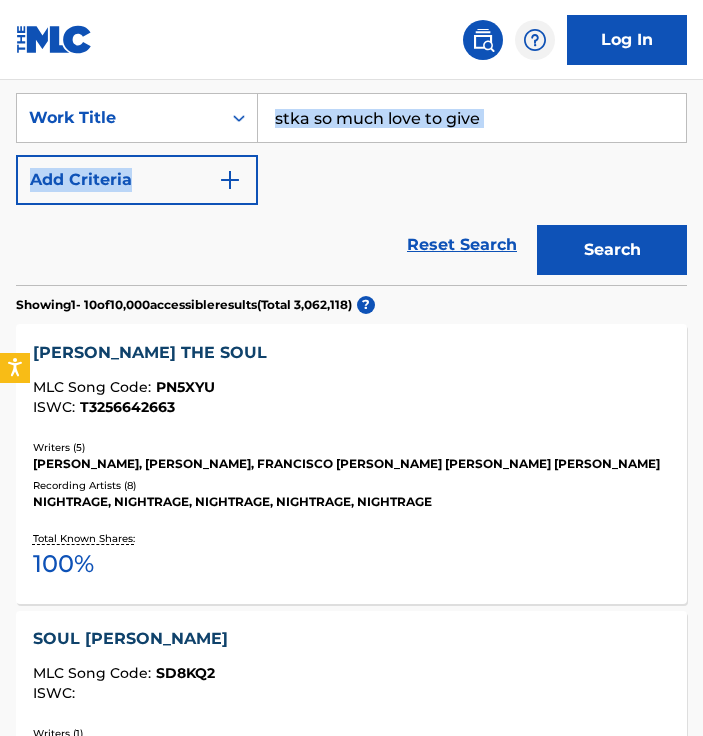 click on "SearchWithCriteriace4fd883-ce41-4c0e-a25c-c187cdba1a47 Work Title stka so much love to give Add Criteria" at bounding box center [351, 149] 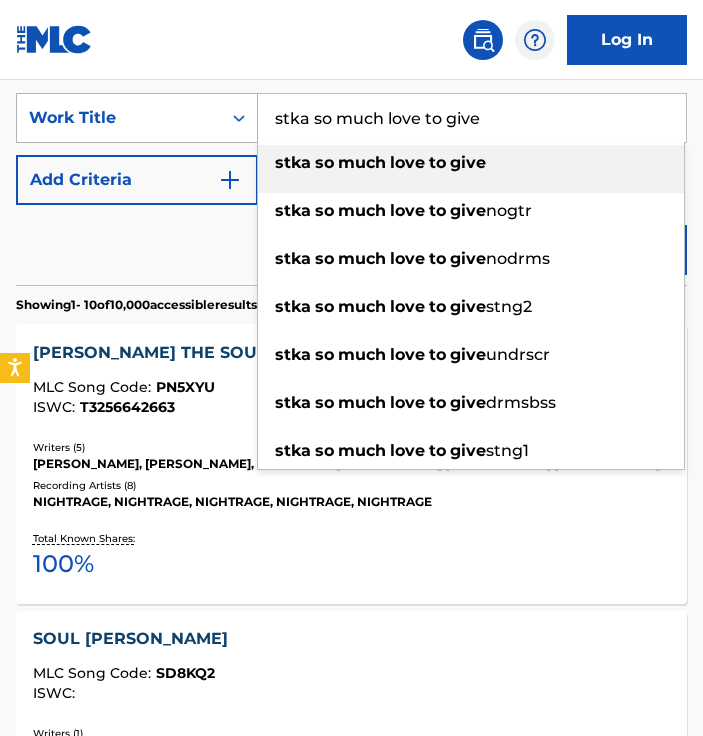 drag, startPoint x: 507, startPoint y: 123, endPoint x: 87, endPoint y: 110, distance: 420.20114 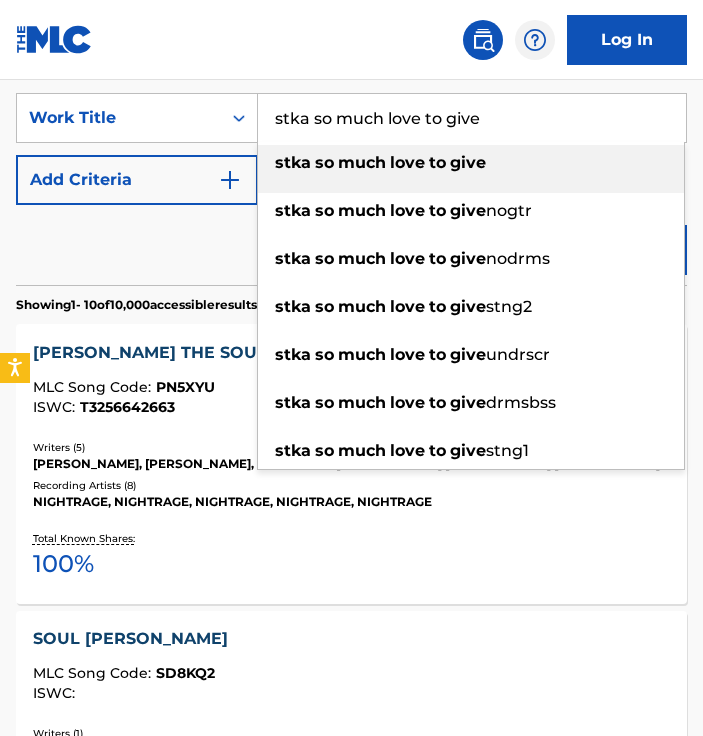 paste on "SO MUCH LOVE TO GIVE" 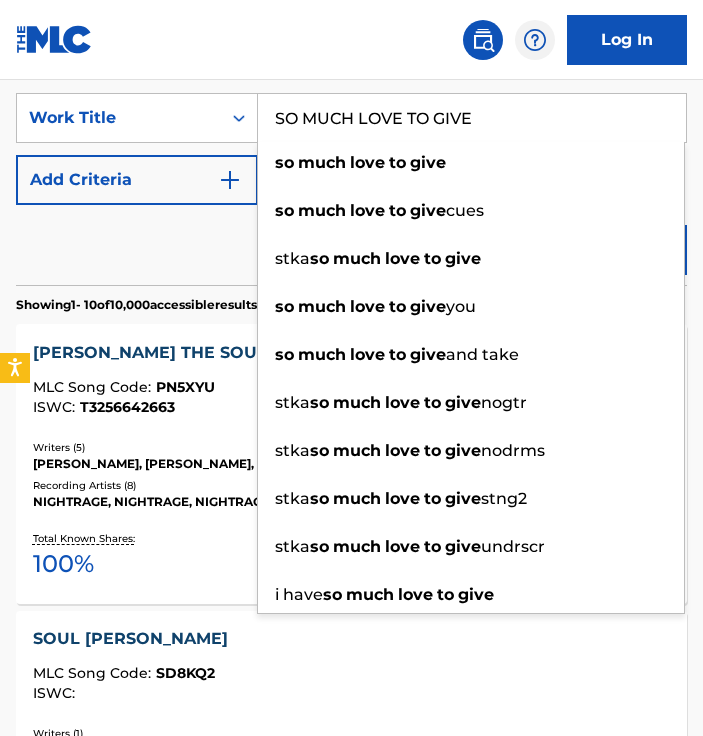 type on "SO MUCH LOVE TO GIVE" 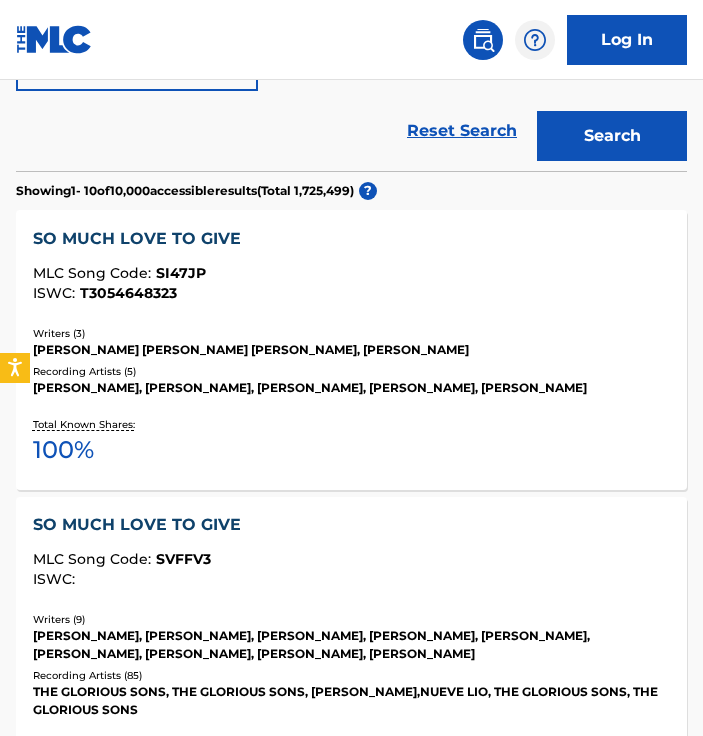 scroll, scrollTop: 600, scrollLeft: 0, axis: vertical 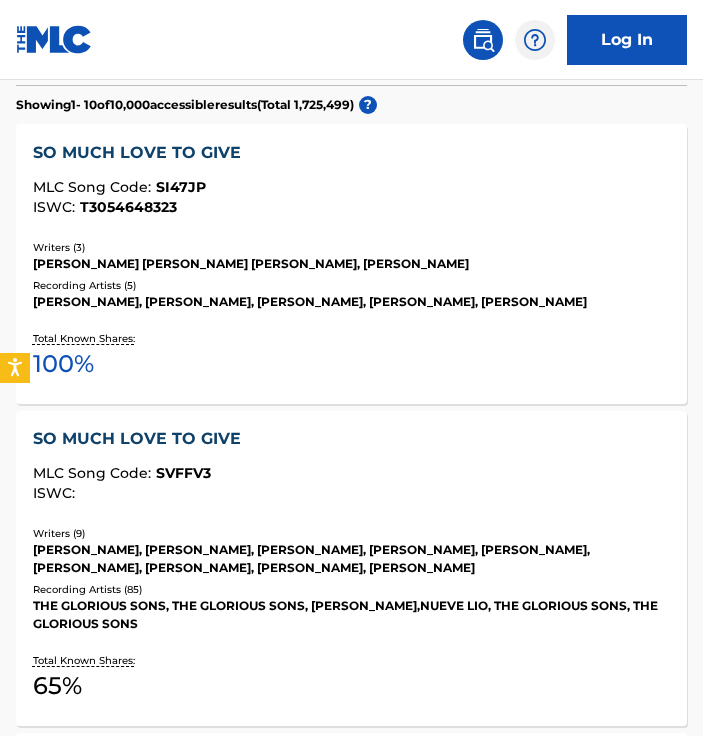 click on "SO MUCH LOVE TO GIVE MLC Song Code : SI47JP ISWC : T3054648323" at bounding box center (351, 178) 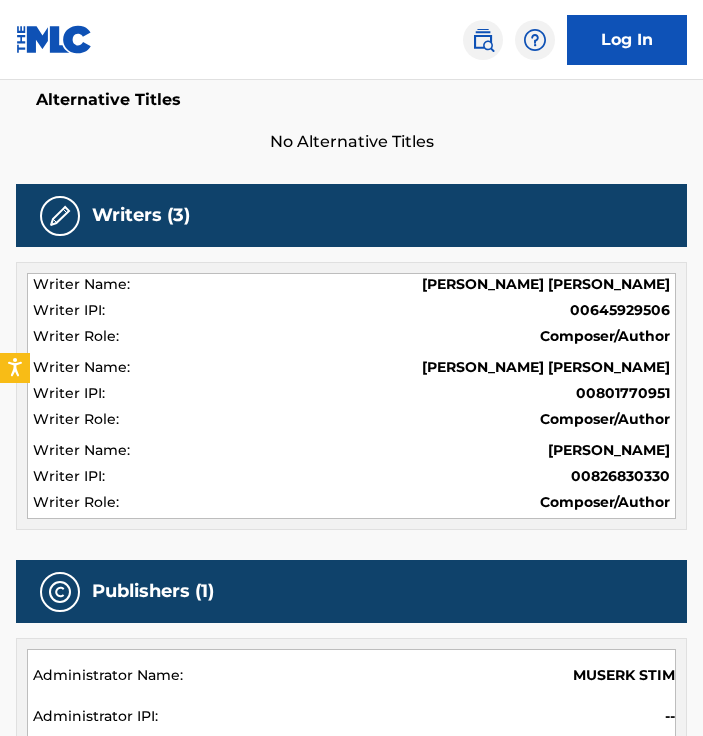 scroll, scrollTop: 0, scrollLeft: 0, axis: both 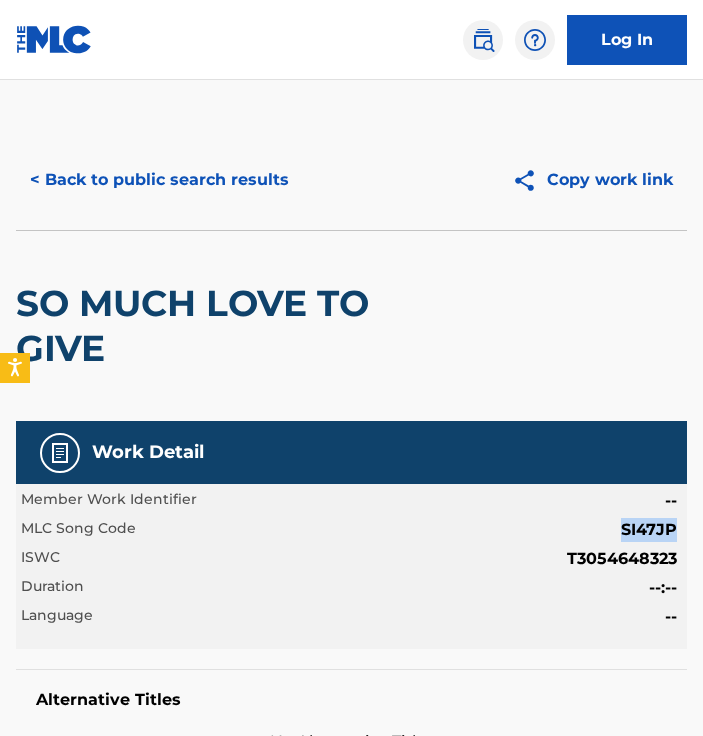 drag, startPoint x: 619, startPoint y: 528, endPoint x: 676, endPoint y: 532, distance: 57.14018 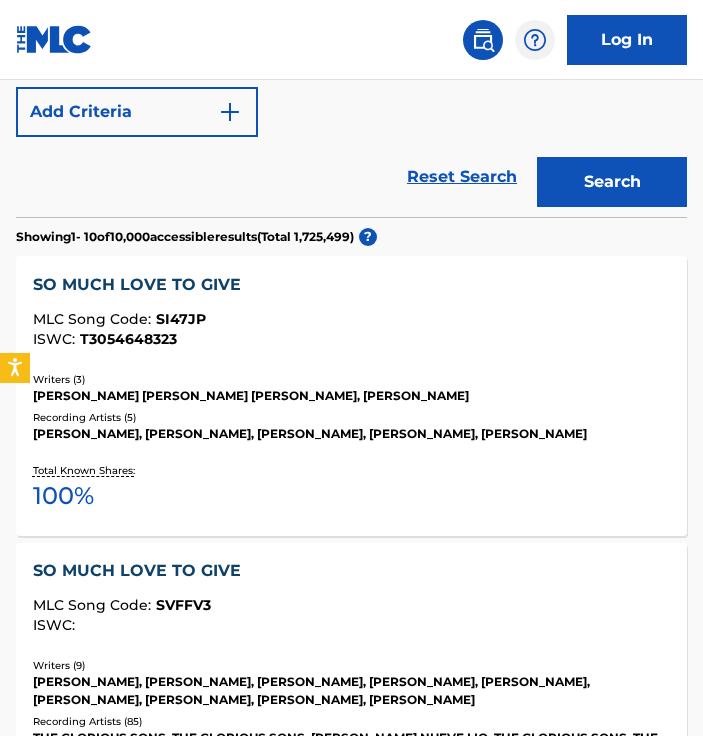 scroll, scrollTop: 352, scrollLeft: 0, axis: vertical 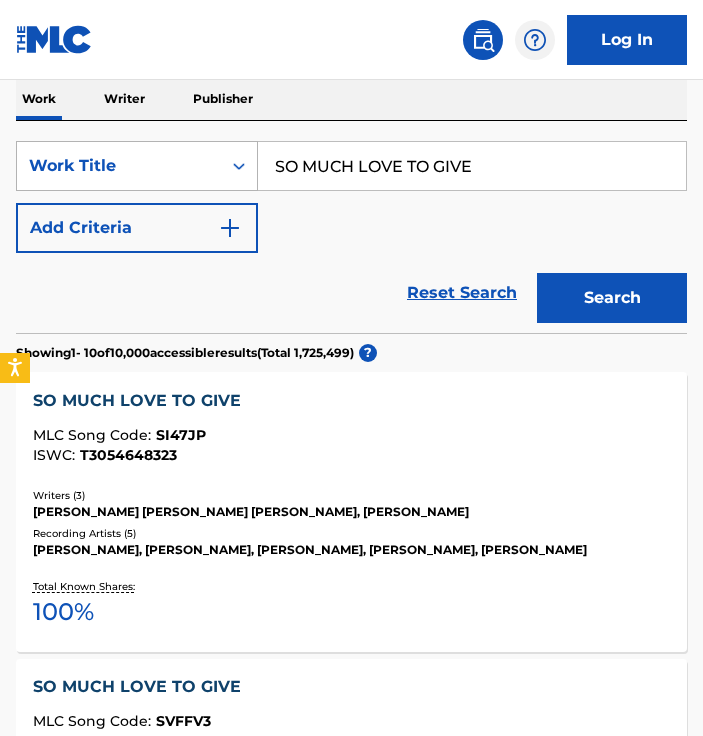 drag, startPoint x: 513, startPoint y: 177, endPoint x: 212, endPoint y: 171, distance: 301.05978 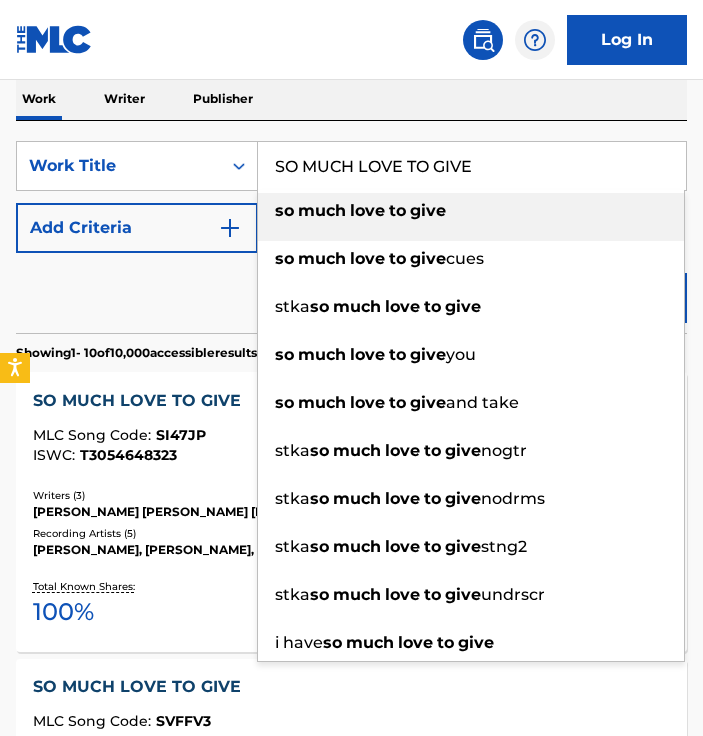 paste on "TIME OF YOUR LIF" 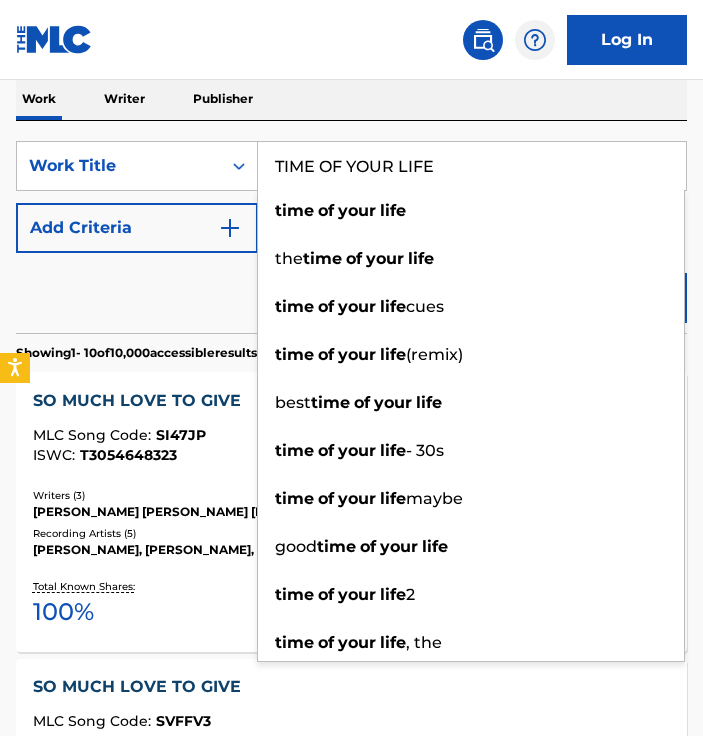 type on "TIME OF YOUR LIFE" 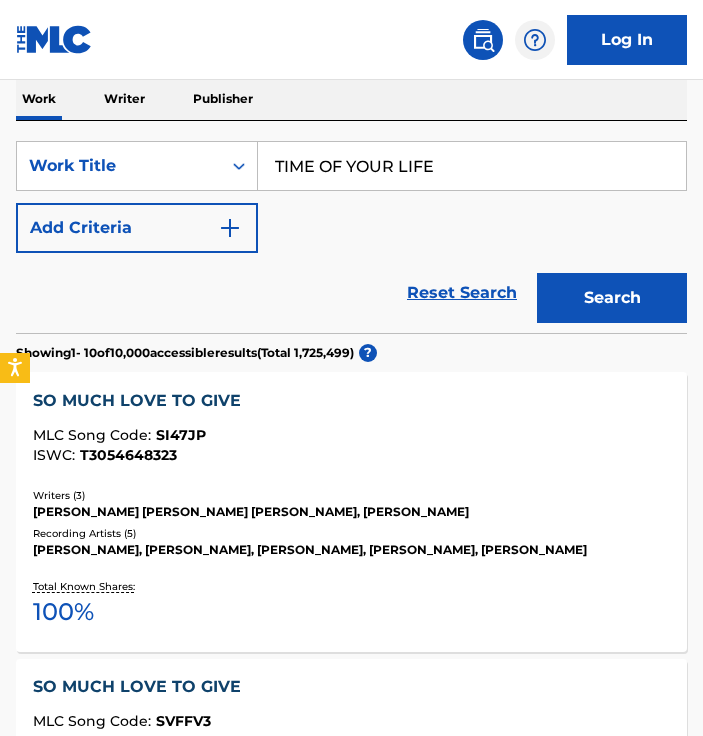 click on "Reset Search Search" at bounding box center [351, 293] 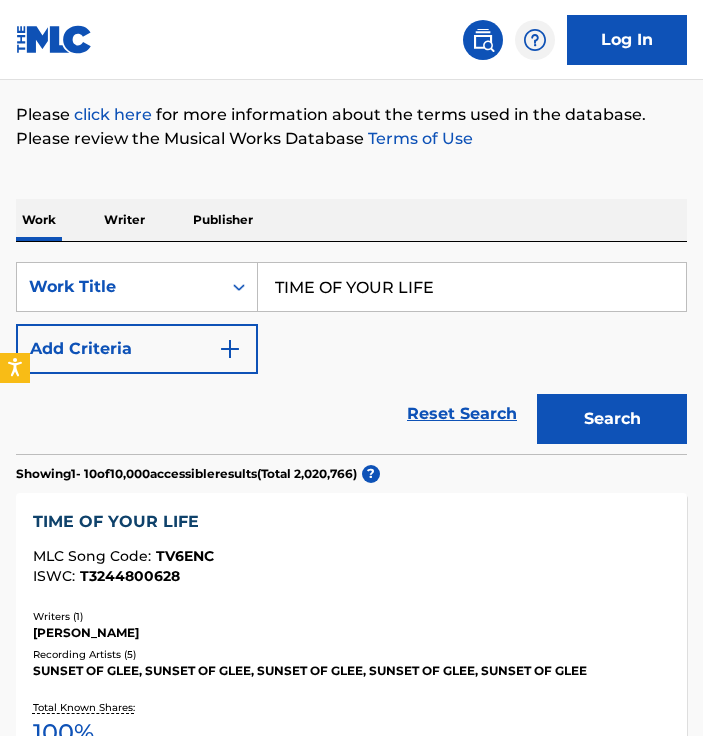 scroll, scrollTop: 152, scrollLeft: 0, axis: vertical 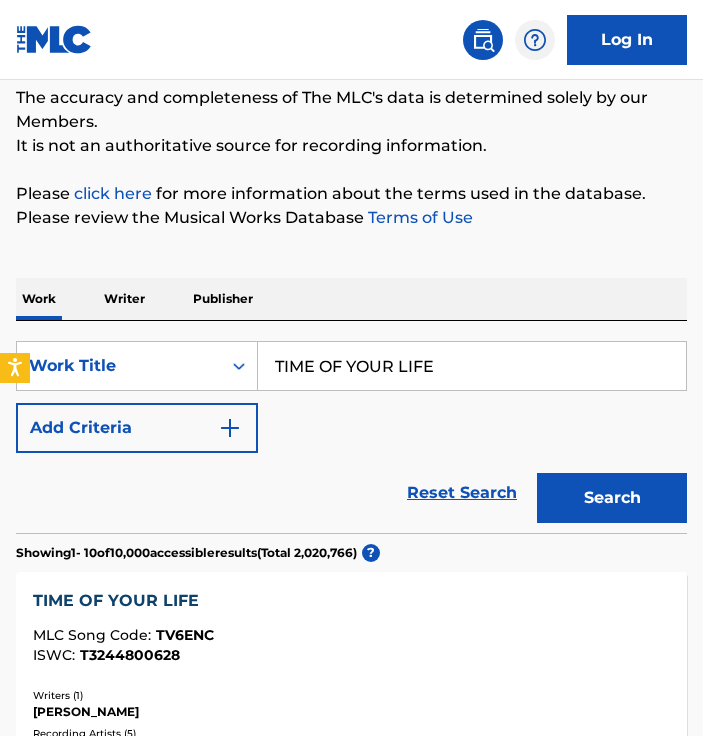 click at bounding box center [230, 428] 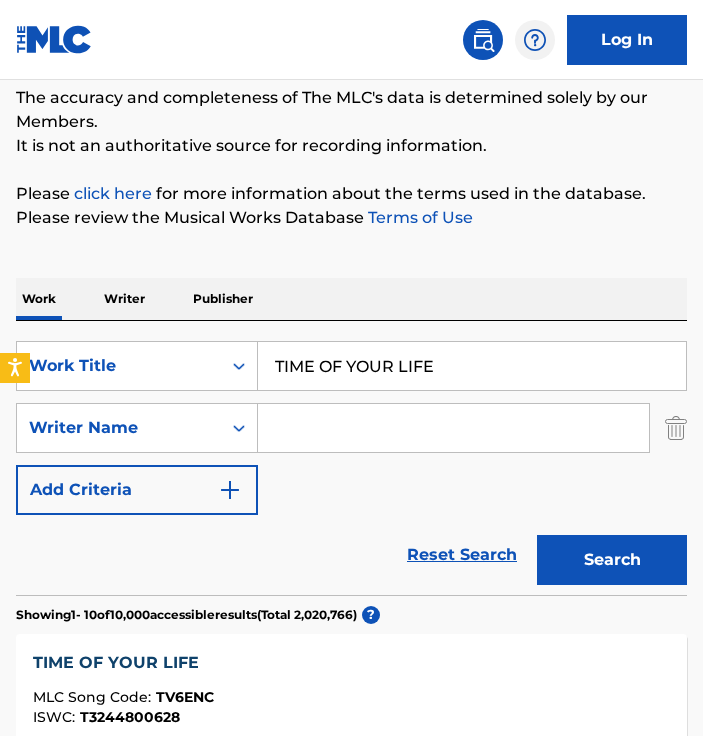 click at bounding box center [453, 428] 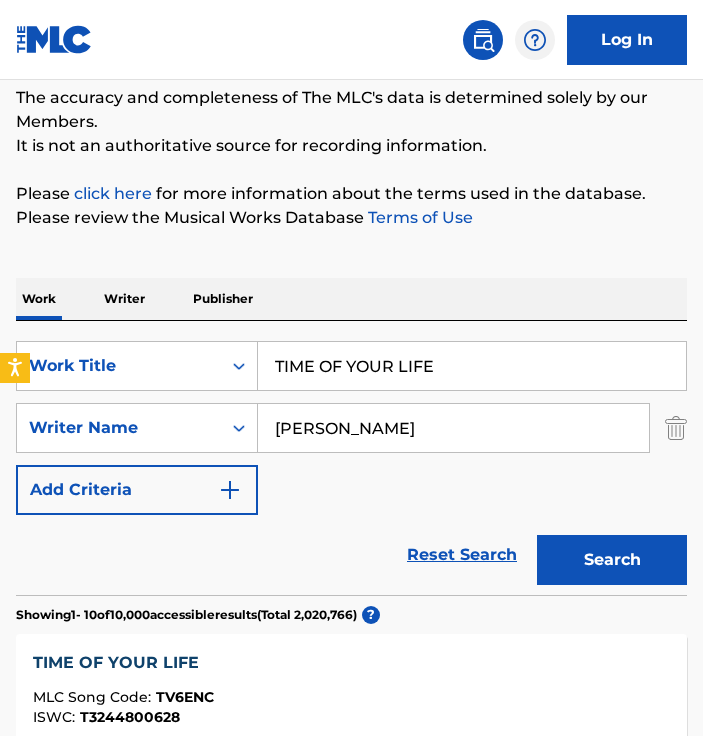 type on "[PERSON_NAME]" 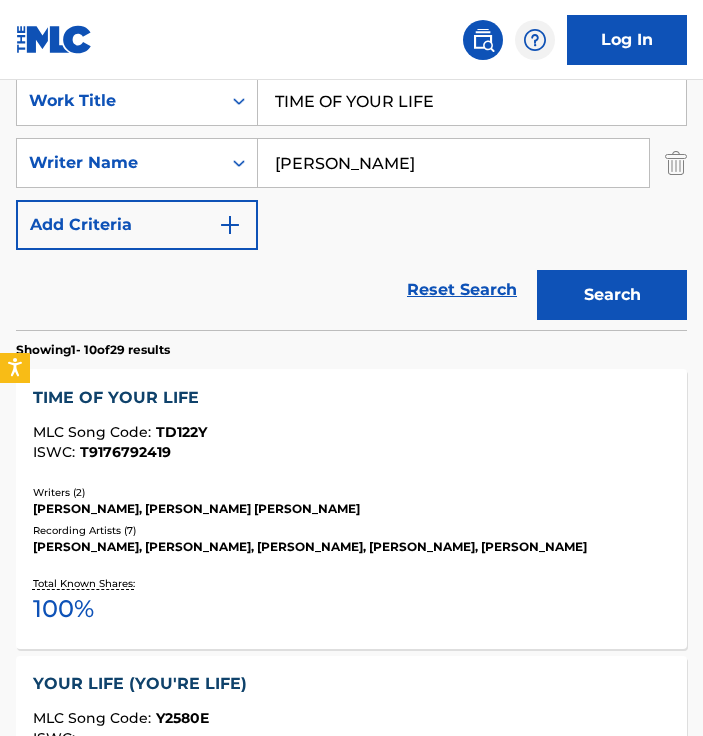 scroll, scrollTop: 352, scrollLeft: 0, axis: vertical 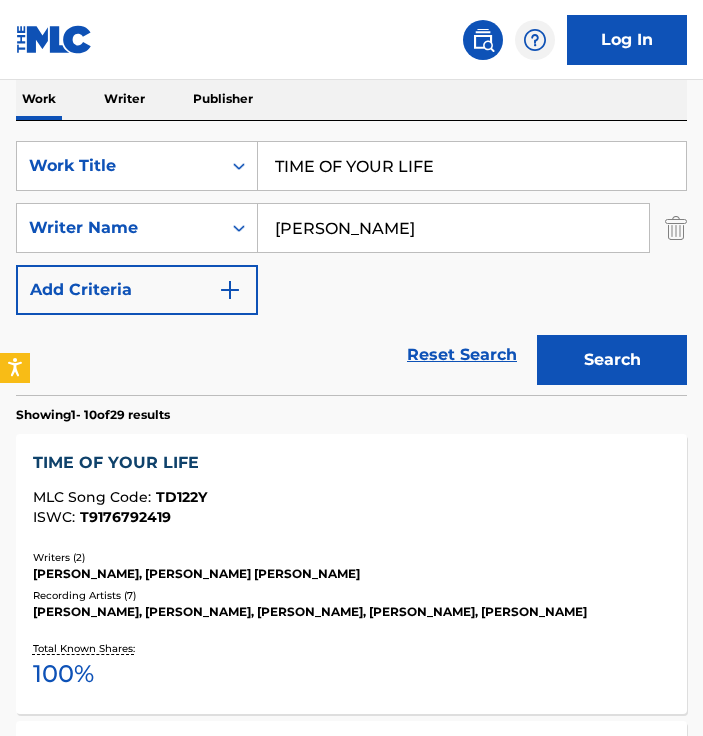 click on "TIME OF YOUR LIFE" at bounding box center (351, 463) 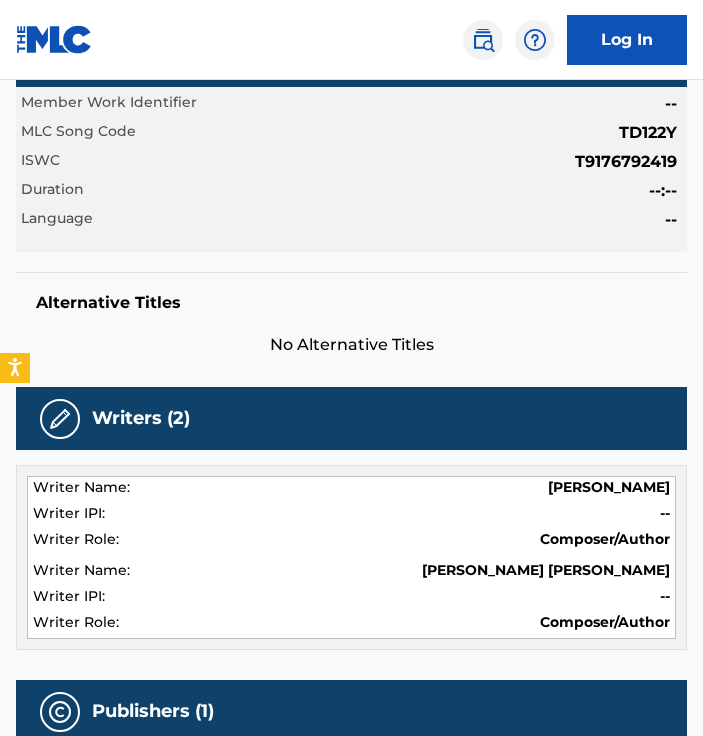 scroll, scrollTop: 0, scrollLeft: 0, axis: both 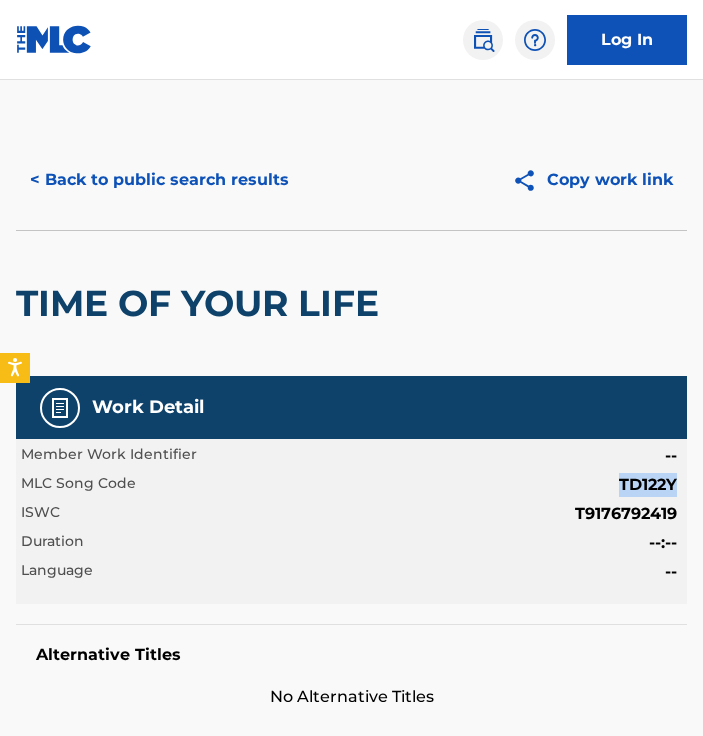 drag, startPoint x: 615, startPoint y: 480, endPoint x: 672, endPoint y: 485, distance: 57.21888 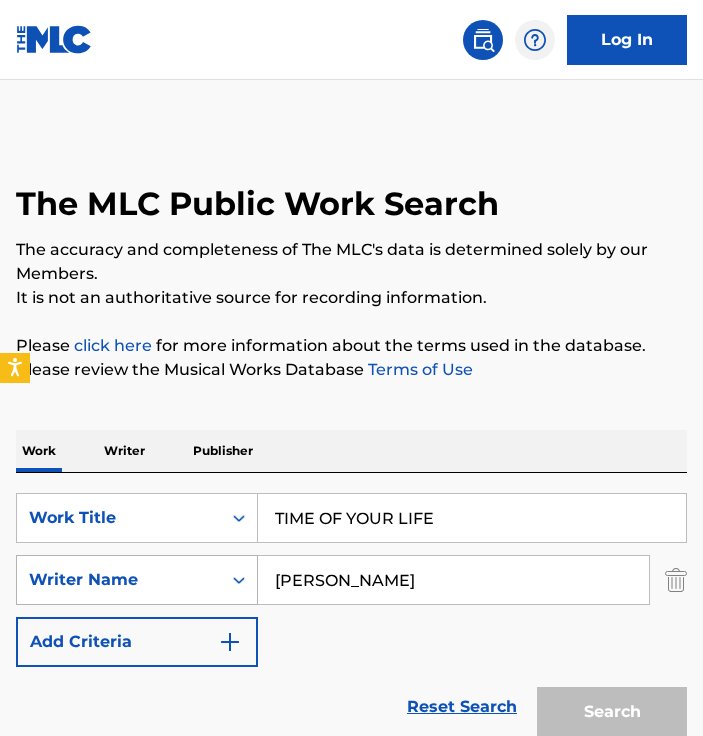 scroll, scrollTop: 352, scrollLeft: 0, axis: vertical 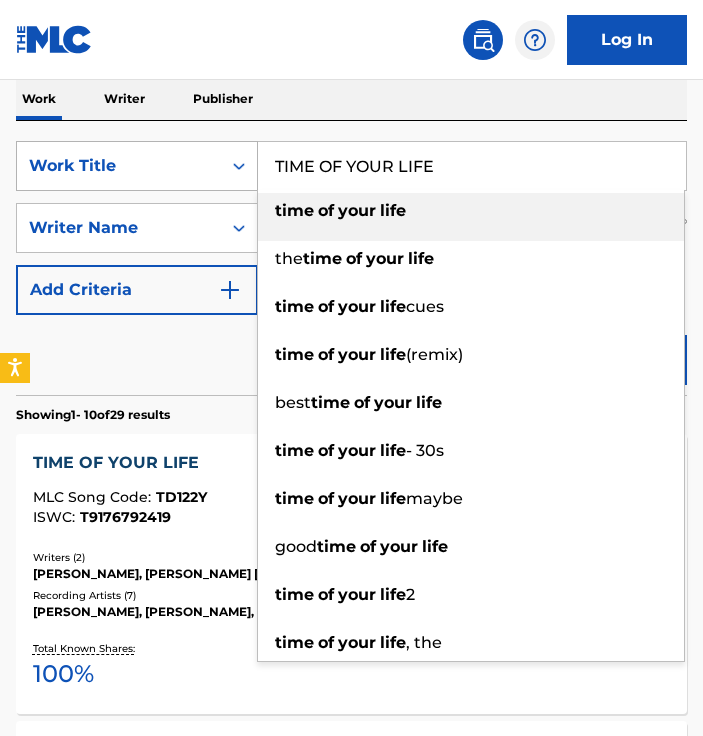drag, startPoint x: 455, startPoint y: 178, endPoint x: 126, endPoint y: 178, distance: 329 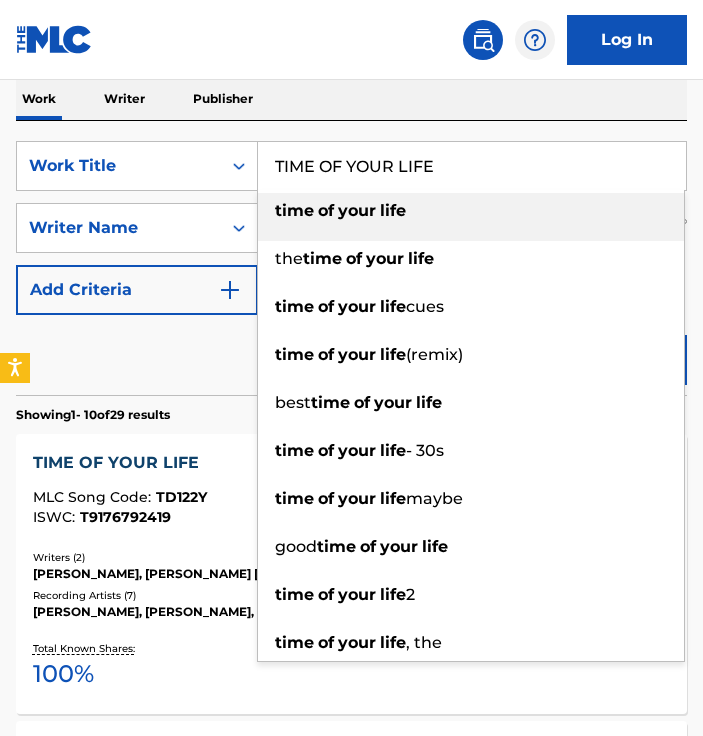 paste on "ROLLER SKATER" 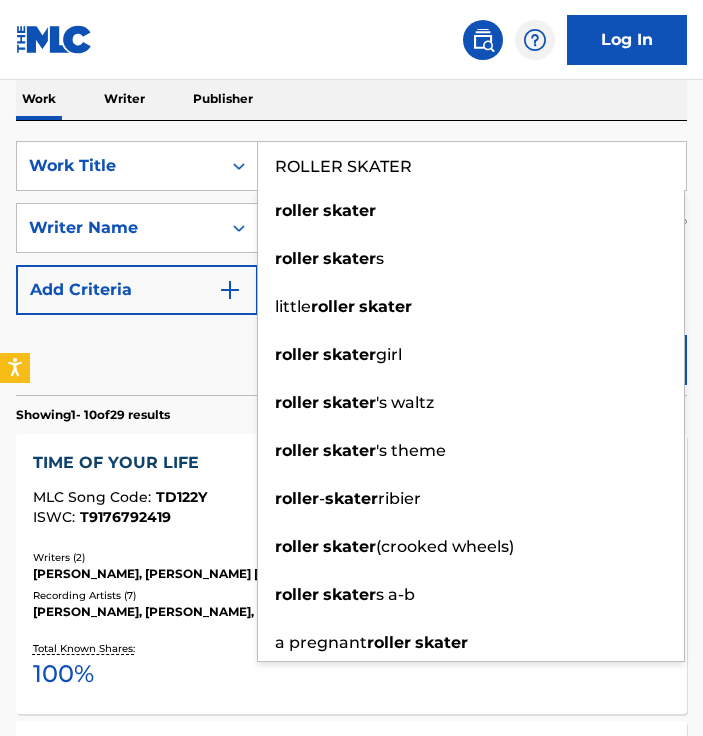 type on "ROLLER SKATER" 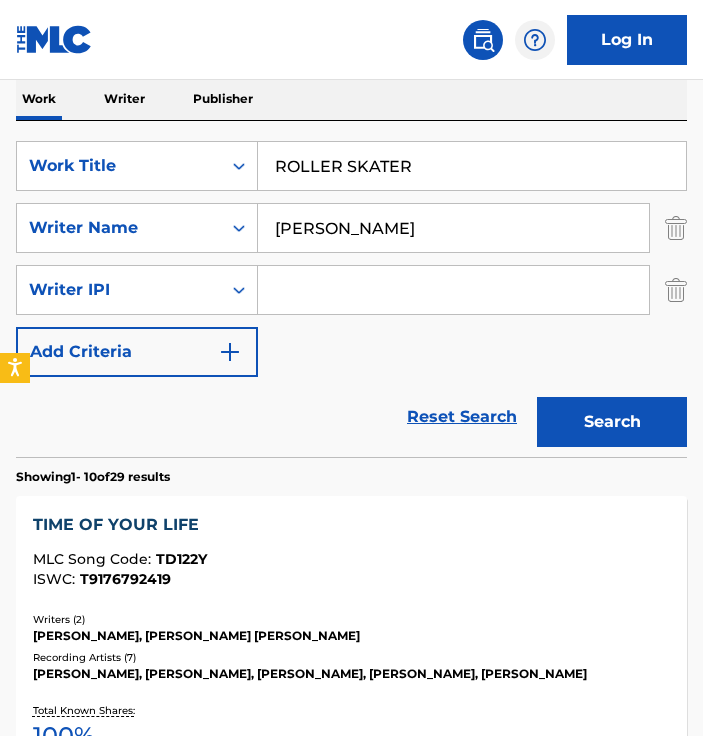click at bounding box center (676, 290) 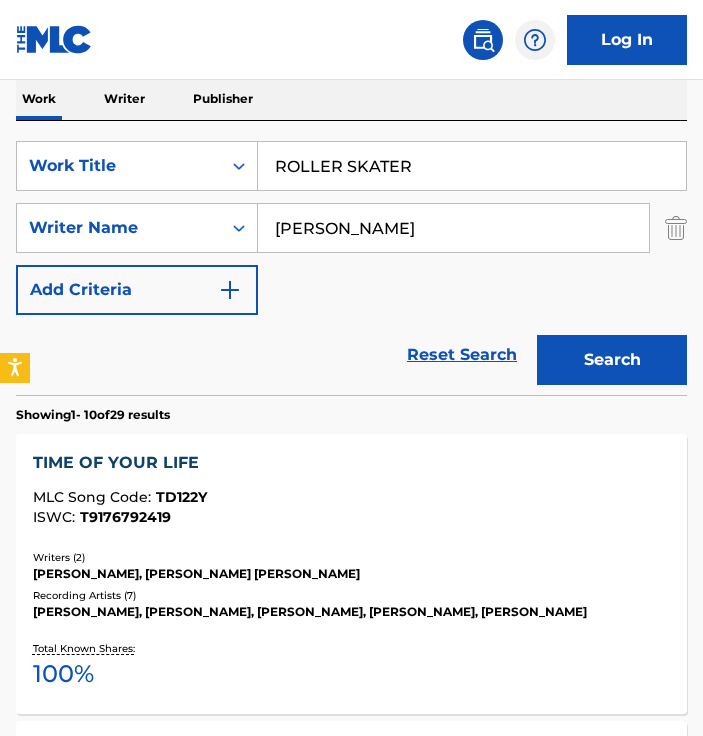 click at bounding box center (676, 228) 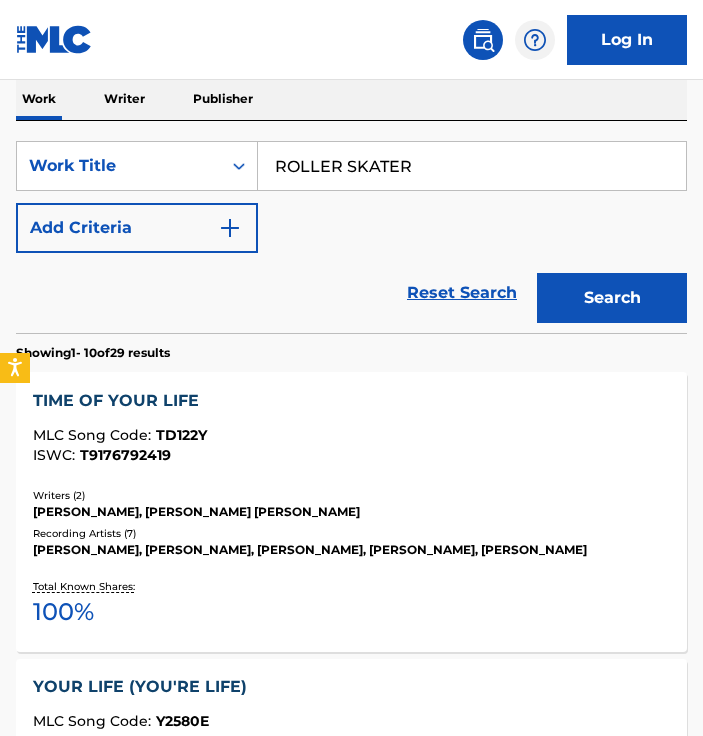 click on "Search" at bounding box center [612, 298] 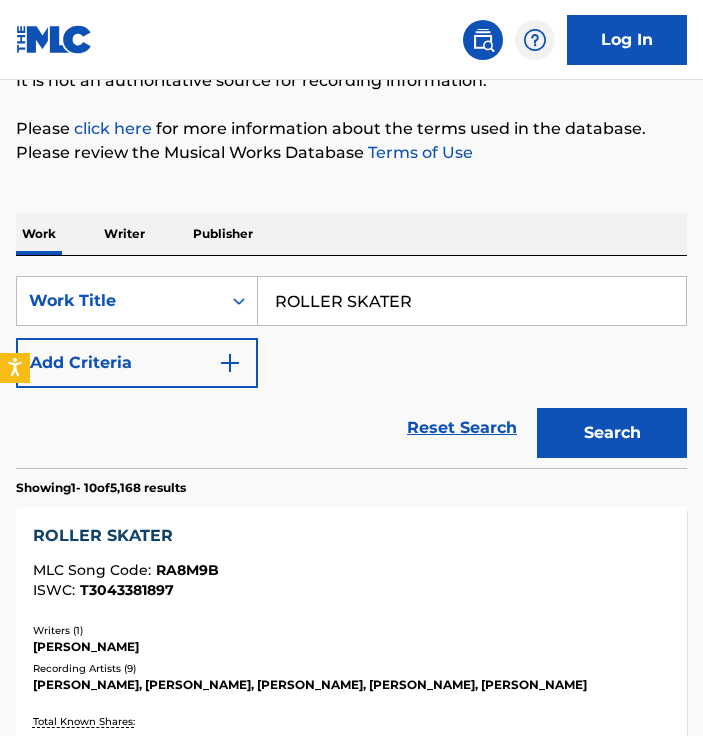 scroll, scrollTop: 352, scrollLeft: 0, axis: vertical 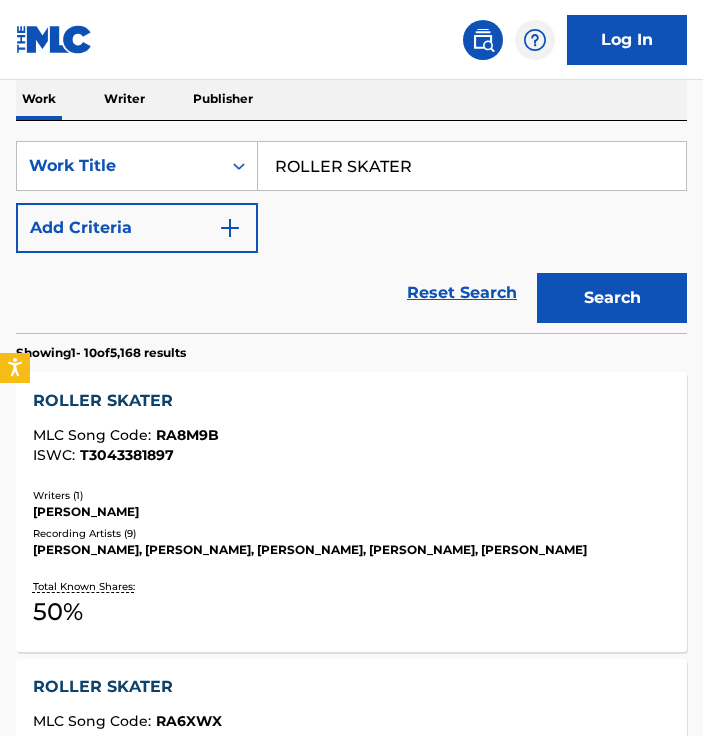 click at bounding box center (230, 228) 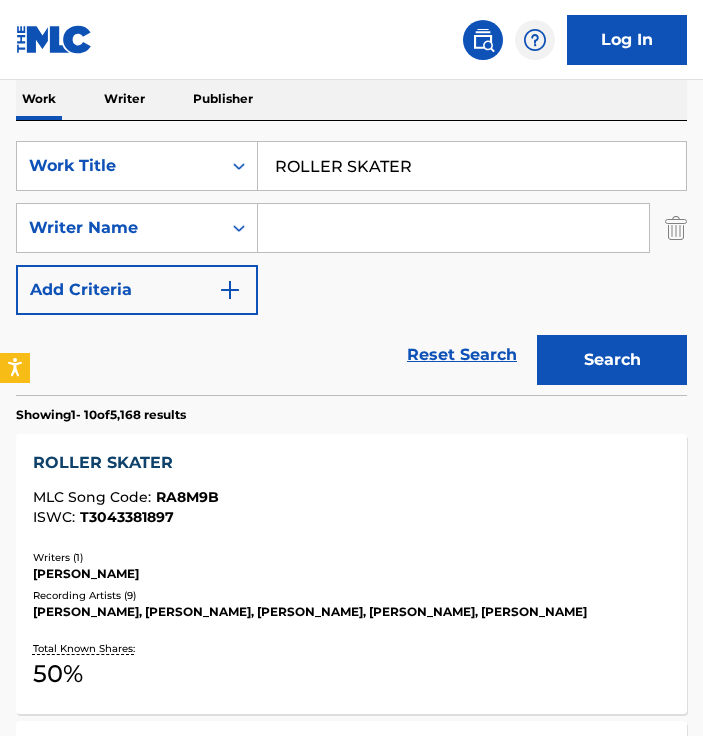 click at bounding box center [453, 228] 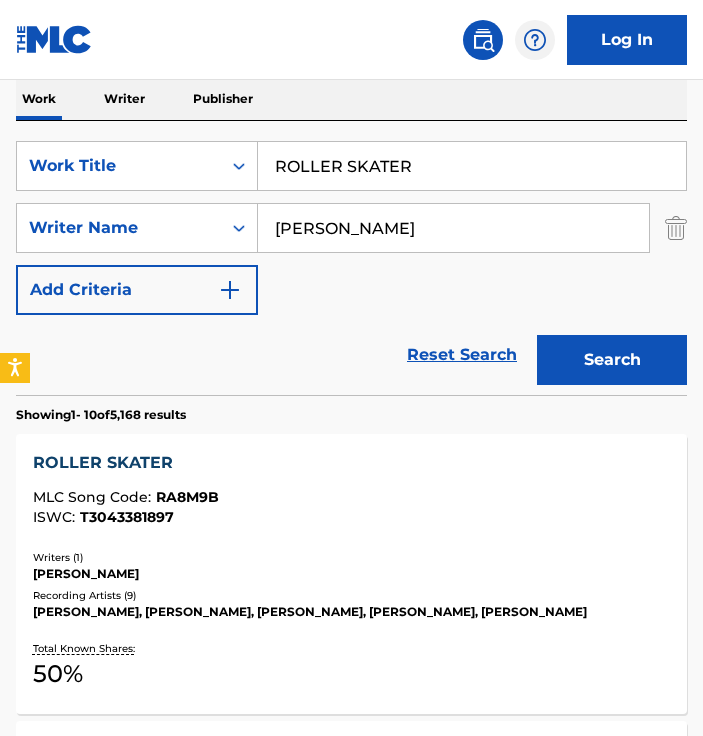 type on "[PERSON_NAME]" 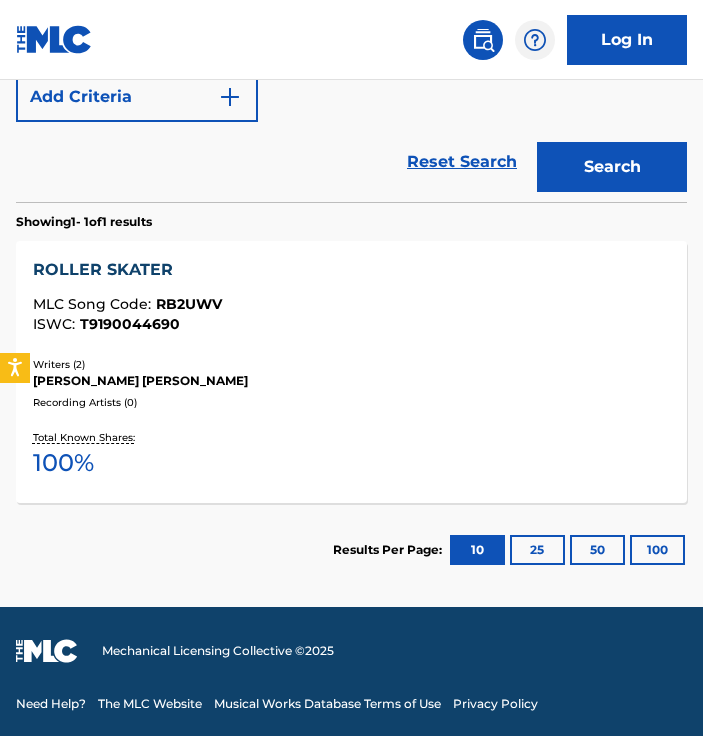 scroll, scrollTop: 546, scrollLeft: 0, axis: vertical 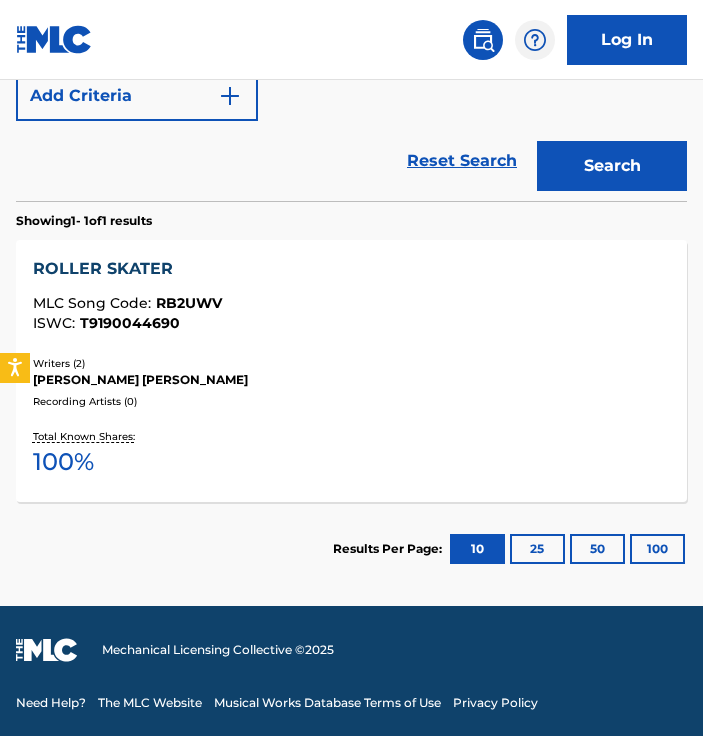 click on "ROLLER SKATER" at bounding box center [351, 269] 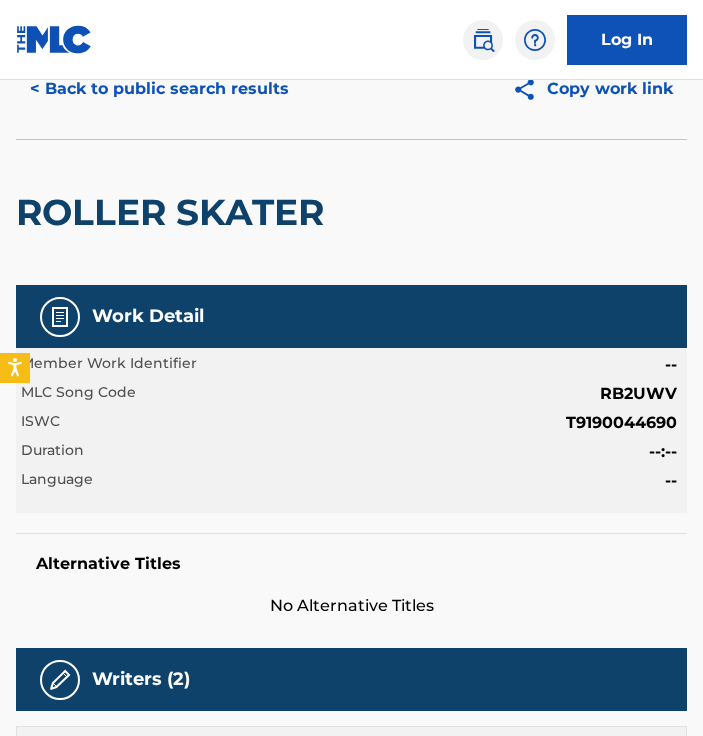 scroll, scrollTop: 100, scrollLeft: 0, axis: vertical 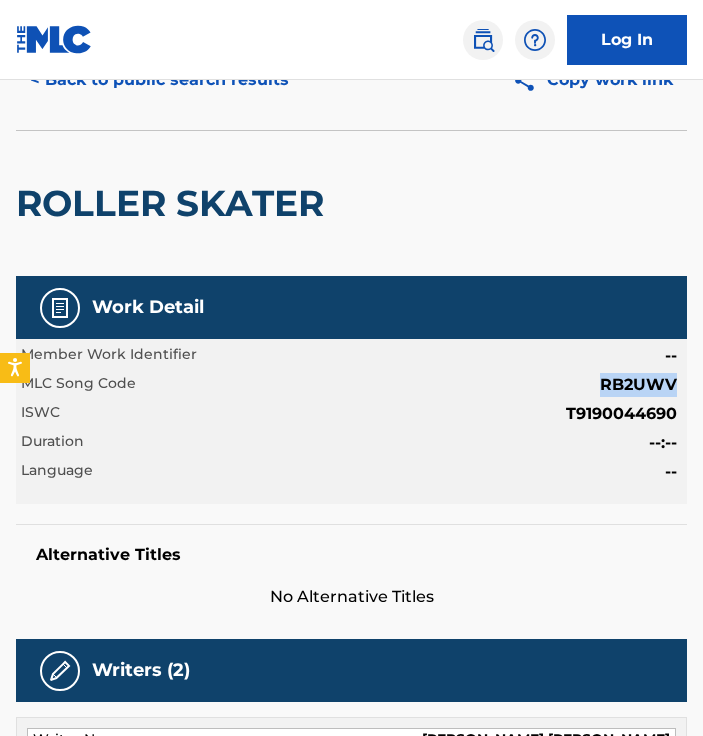 drag, startPoint x: 596, startPoint y: 385, endPoint x: 677, endPoint y: 384, distance: 81.00617 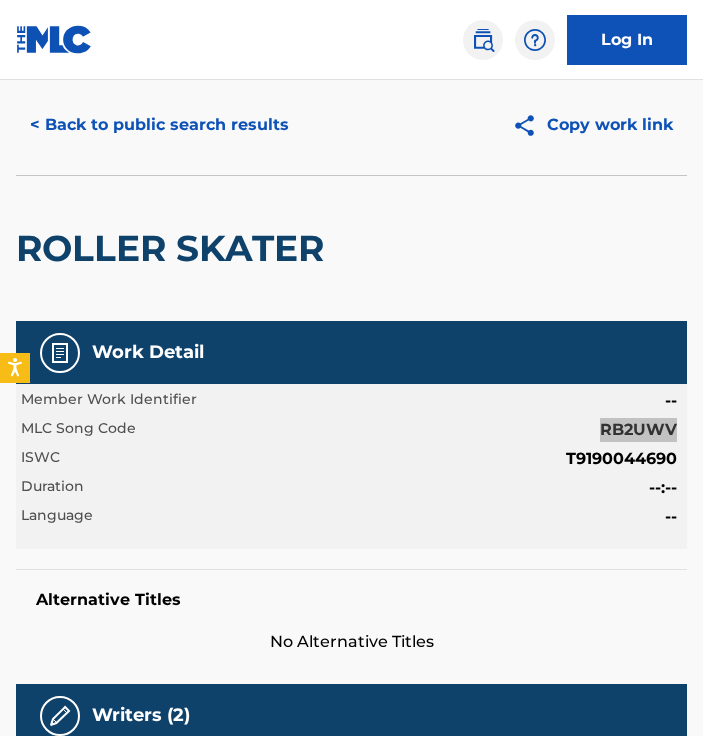 scroll, scrollTop: 0, scrollLeft: 0, axis: both 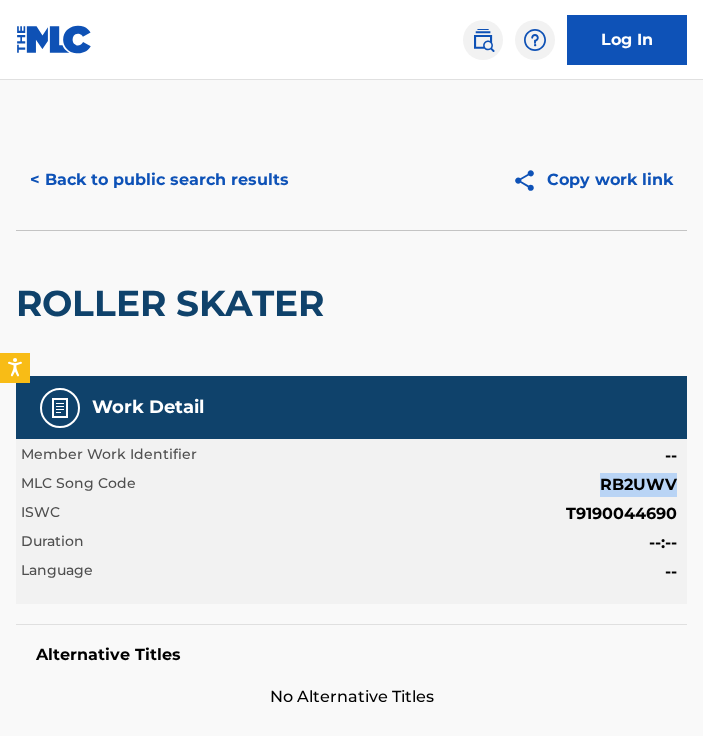 click on "< Back to public search results" at bounding box center (159, 180) 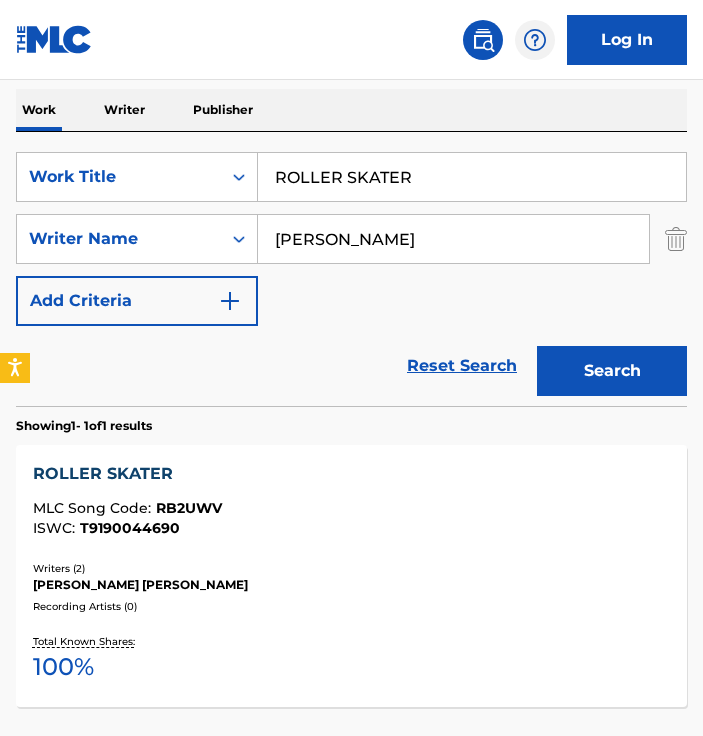 scroll, scrollTop: 332, scrollLeft: 0, axis: vertical 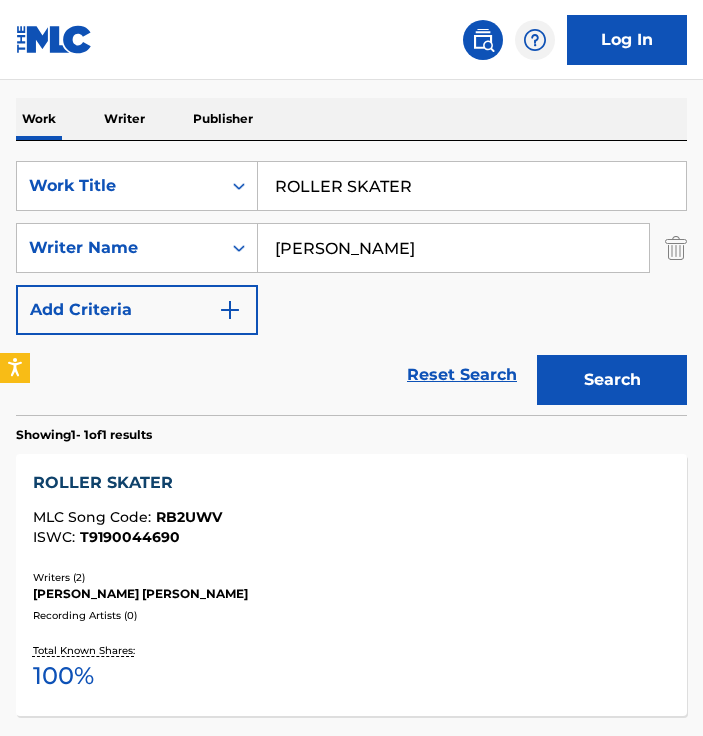 click on "Work Writer Publisher" at bounding box center [351, 119] 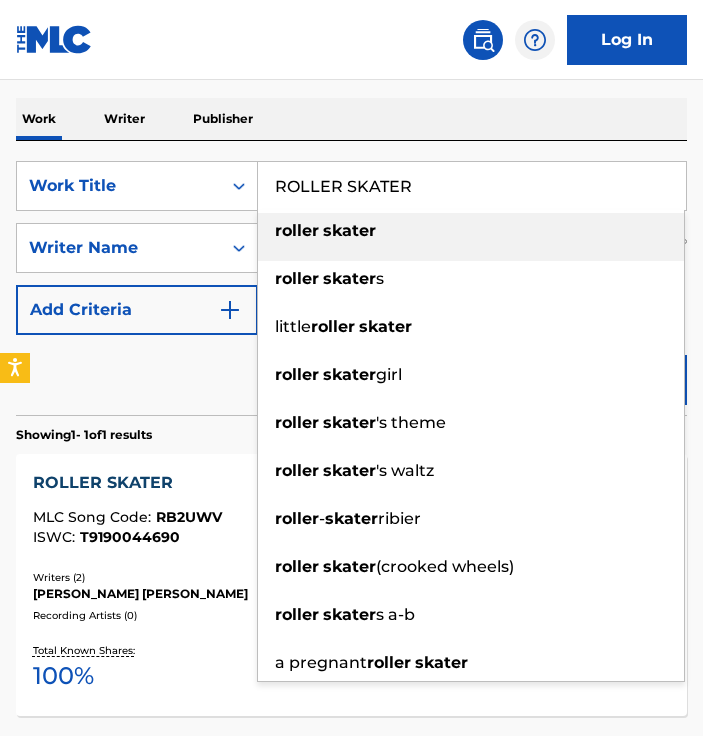 drag, startPoint x: 256, startPoint y: 172, endPoint x: 9, endPoint y: 159, distance: 247.34187 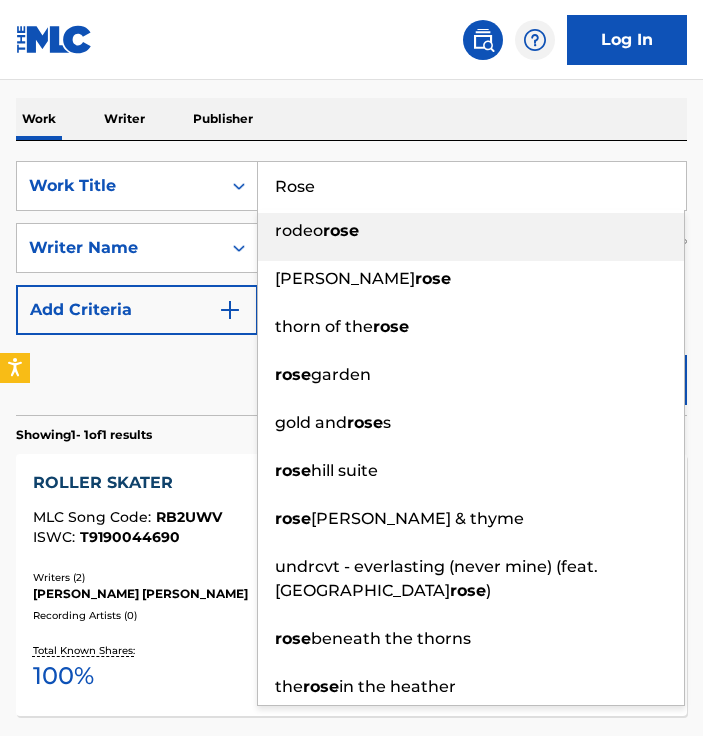 type on "Rose" 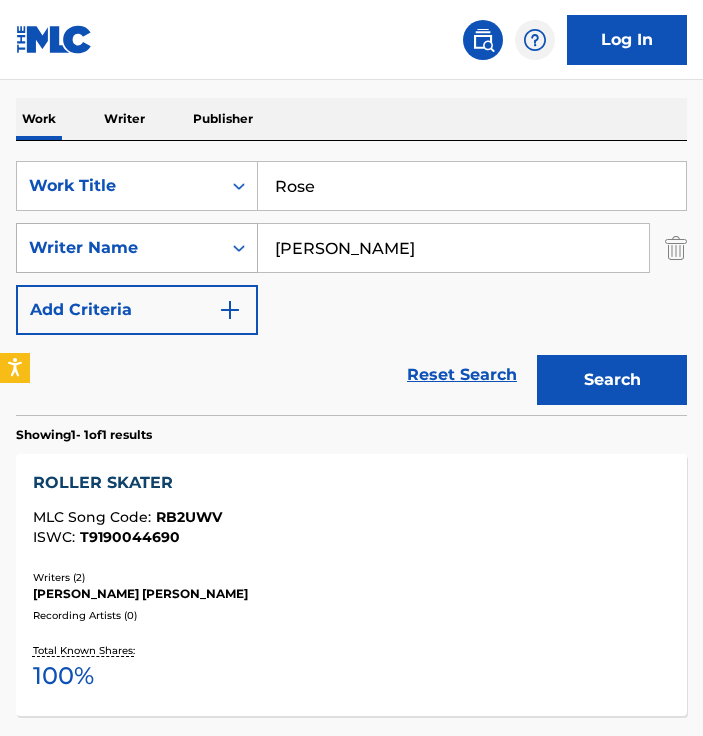 drag, startPoint x: 419, startPoint y: 260, endPoint x: 48, endPoint y: 262, distance: 371.0054 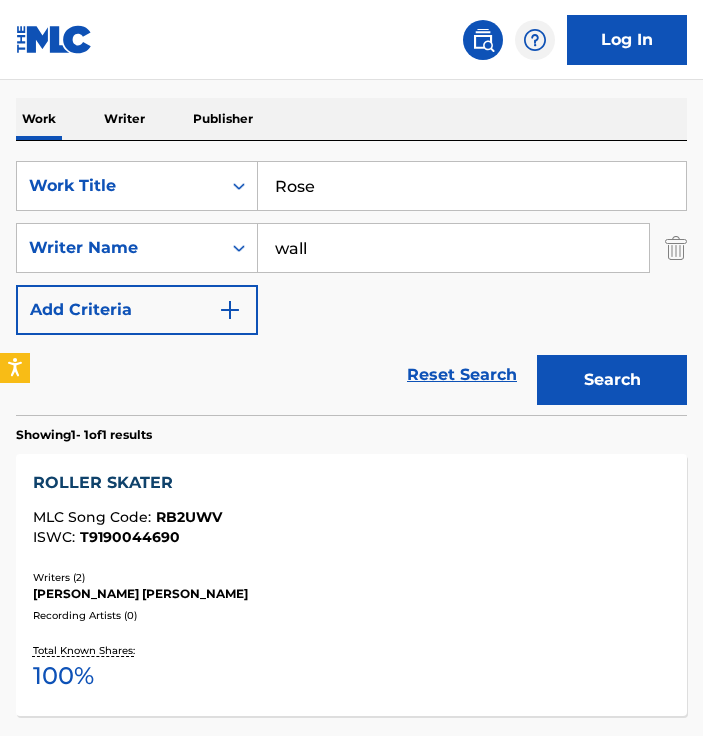 type on "wall" 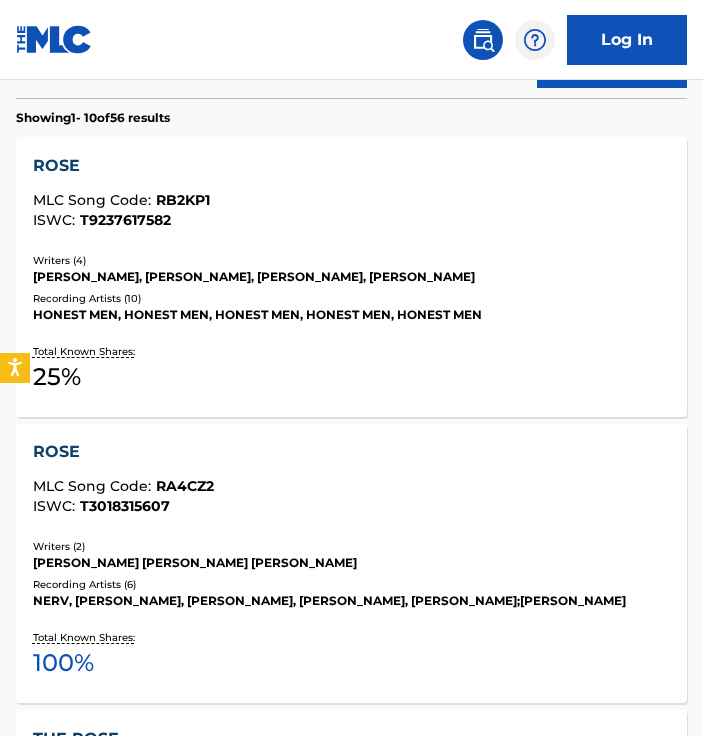 scroll, scrollTop: 732, scrollLeft: 0, axis: vertical 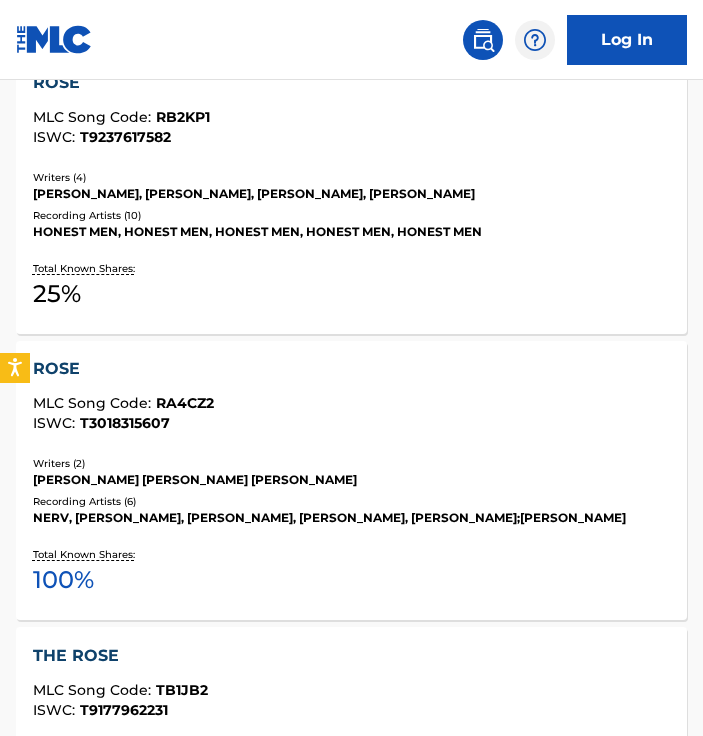click on "ROSE MLC Song Code : RA4CZ2 ISWC : T3018315607 Writers ( 2 ) [PERSON_NAME] [PERSON_NAME] [PERSON_NAME] Recording Artists ( 6 ) [PERSON_NAME], [PERSON_NAME], [PERSON_NAME], [PERSON_NAME], [PERSON_NAME];[PERSON_NAME] Total Known Shares: 100 %" at bounding box center (351, 481) 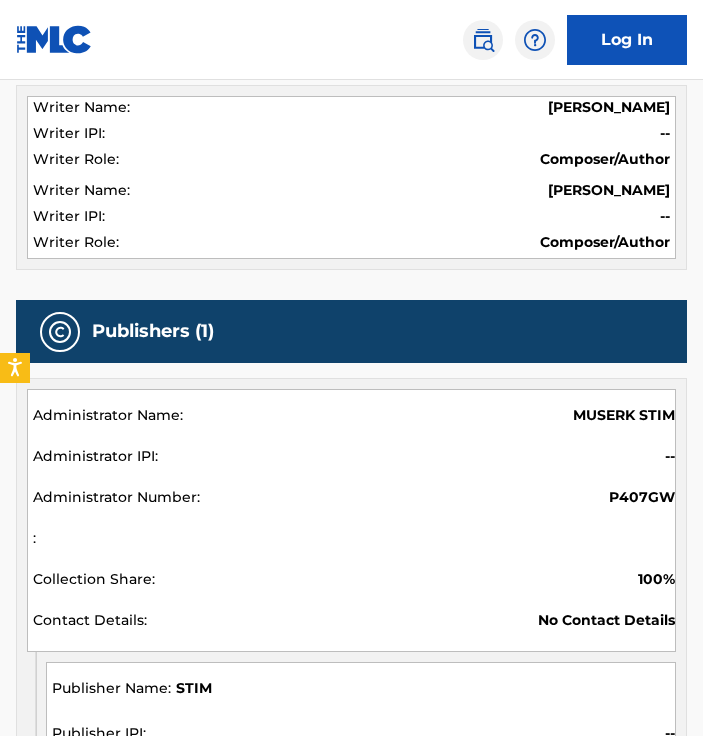 scroll, scrollTop: 0, scrollLeft: 0, axis: both 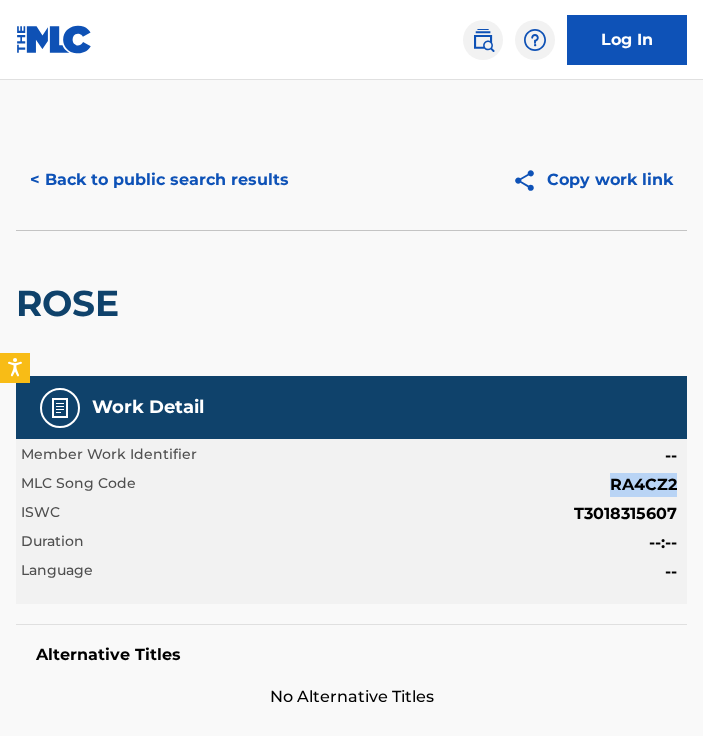 drag, startPoint x: 610, startPoint y: 485, endPoint x: 701, endPoint y: 484, distance: 91.00549 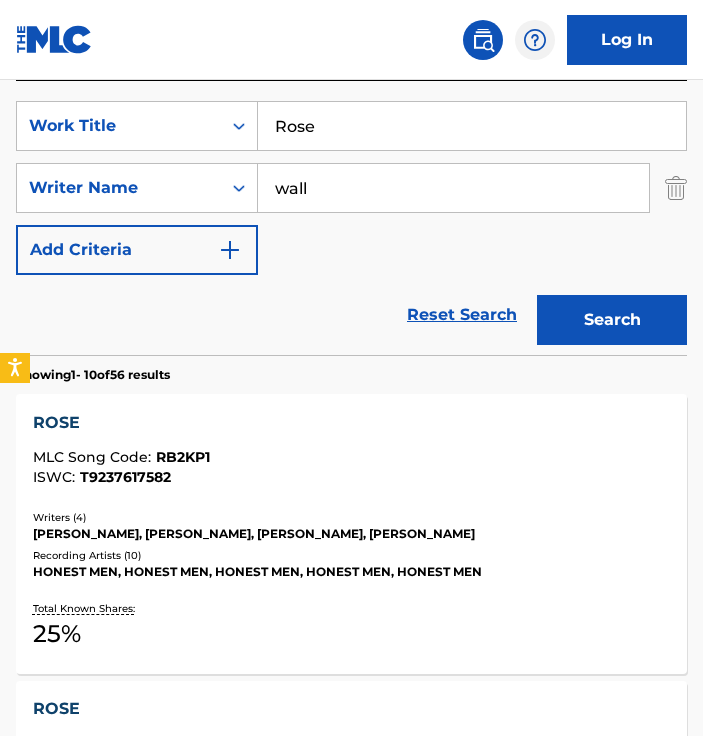 scroll, scrollTop: 146, scrollLeft: 0, axis: vertical 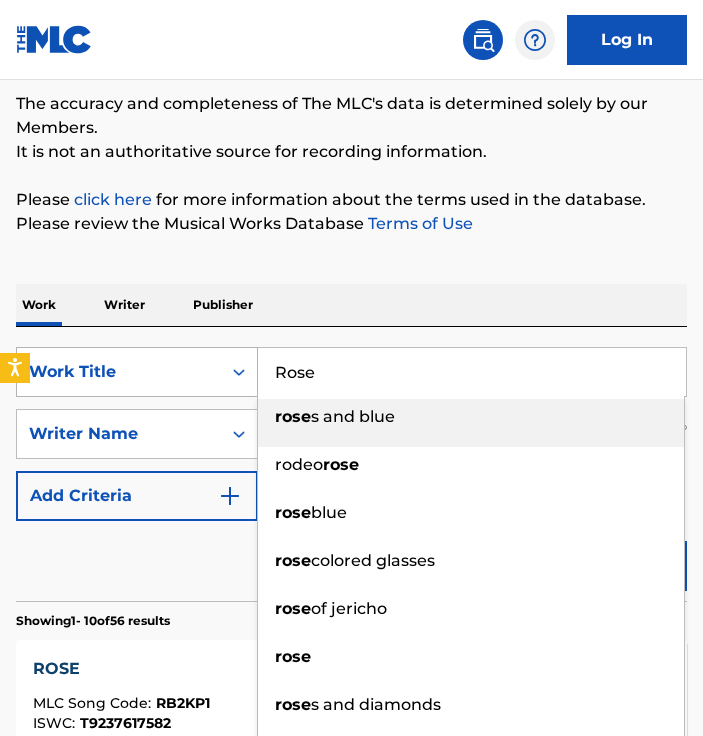 drag, startPoint x: 415, startPoint y: 387, endPoint x: 116, endPoint y: 387, distance: 299 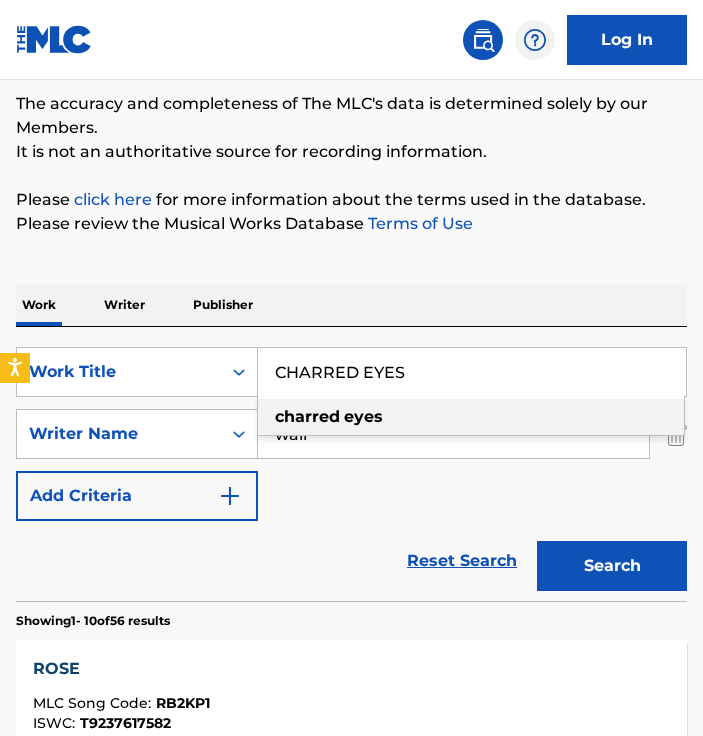 type on "CHARRED EYES" 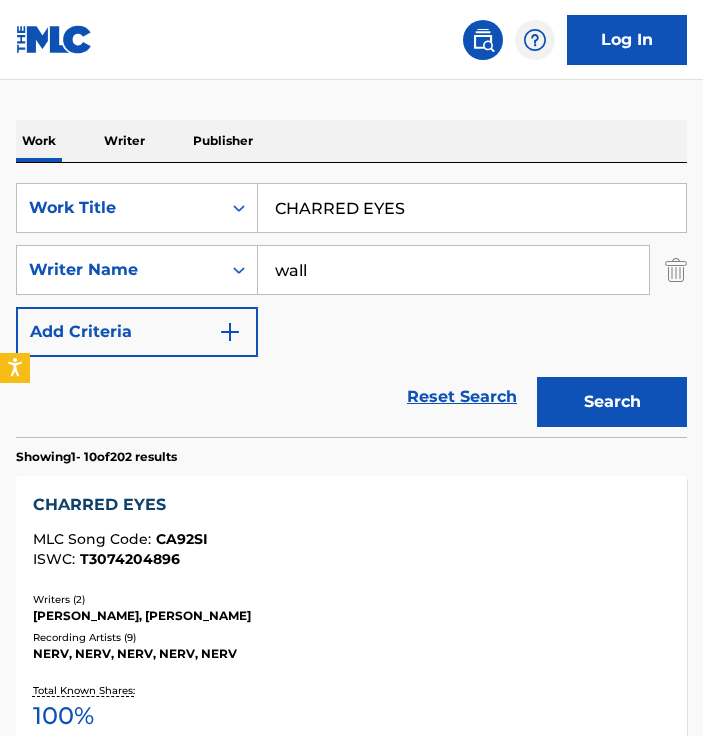 scroll, scrollTop: 346, scrollLeft: 0, axis: vertical 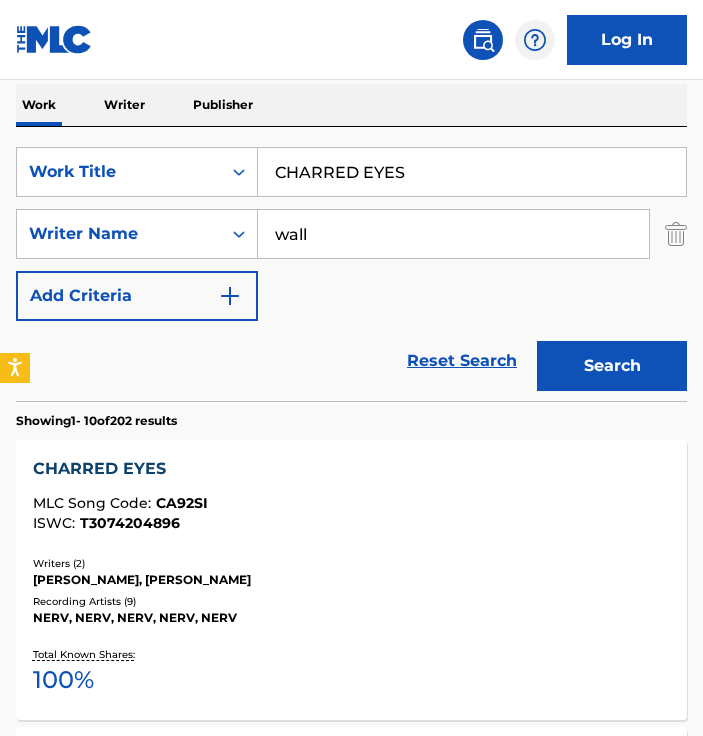 click on "MLC Song Code : CA92SI" at bounding box center (351, 506) 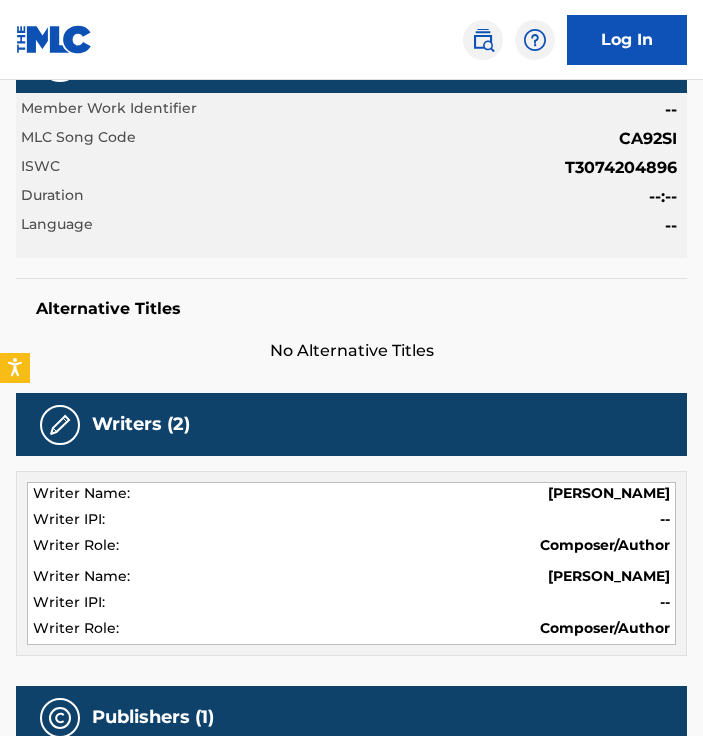 scroll, scrollTop: 0, scrollLeft: 0, axis: both 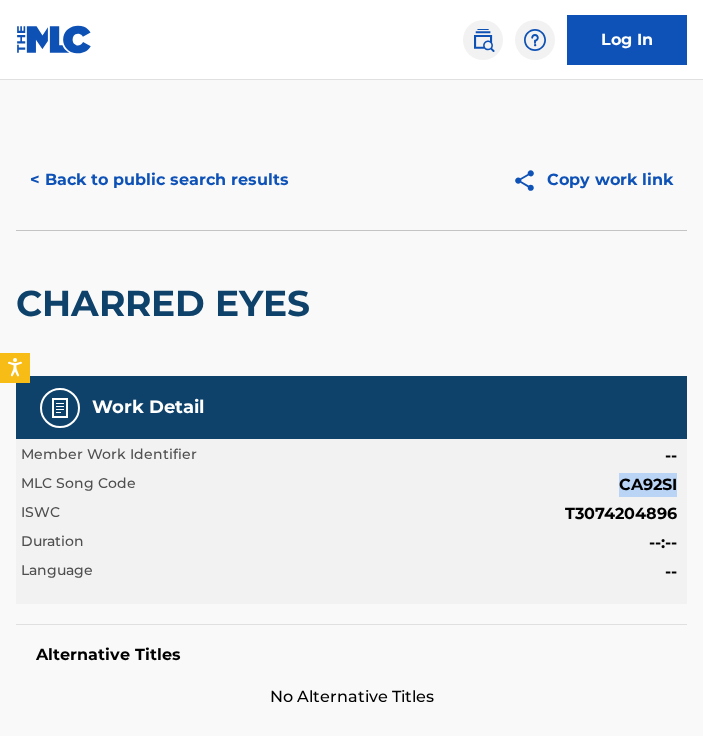 drag, startPoint x: 619, startPoint y: 482, endPoint x: 680, endPoint y: 482, distance: 61 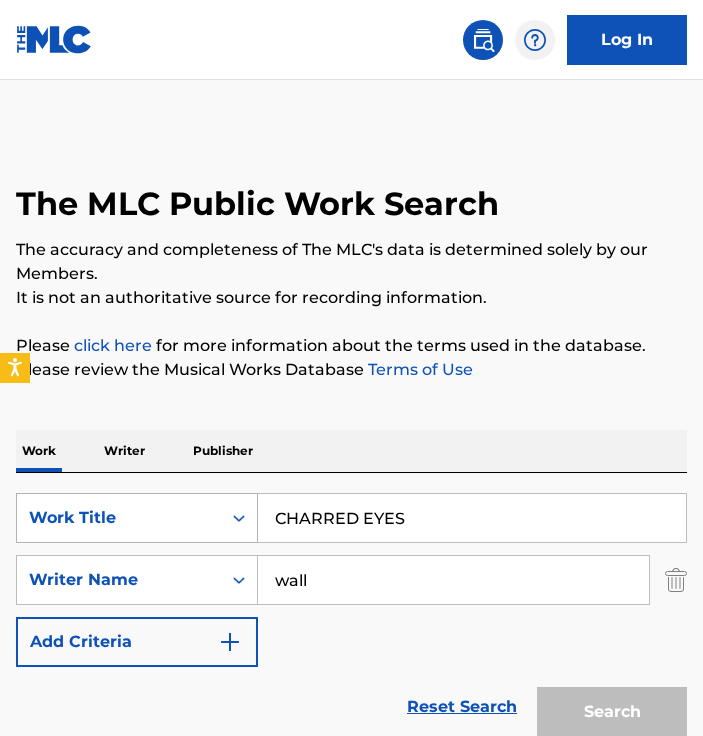 scroll, scrollTop: 346, scrollLeft: 0, axis: vertical 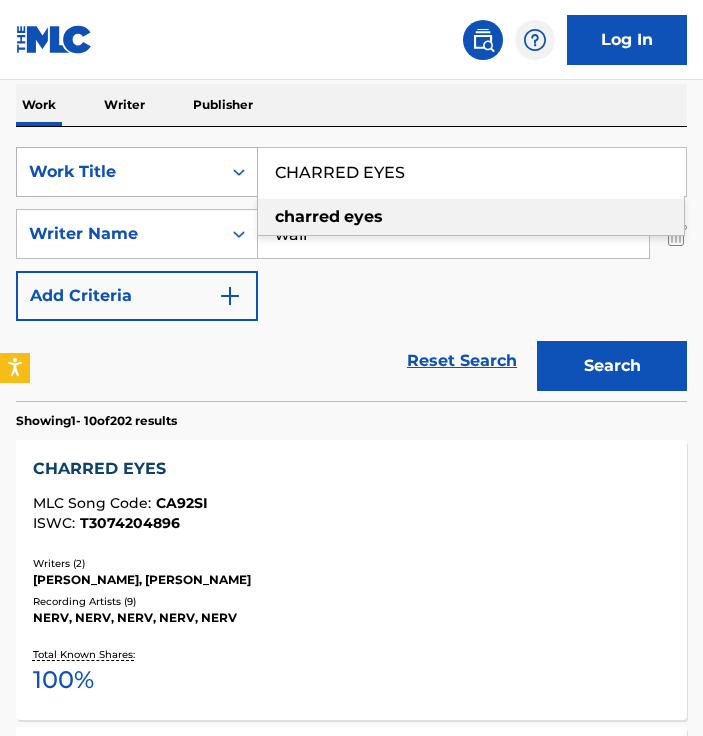 drag, startPoint x: 439, startPoint y: 186, endPoint x: 104, endPoint y: 173, distance: 335.25214 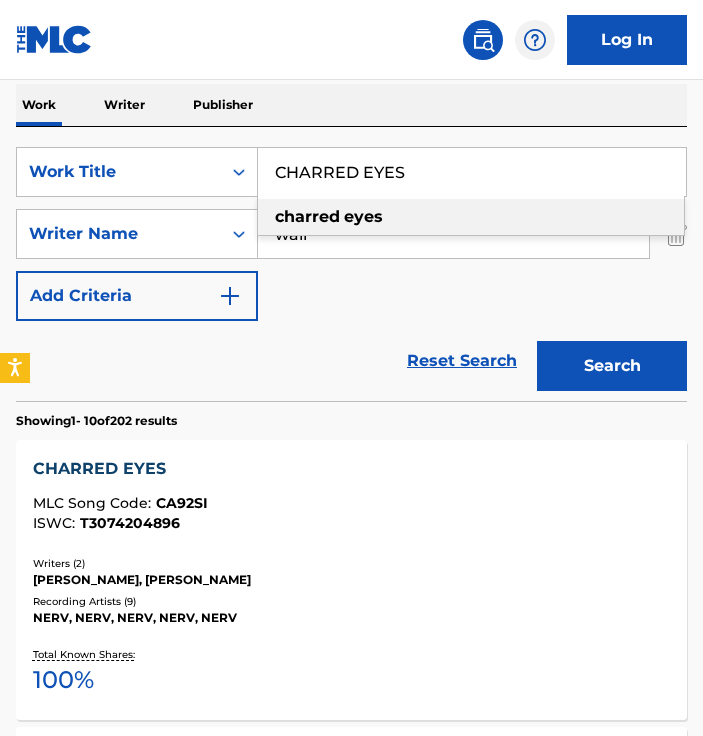 paste on "DAD BOD ROK GOD (ATMOS VERSION)" 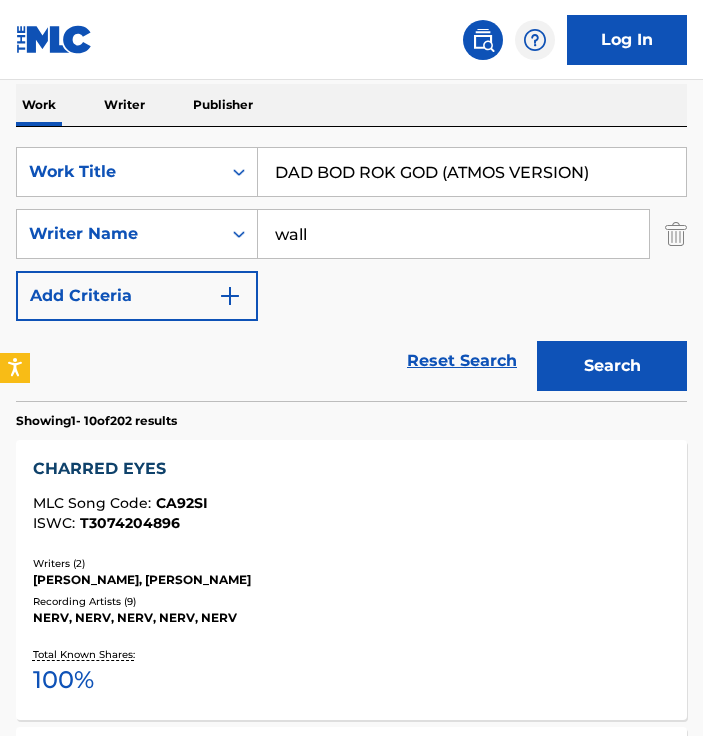 type on "DAD BOD ROK GOD (ATMOS VERSION)" 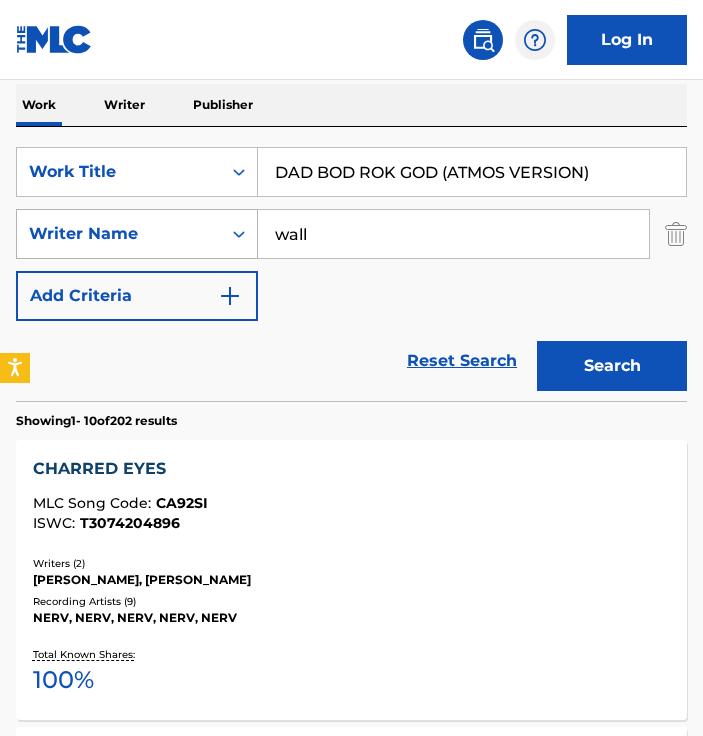 drag, startPoint x: 405, startPoint y: 237, endPoint x: 244, endPoint y: 228, distance: 161.25136 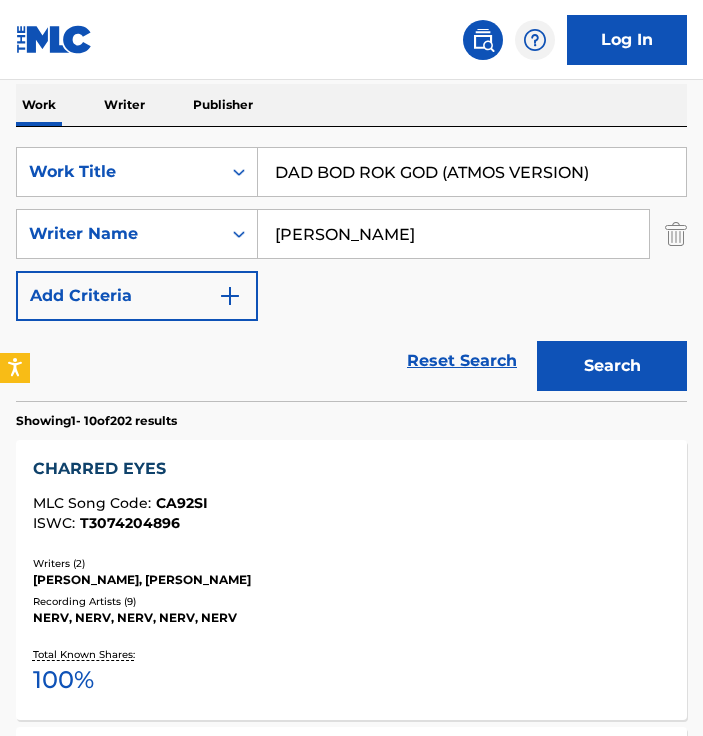 type on "[PERSON_NAME]" 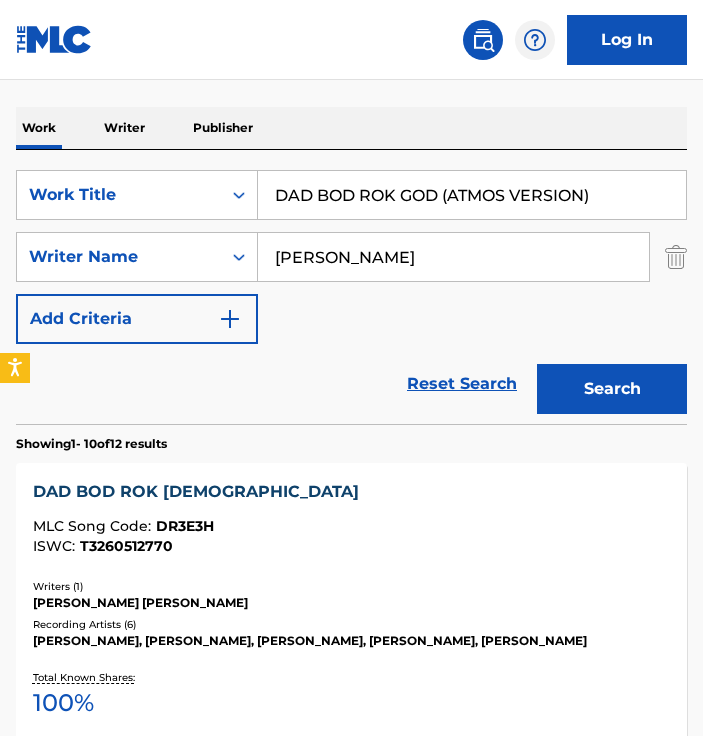 scroll, scrollTop: 446, scrollLeft: 0, axis: vertical 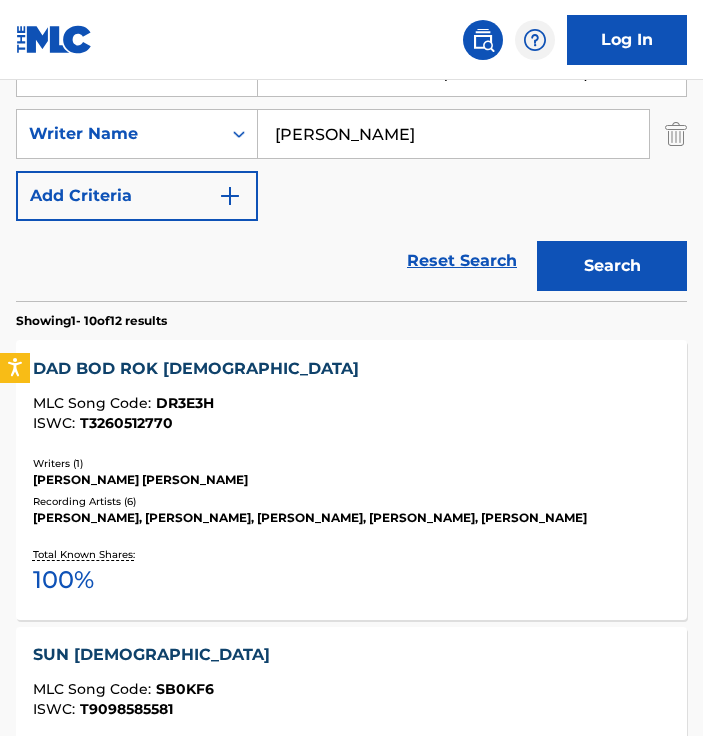 click on "DAD BOD ROK GOD MLC Song Code : DR3E3H ISWC : T3260512770" at bounding box center [351, 394] 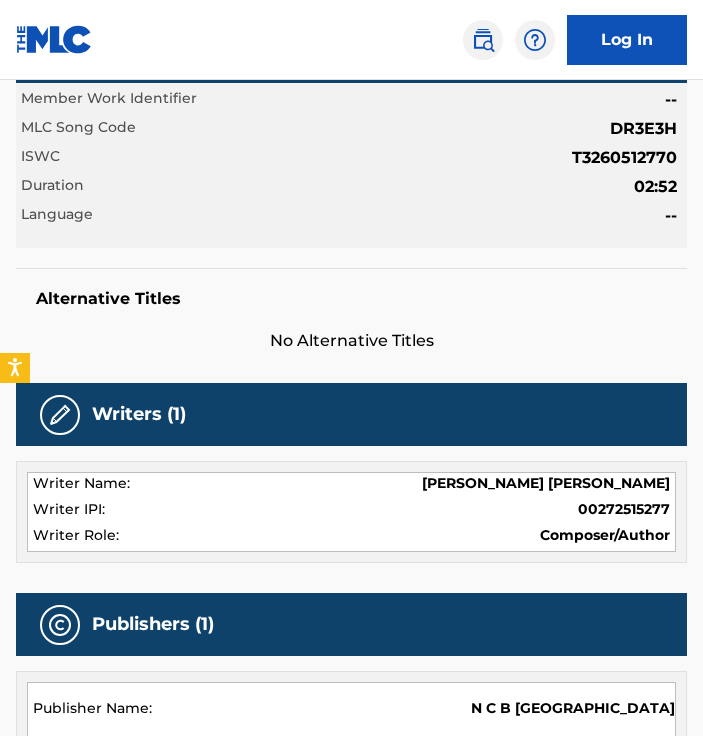 scroll, scrollTop: 0, scrollLeft: 0, axis: both 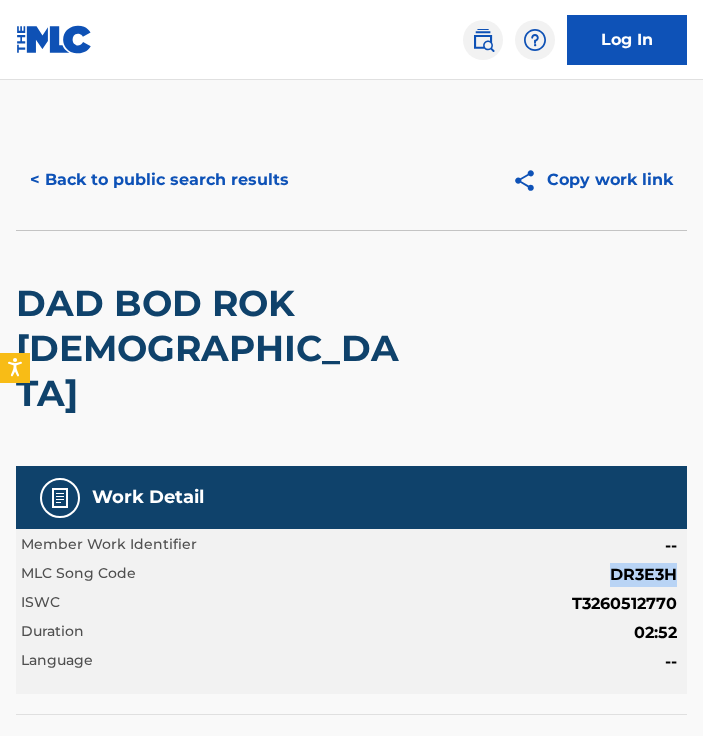 drag, startPoint x: 599, startPoint y: 492, endPoint x: 678, endPoint y: 488, distance: 79.101204 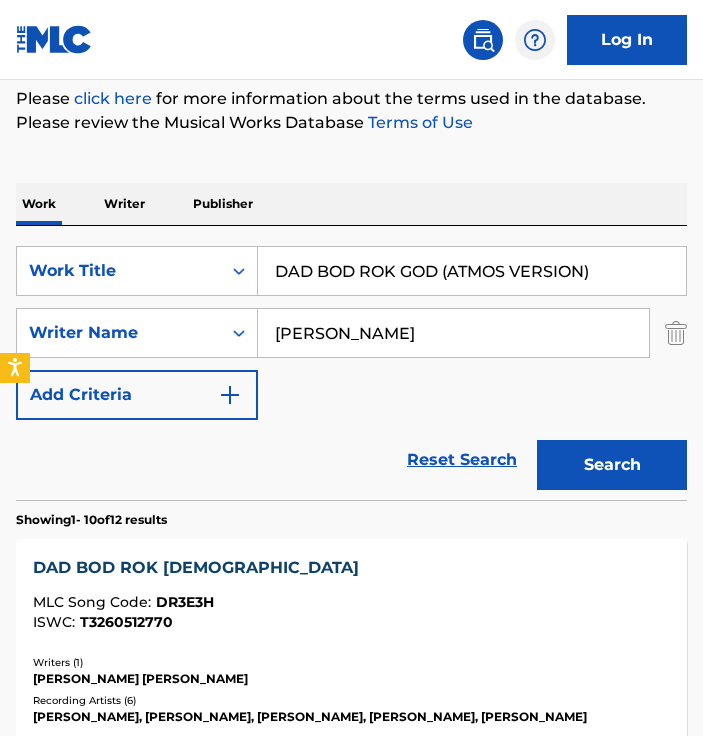scroll, scrollTop: 246, scrollLeft: 0, axis: vertical 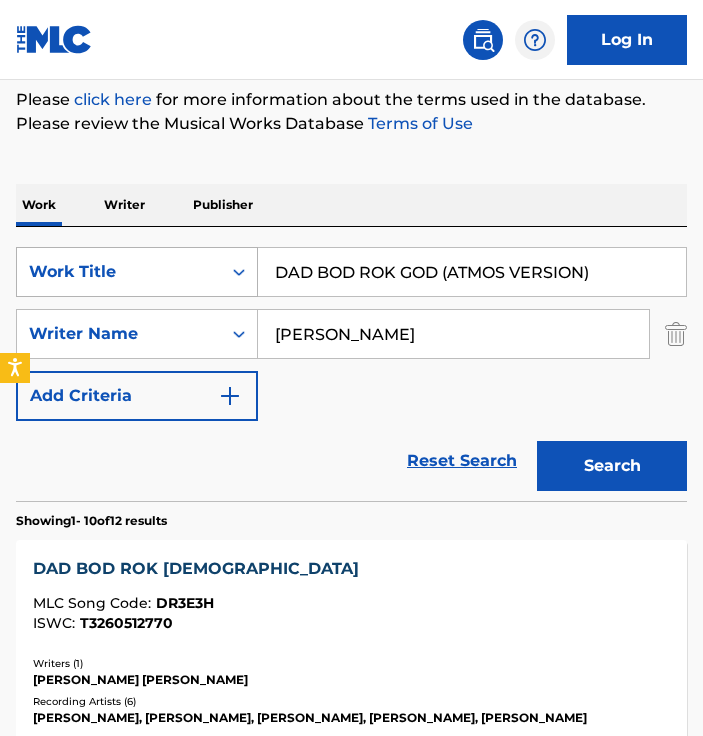 drag, startPoint x: 542, startPoint y: 283, endPoint x: 49, endPoint y: 284, distance: 493.001 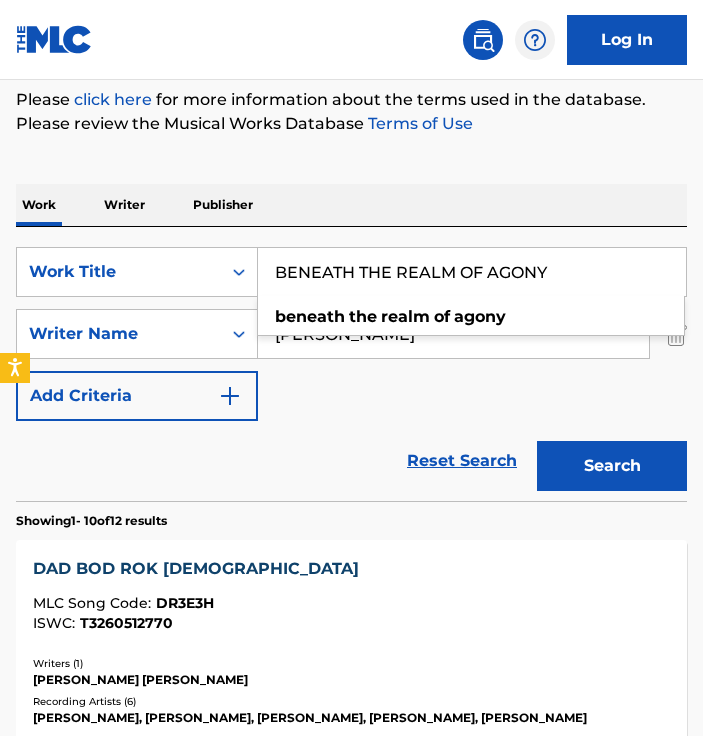 type on "BENEATH THE REALM OF AGONY" 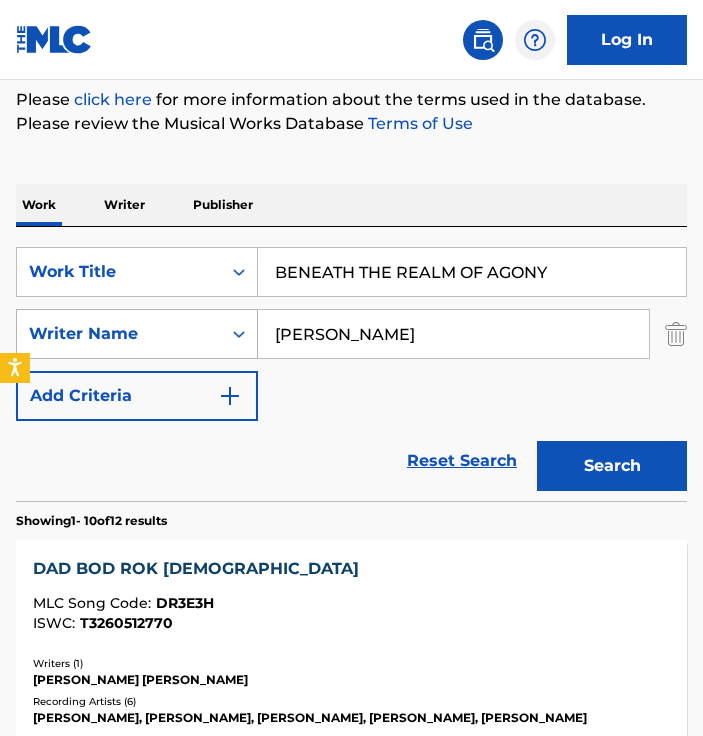 drag, startPoint x: 424, startPoint y: 349, endPoint x: 39, endPoint y: 318, distance: 386.24603 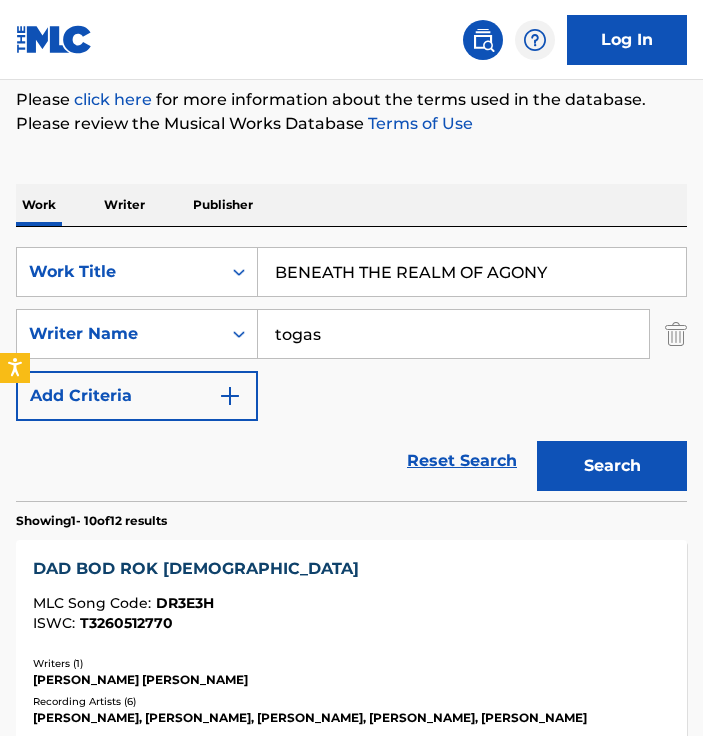 type on "togas" 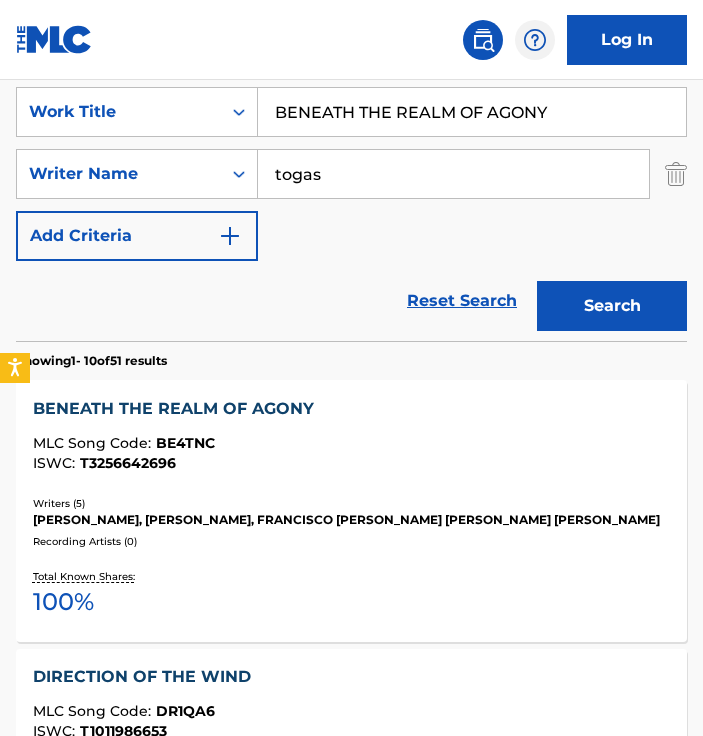 scroll, scrollTop: 546, scrollLeft: 0, axis: vertical 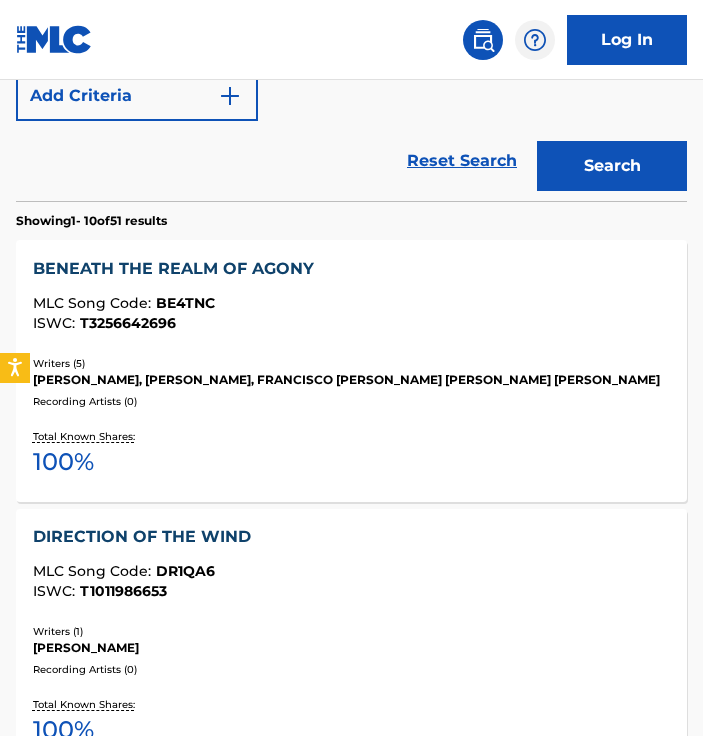 click on "[PERSON_NAME], [PERSON_NAME], FRANCISCO [PERSON_NAME] [PERSON_NAME] [PERSON_NAME]" at bounding box center [351, 380] 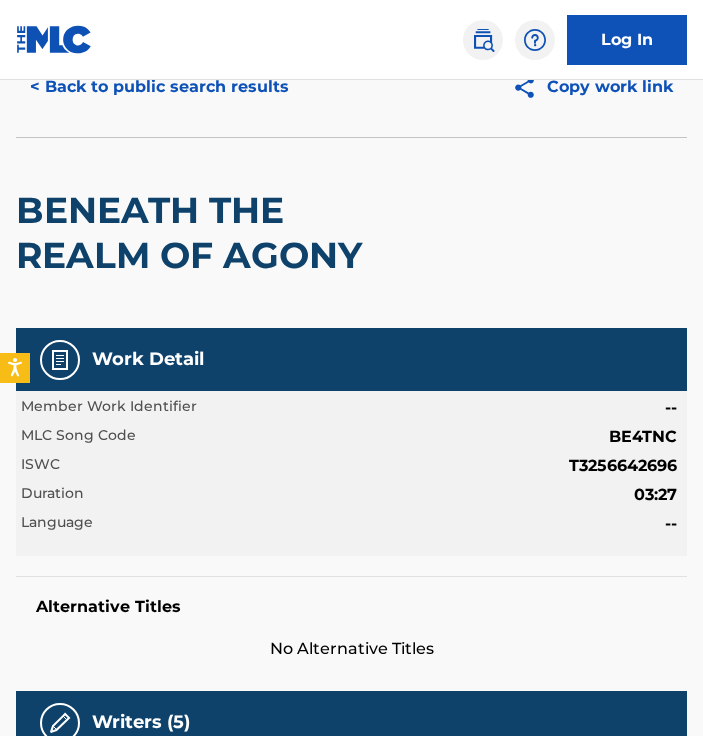 scroll, scrollTop: 100, scrollLeft: 0, axis: vertical 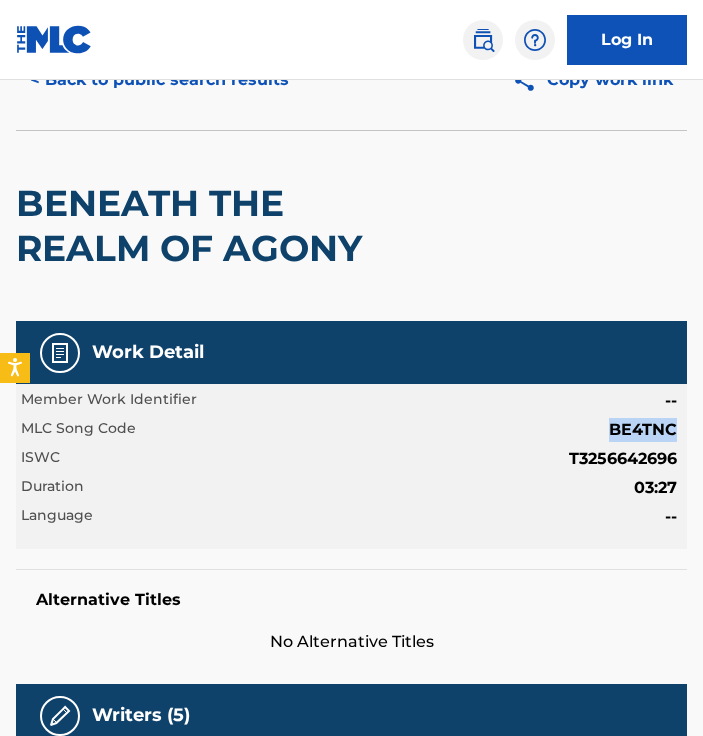 drag, startPoint x: 609, startPoint y: 428, endPoint x: 677, endPoint y: 431, distance: 68.06615 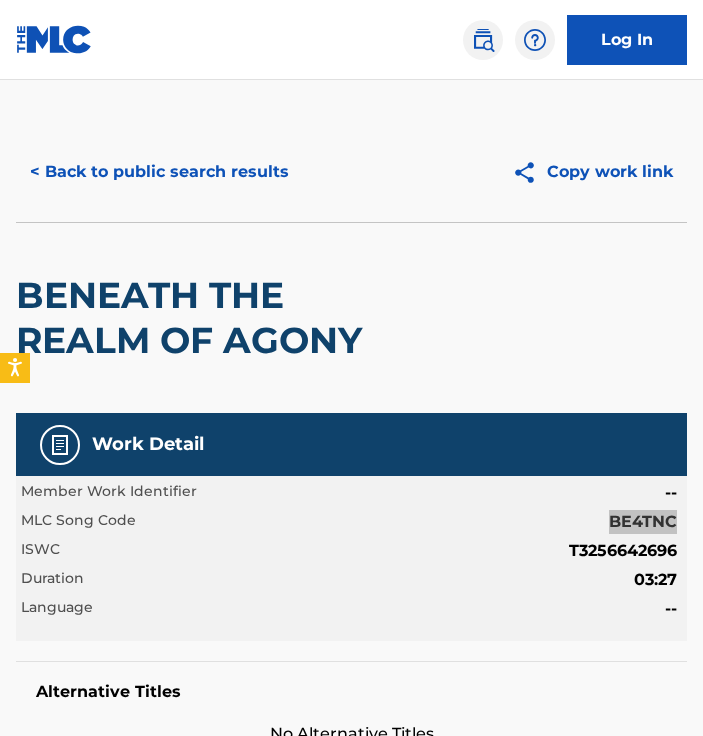 scroll, scrollTop: 0, scrollLeft: 0, axis: both 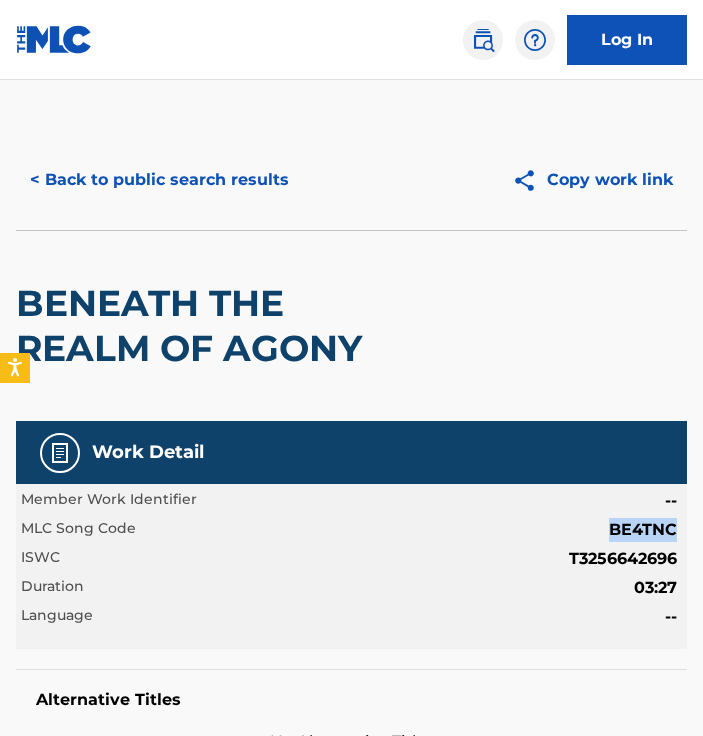 click on "< Back to public search results" at bounding box center [159, 180] 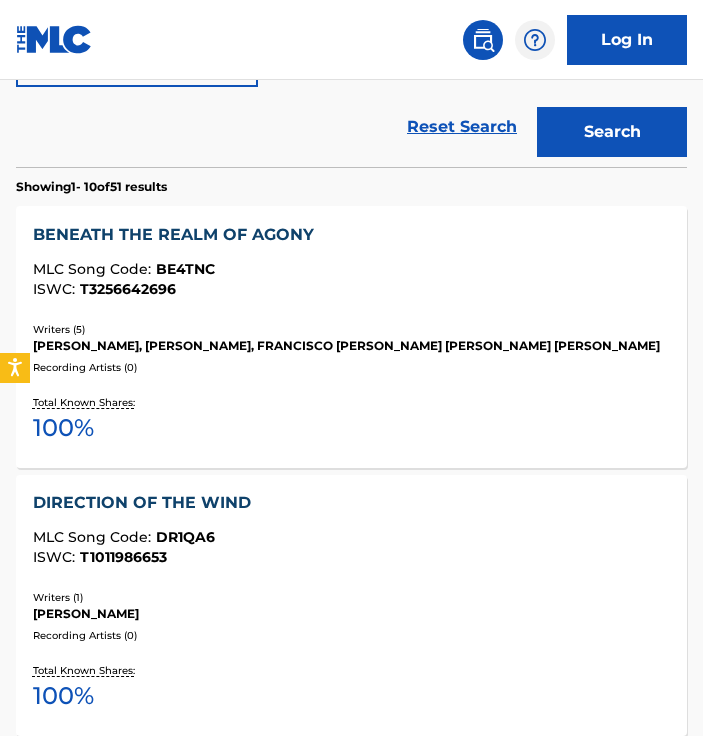 scroll, scrollTop: 260, scrollLeft: 0, axis: vertical 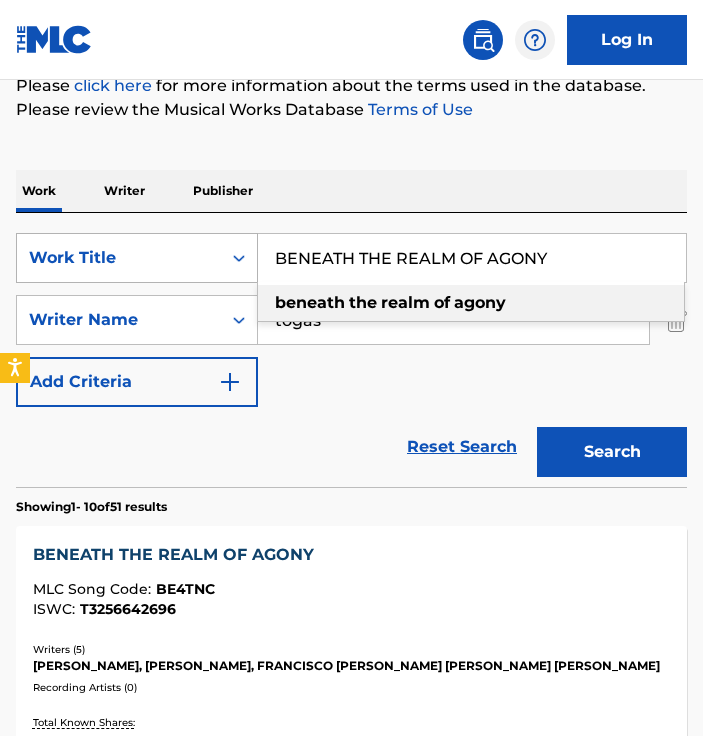 drag, startPoint x: 598, startPoint y: 259, endPoint x: 128, endPoint y: 262, distance: 470.00958 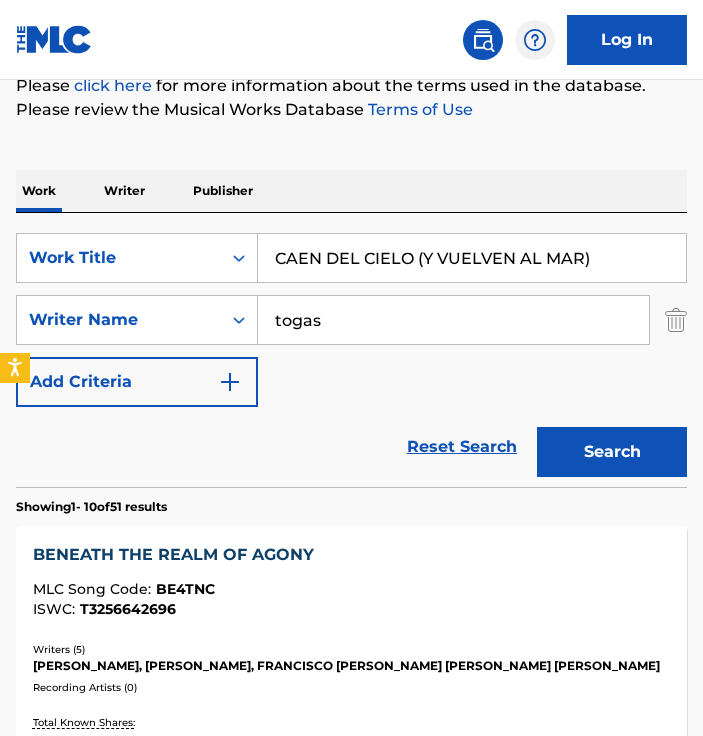 type on "CAEN DEL CIELO (Y VUELVEN AL MAR)" 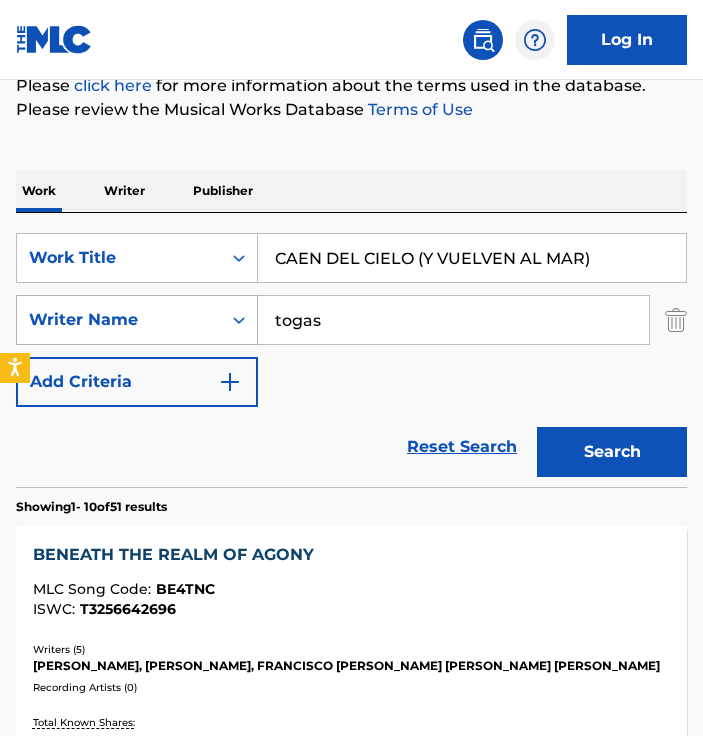 drag, startPoint x: 325, startPoint y: 317, endPoint x: 143, endPoint y: 316, distance: 182.00275 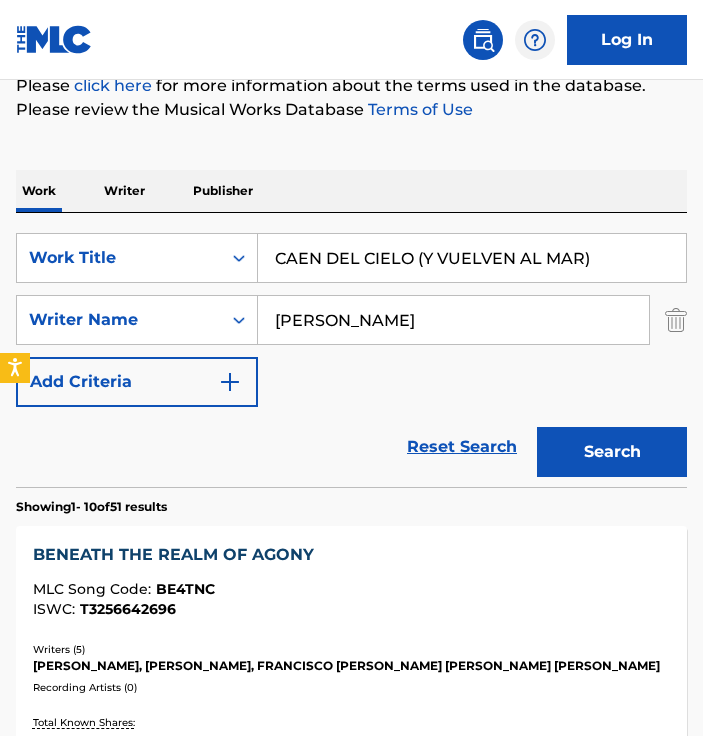 type on "[PERSON_NAME]" 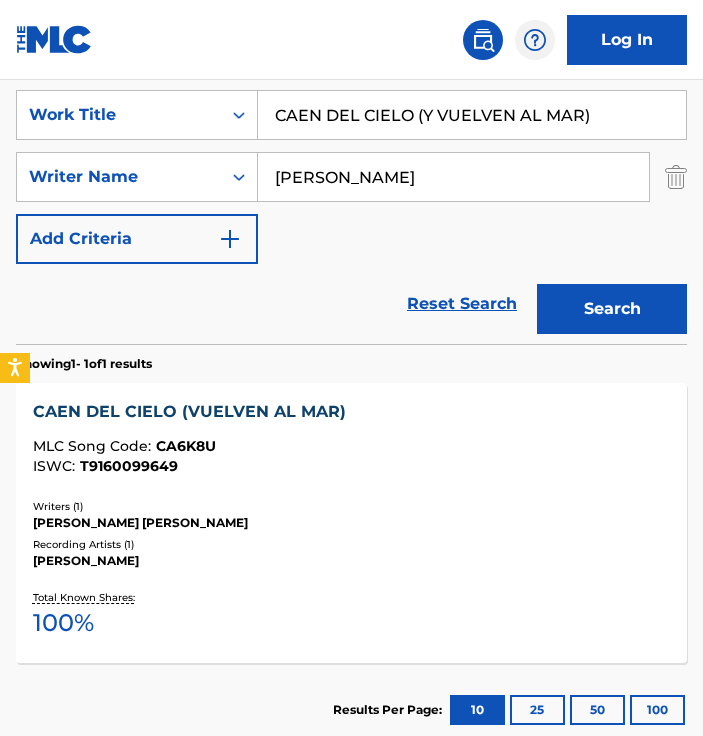 scroll, scrollTop: 460, scrollLeft: 0, axis: vertical 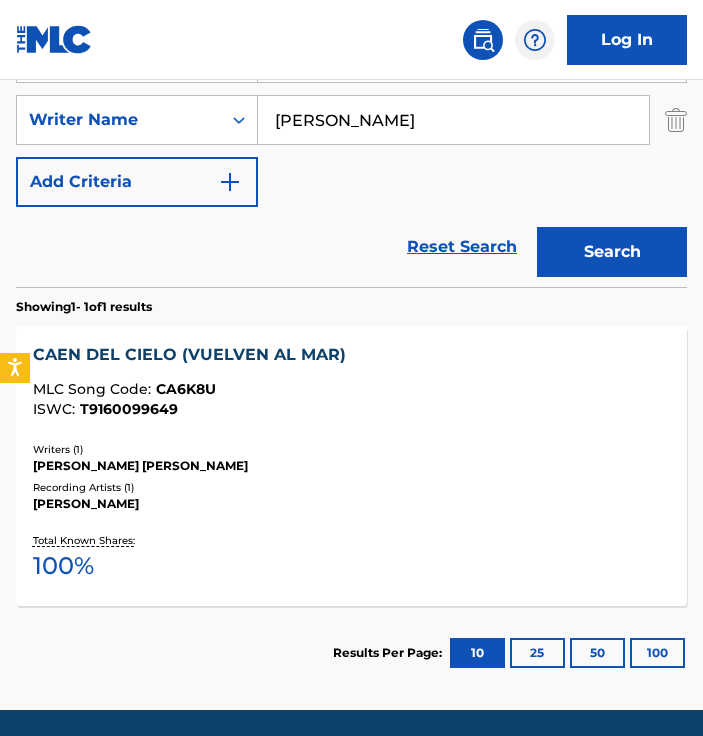 click on "ISWC : T9160099649" at bounding box center (351, 409) 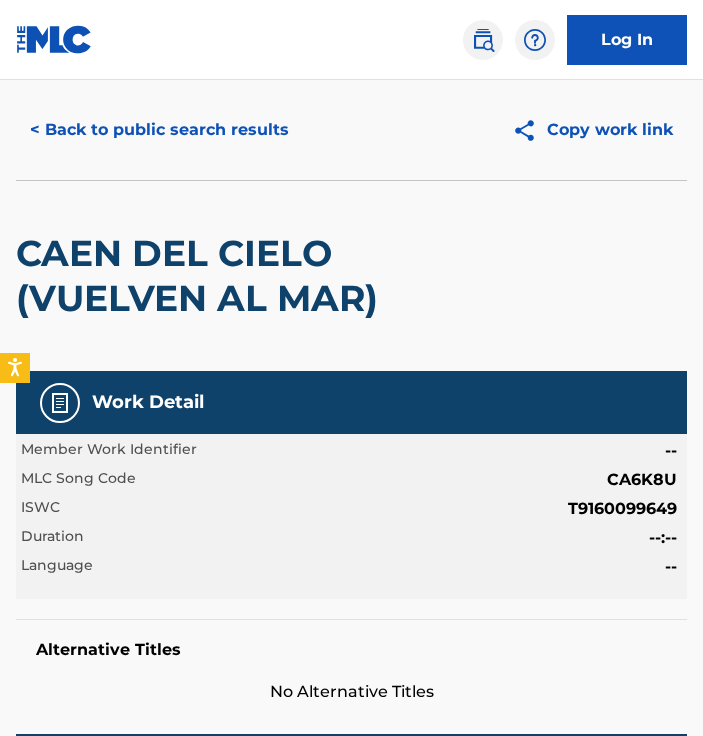 scroll, scrollTop: 200, scrollLeft: 0, axis: vertical 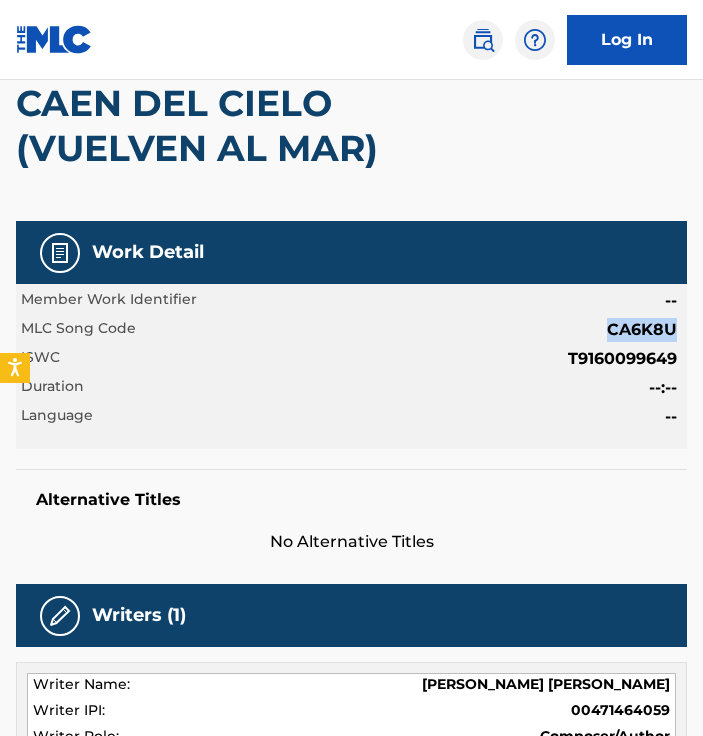 drag, startPoint x: 604, startPoint y: 326, endPoint x: 686, endPoint y: 337, distance: 82.73451 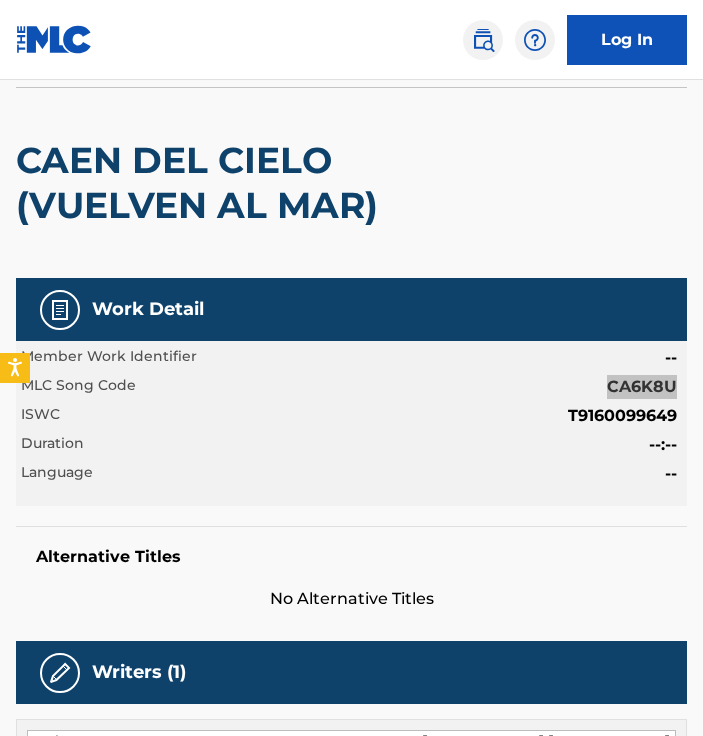 scroll, scrollTop: 0, scrollLeft: 0, axis: both 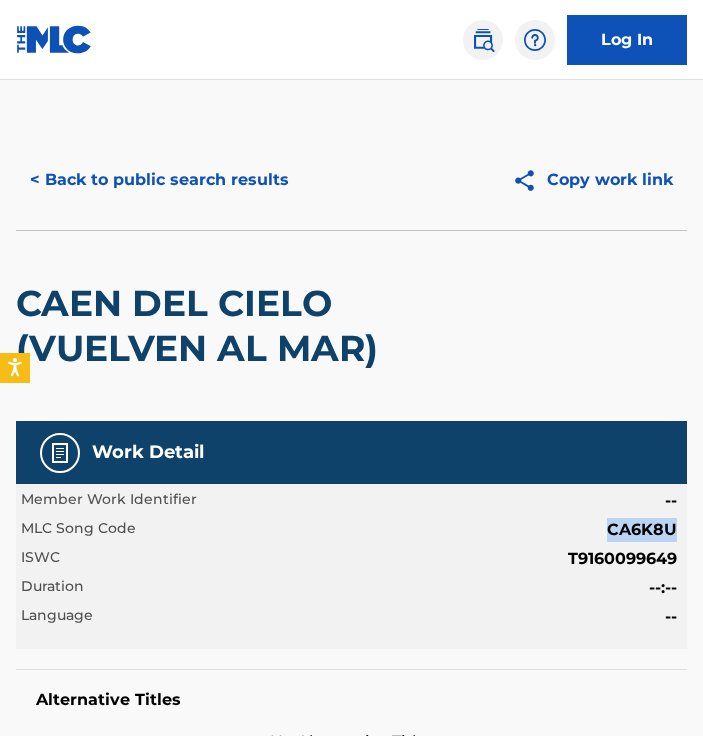 click on "< Back to public search results" at bounding box center [159, 180] 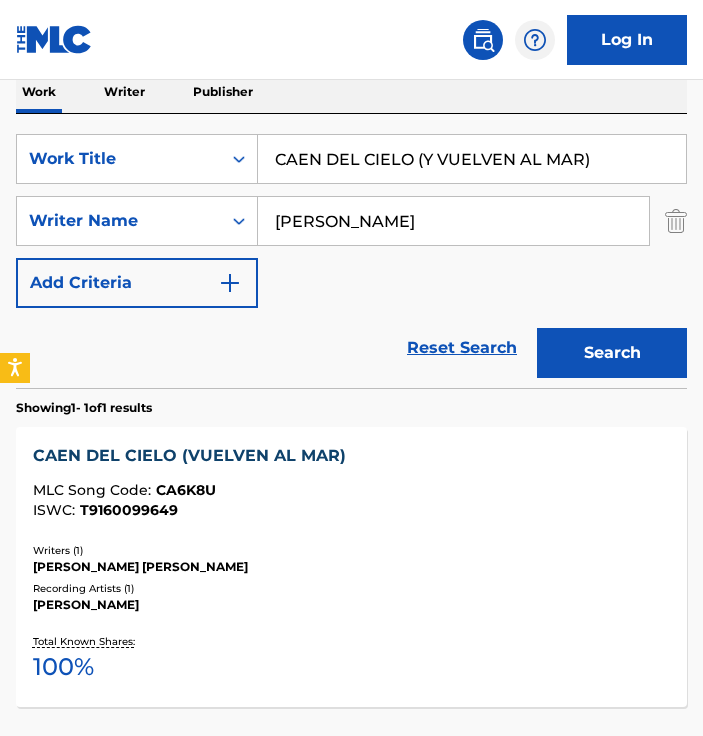 scroll, scrollTop: 250, scrollLeft: 0, axis: vertical 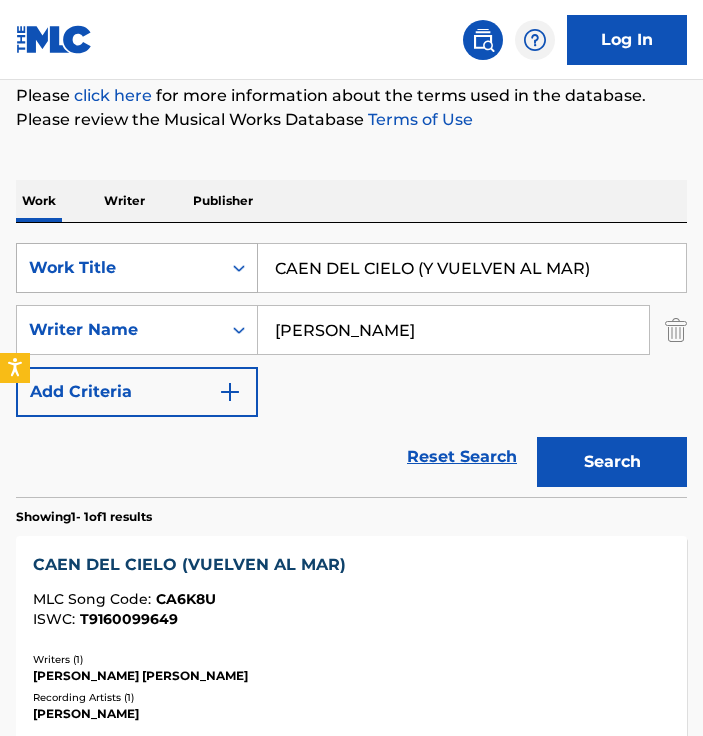 drag, startPoint x: 592, startPoint y: 265, endPoint x: 103, endPoint y: 269, distance: 489.01636 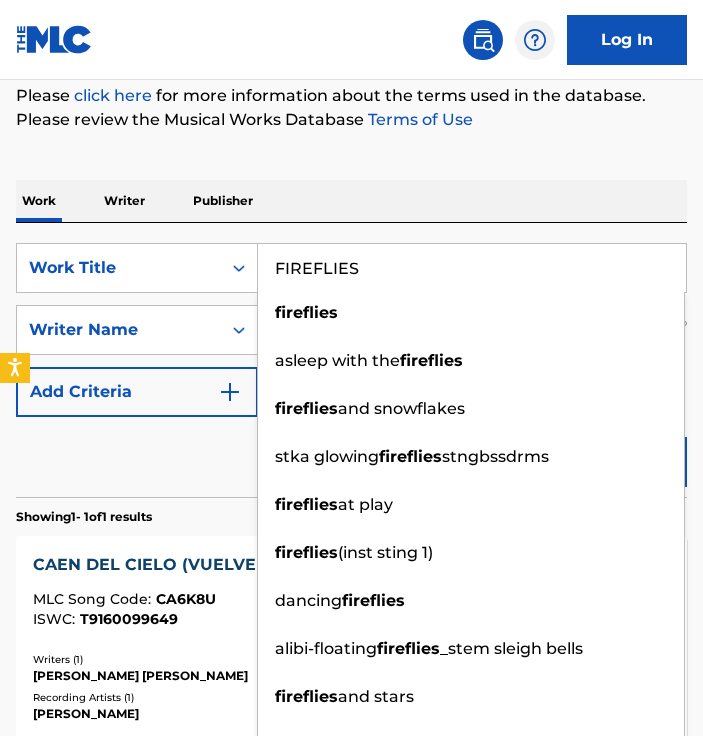 type on "FIREFLIES" 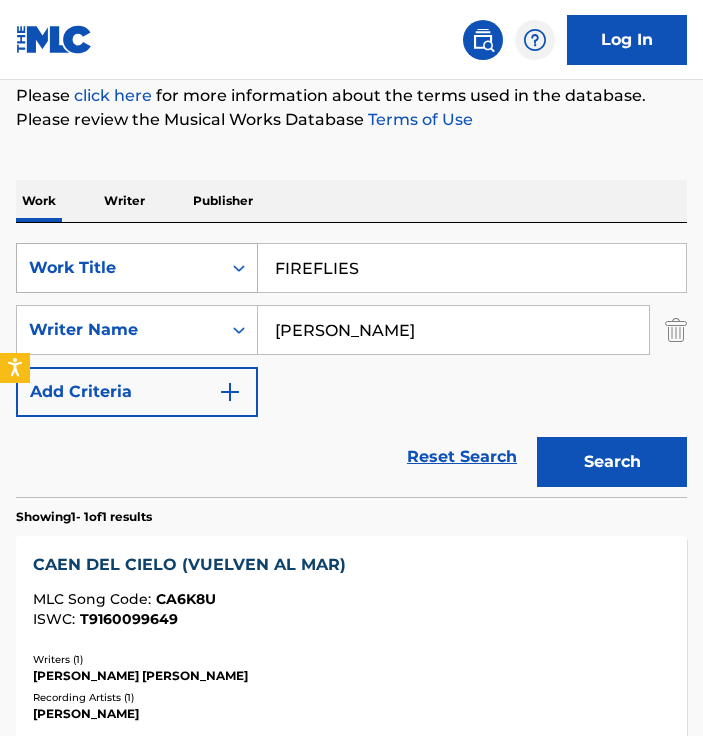 drag, startPoint x: 399, startPoint y: 331, endPoint x: 22, endPoint y: 285, distance: 379.796 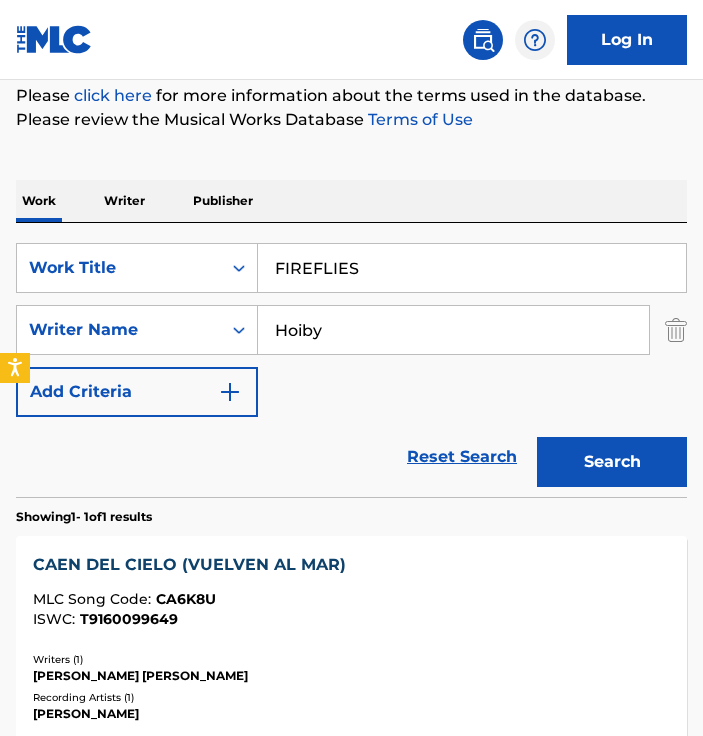 type on "Hoiby" 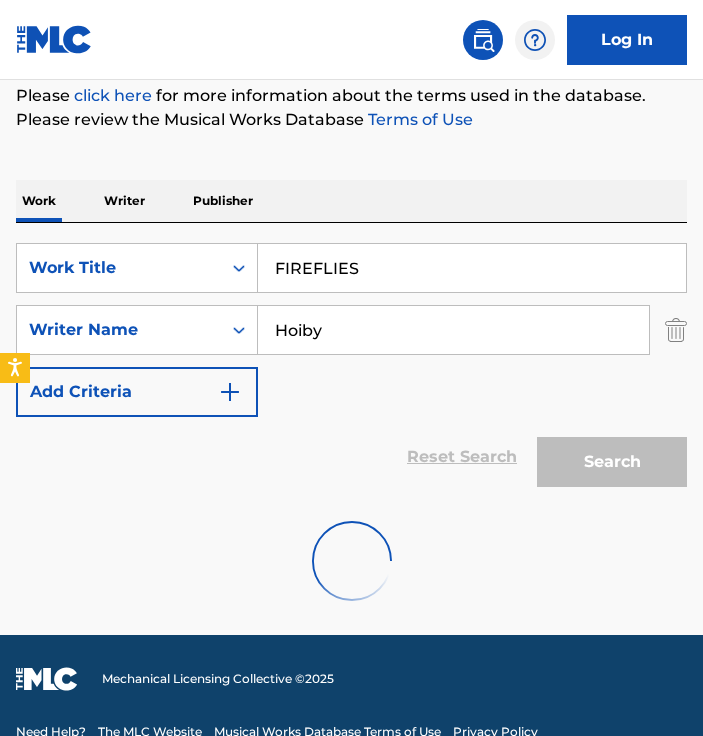 scroll, scrollTop: 214, scrollLeft: 0, axis: vertical 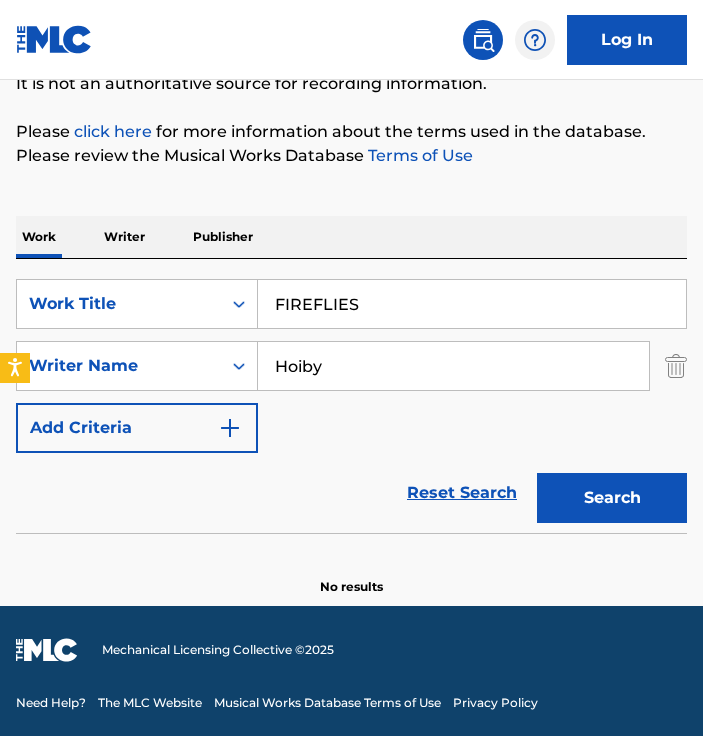click on "Hoiby" at bounding box center [453, 366] 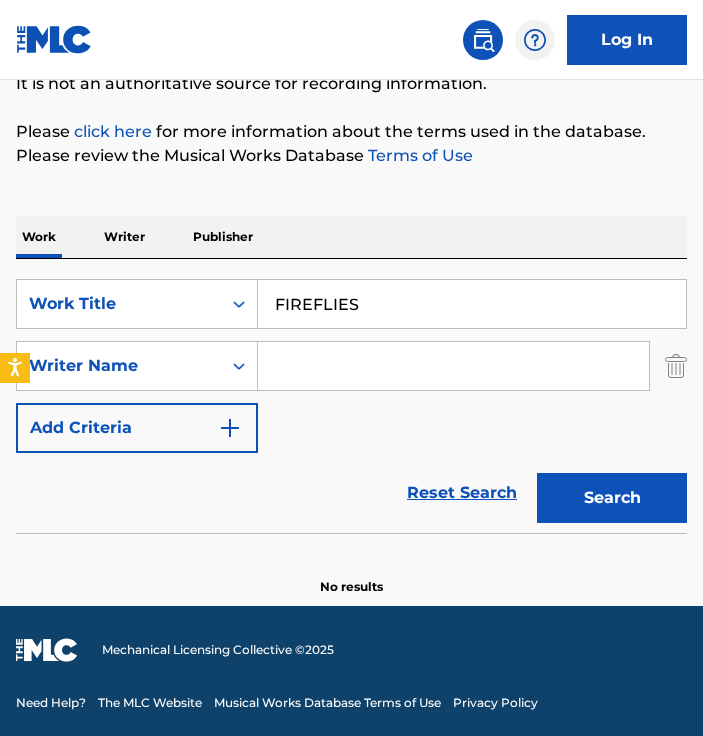 type 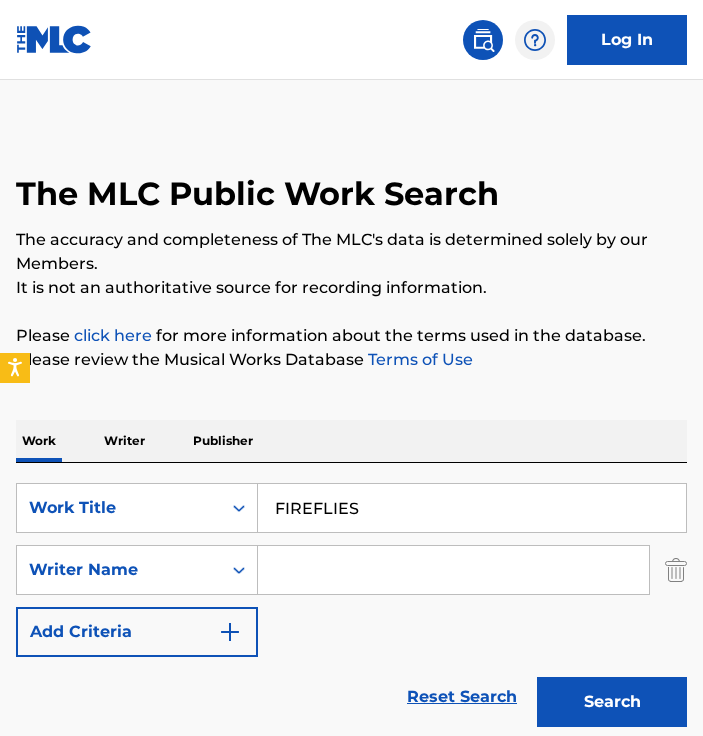 scroll, scrollTop: 0, scrollLeft: 0, axis: both 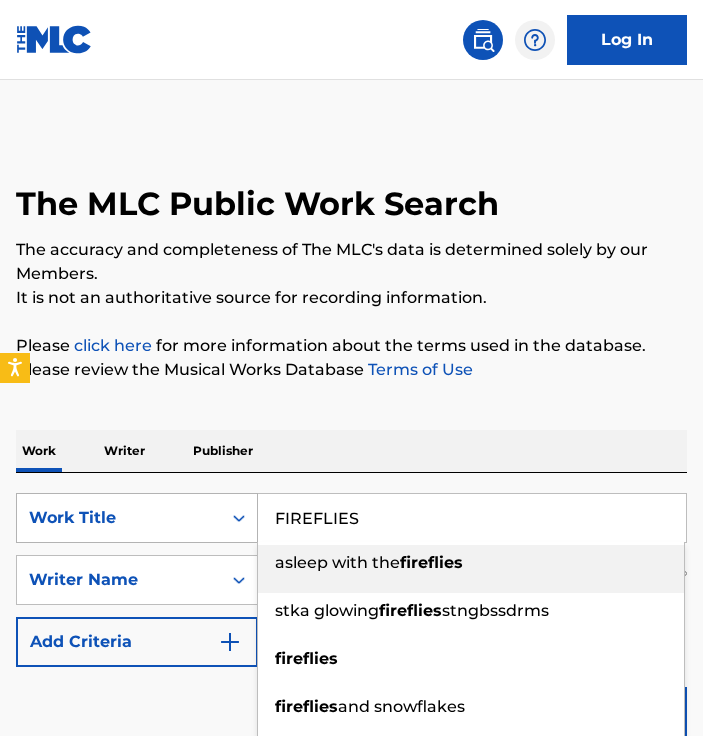 drag, startPoint x: 398, startPoint y: 521, endPoint x: 148, endPoint y: 502, distance: 250.72096 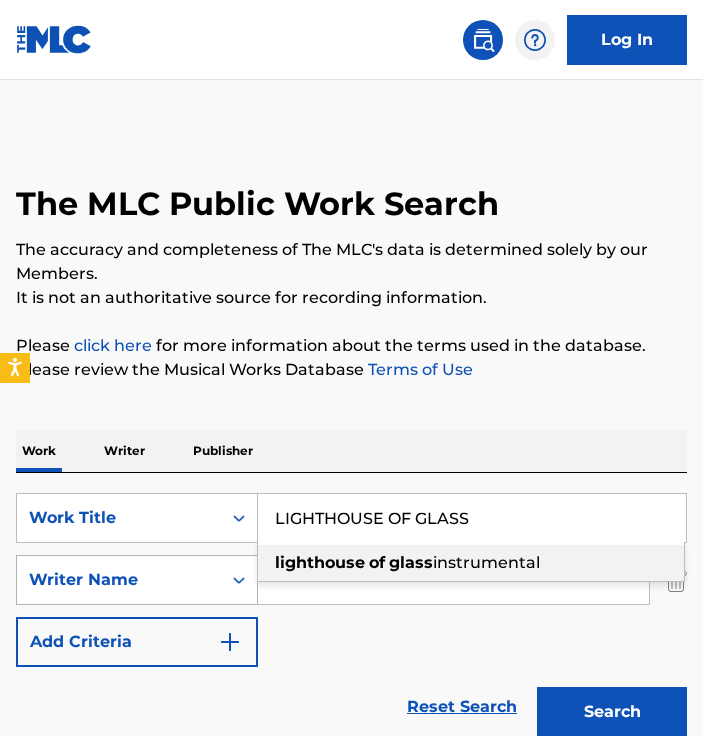 type on "LIGHTHOUSE OF GLASS" 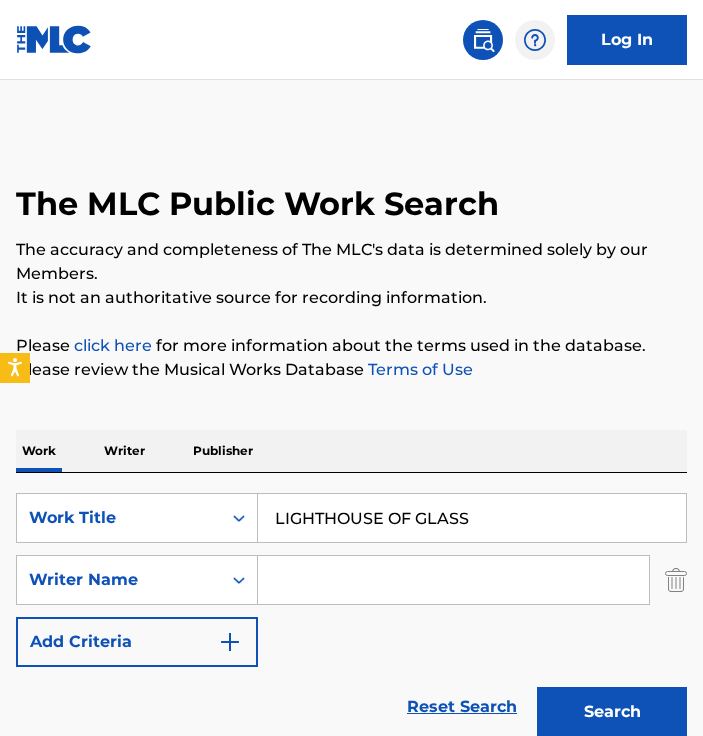 click at bounding box center [453, 580] 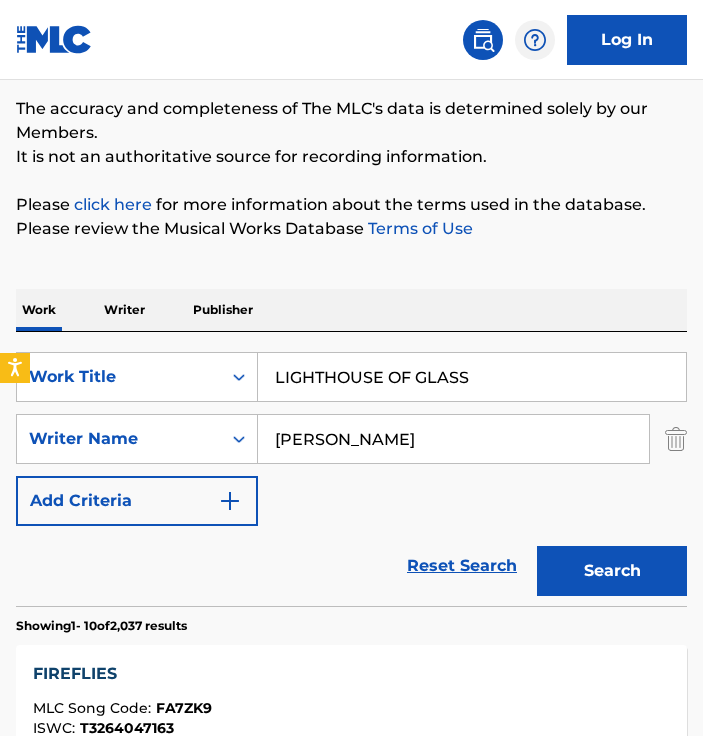 scroll, scrollTop: 200, scrollLeft: 0, axis: vertical 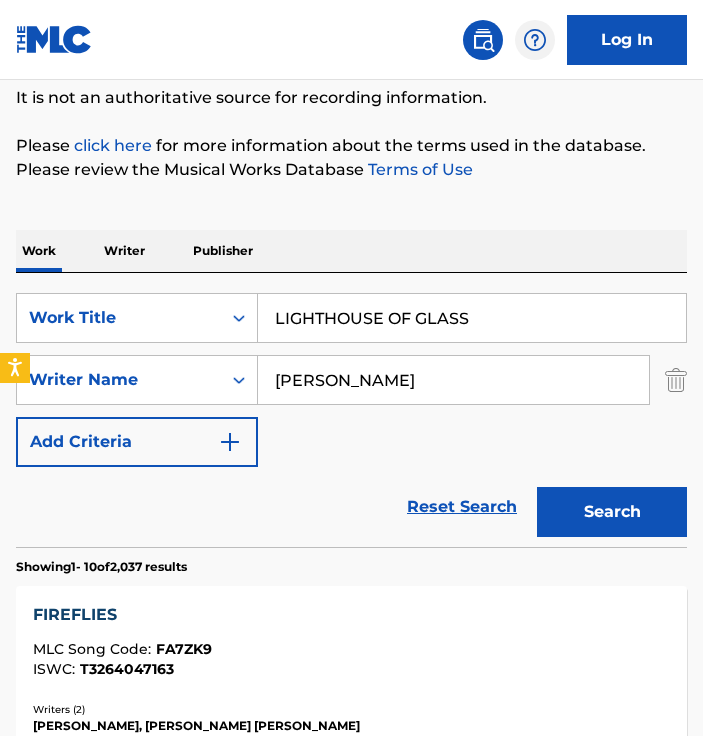 type on "[PERSON_NAME]" 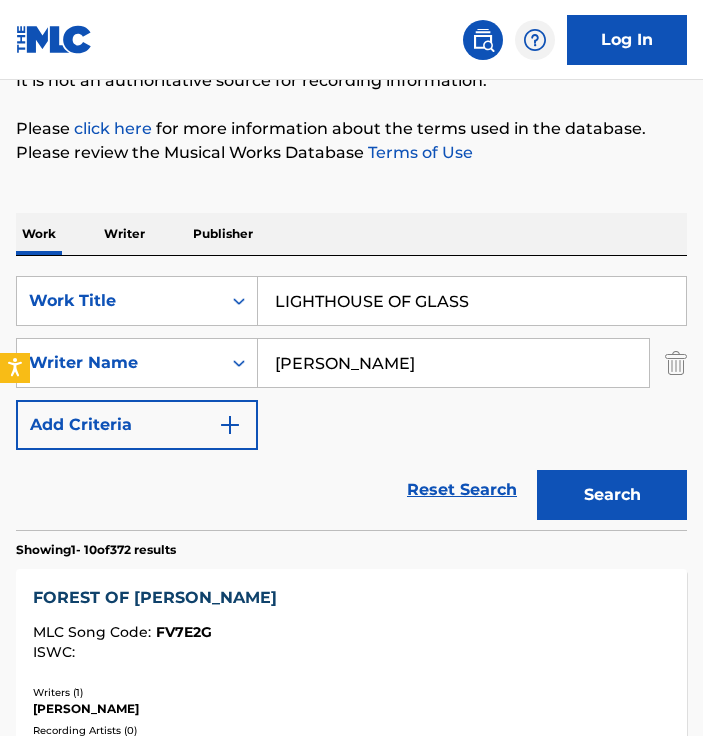 scroll, scrollTop: 200, scrollLeft: 0, axis: vertical 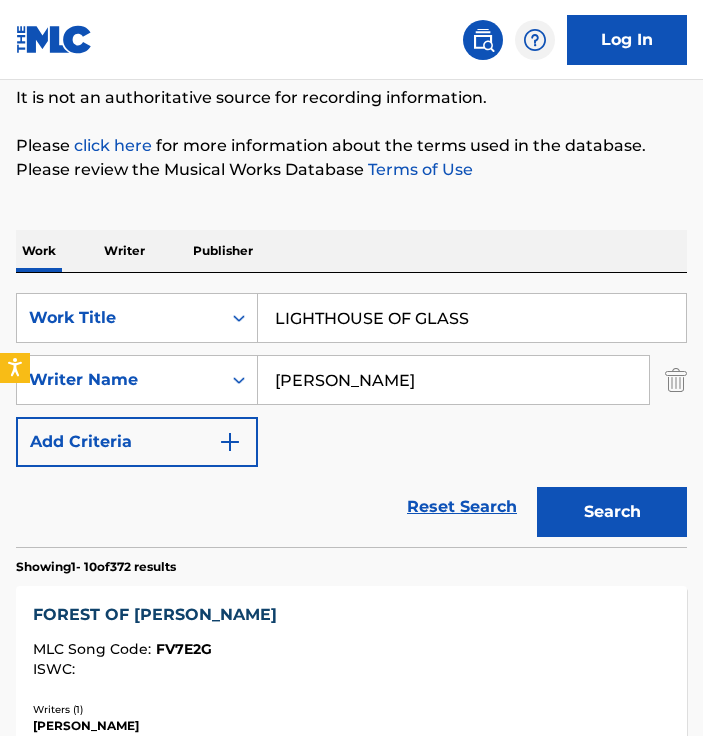 click on "[PERSON_NAME]" at bounding box center (453, 380) 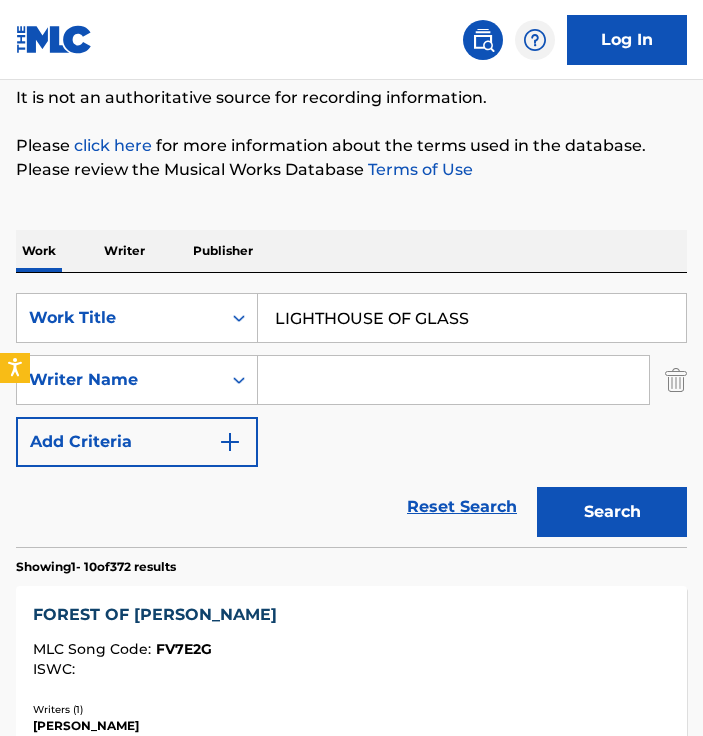 type 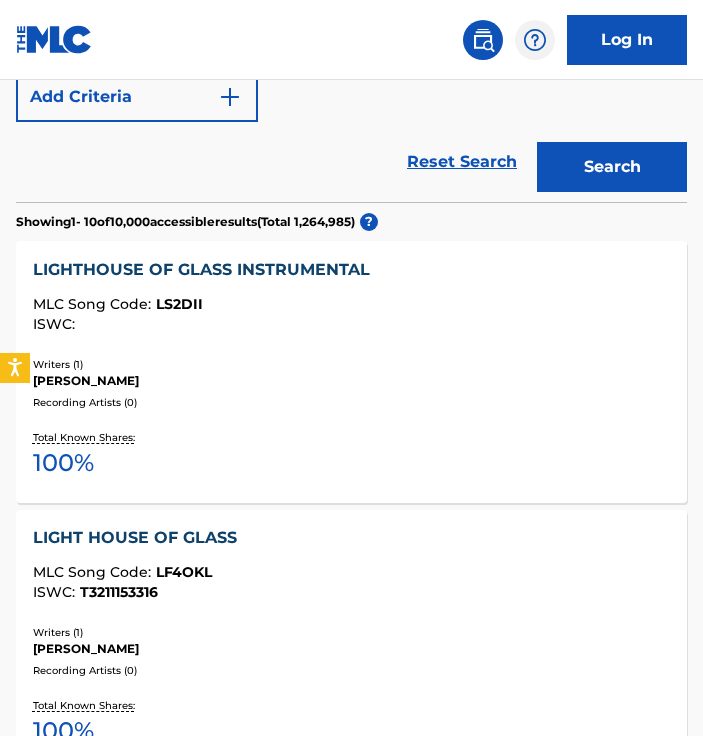 scroll, scrollTop: 600, scrollLeft: 0, axis: vertical 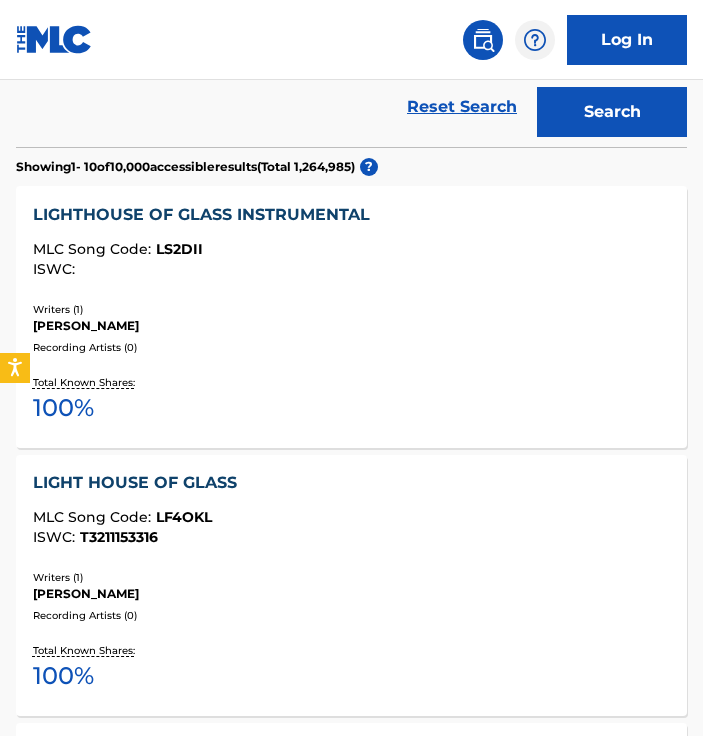 click on "Writers ( 1 )" at bounding box center (351, 309) 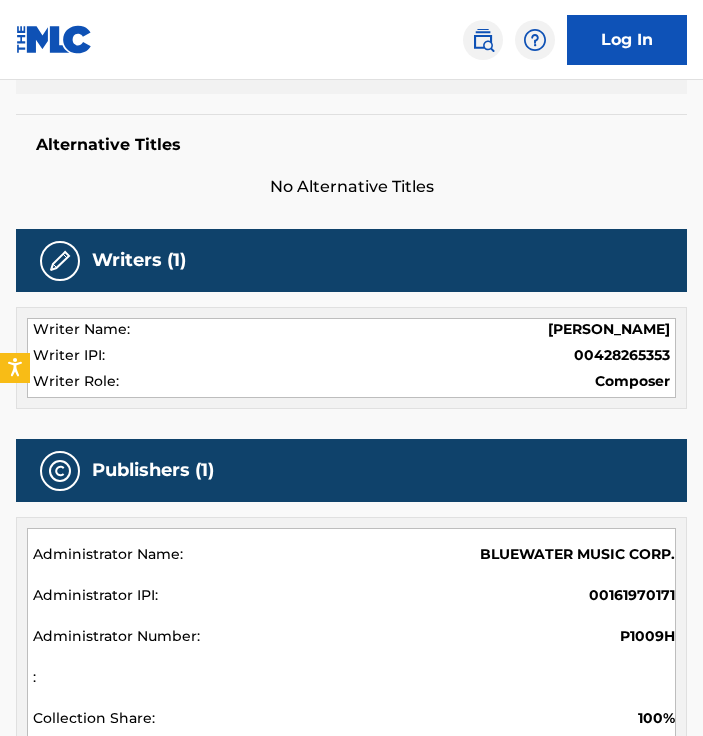 scroll, scrollTop: 0, scrollLeft: 0, axis: both 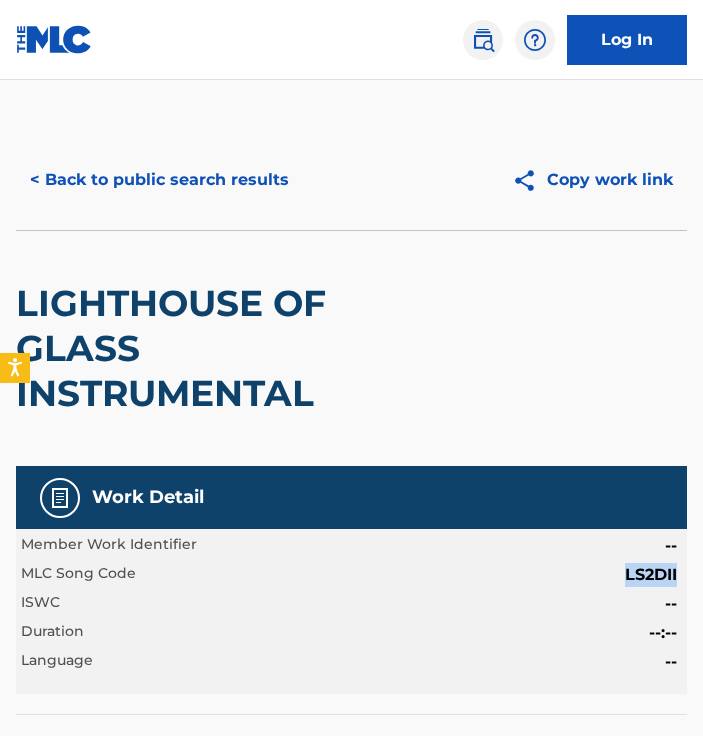 drag, startPoint x: 626, startPoint y: 572, endPoint x: 676, endPoint y: 576, distance: 50.159744 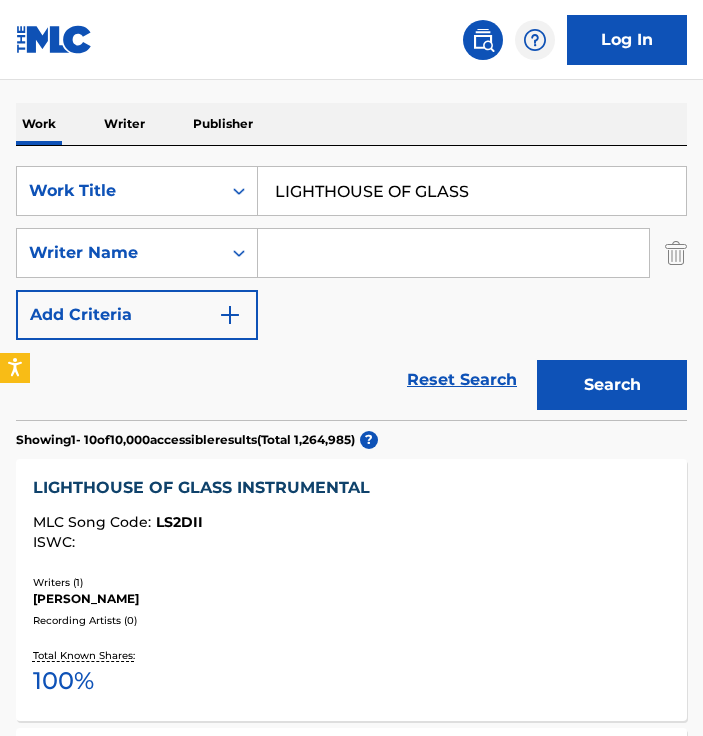 scroll, scrollTop: 214, scrollLeft: 0, axis: vertical 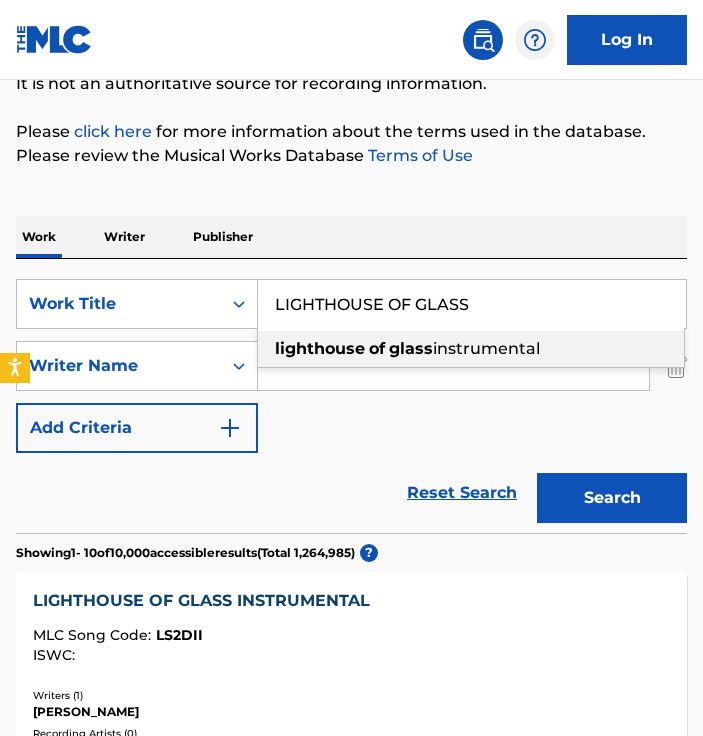 drag, startPoint x: 527, startPoint y: 301, endPoint x: 276, endPoint y: 333, distance: 253.03162 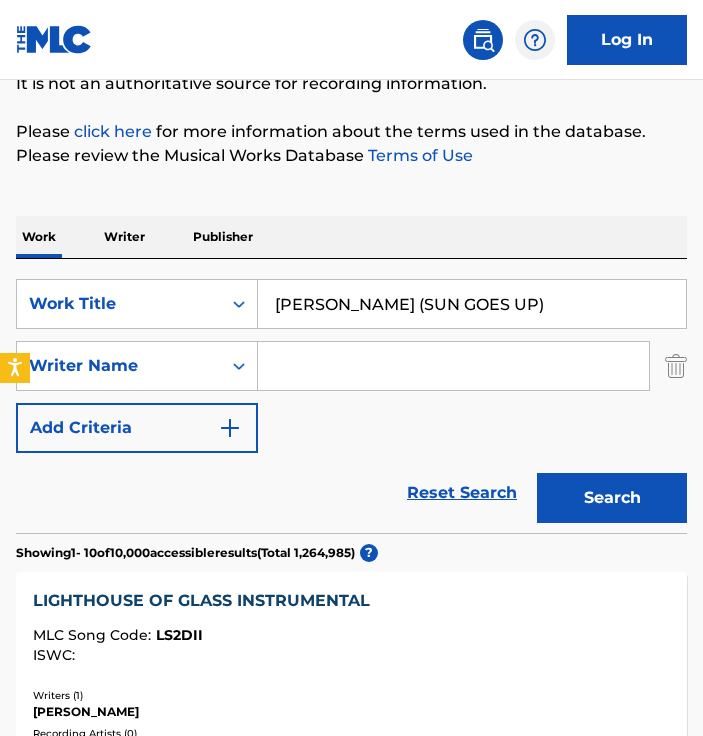 type on "[PERSON_NAME] (SUN GOES UP)" 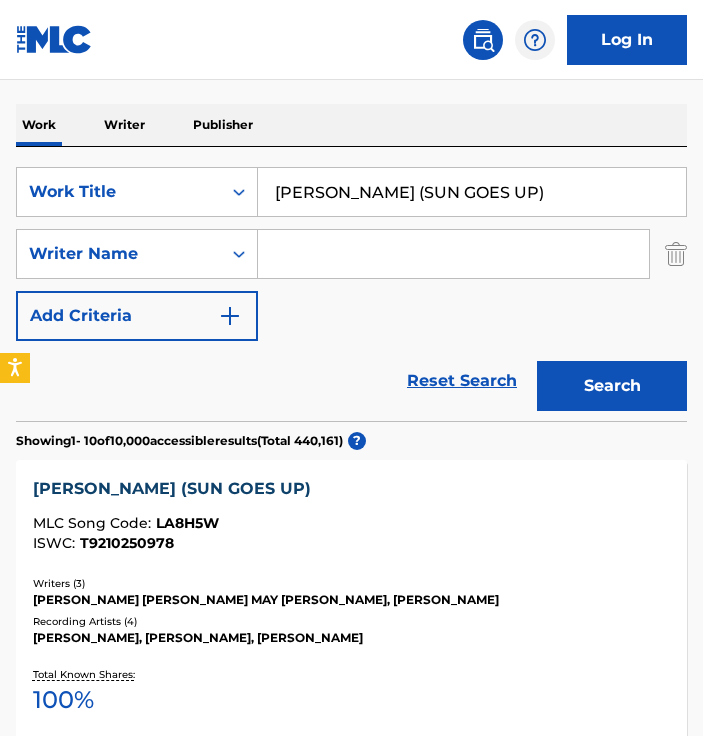 scroll, scrollTop: 414, scrollLeft: 0, axis: vertical 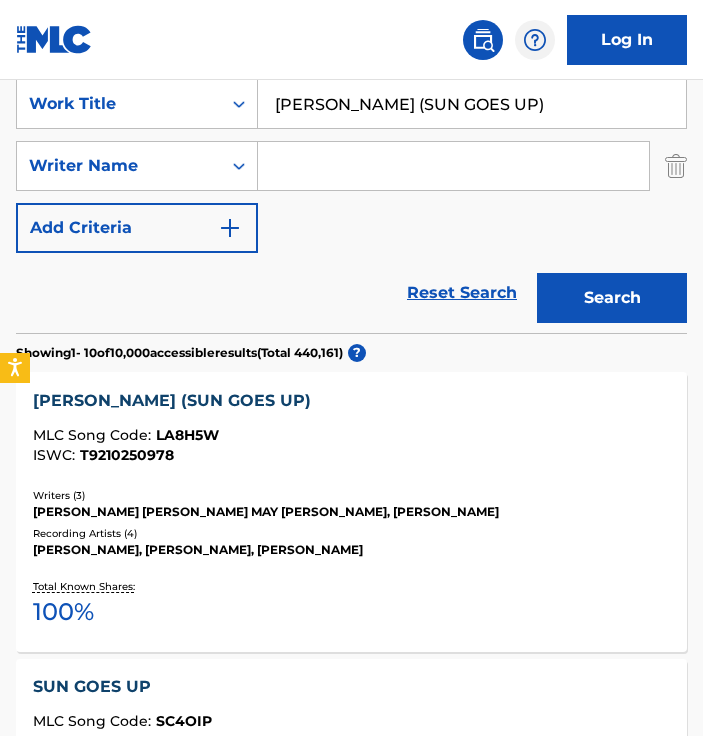 click on "MLC Song Code : LA8H5W" at bounding box center [351, 438] 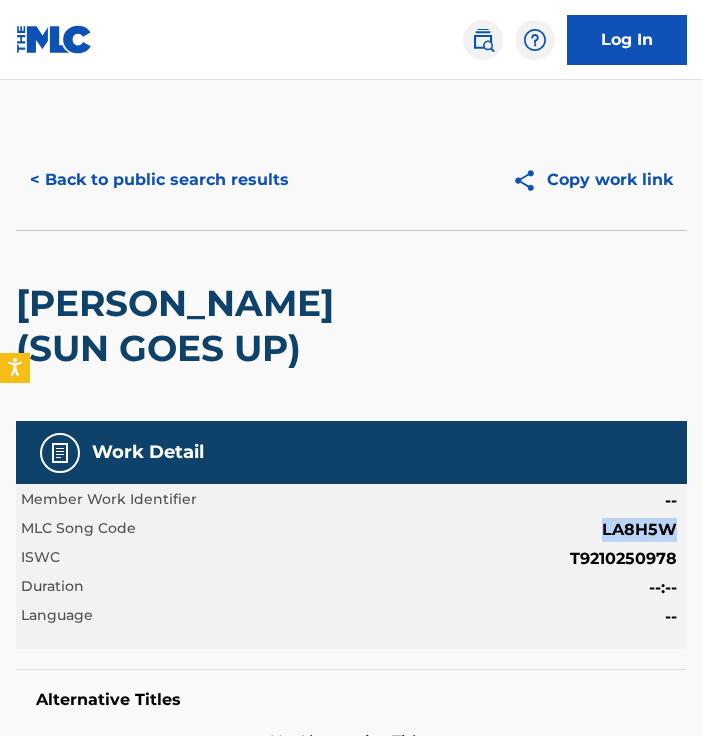 drag, startPoint x: 603, startPoint y: 531, endPoint x: 682, endPoint y: 530, distance: 79.00633 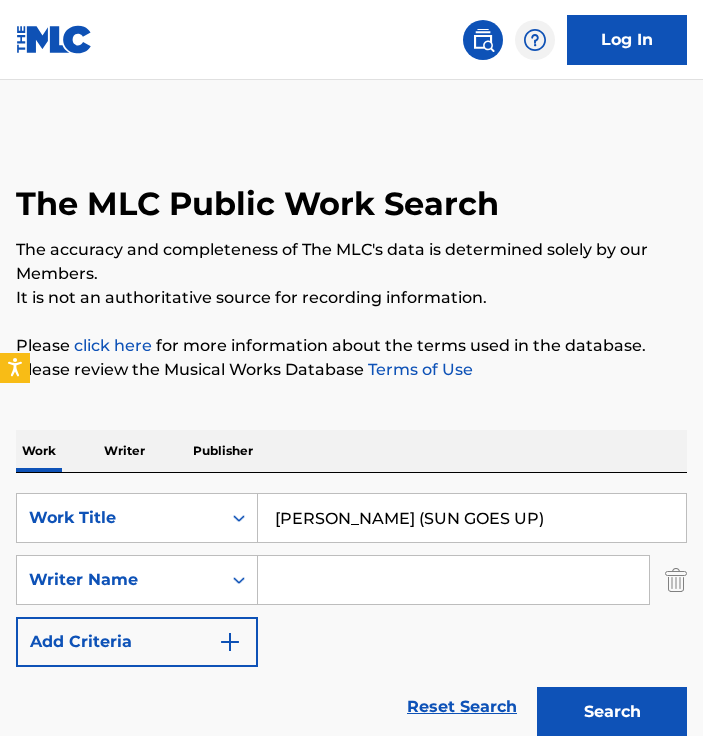 scroll, scrollTop: 414, scrollLeft: 0, axis: vertical 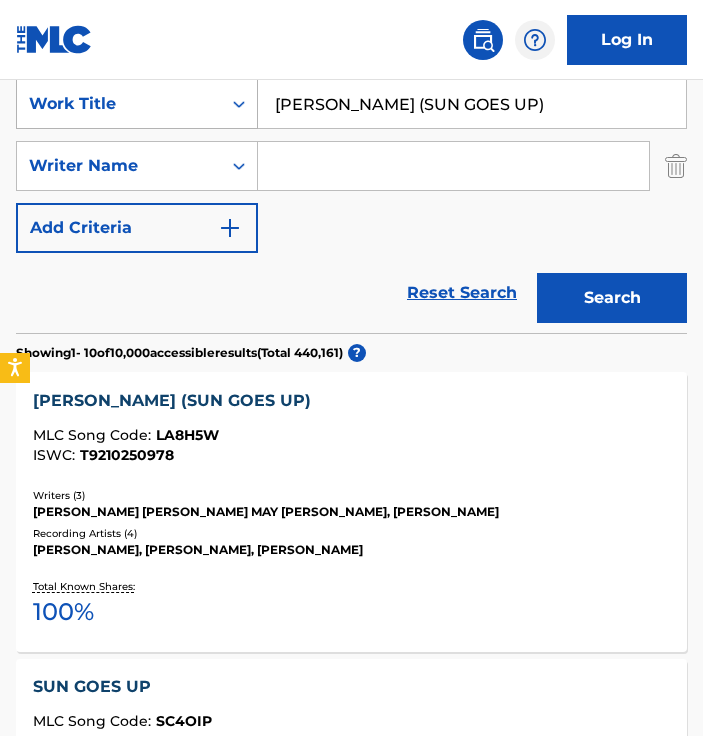 drag, startPoint x: 473, startPoint y: 116, endPoint x: 87, endPoint y: 116, distance: 386 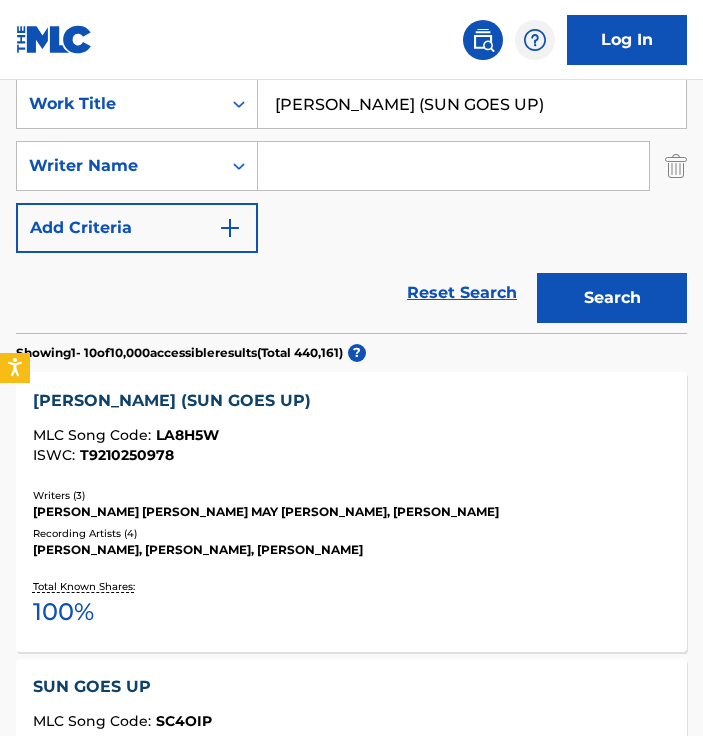 paste on "THE GAP" 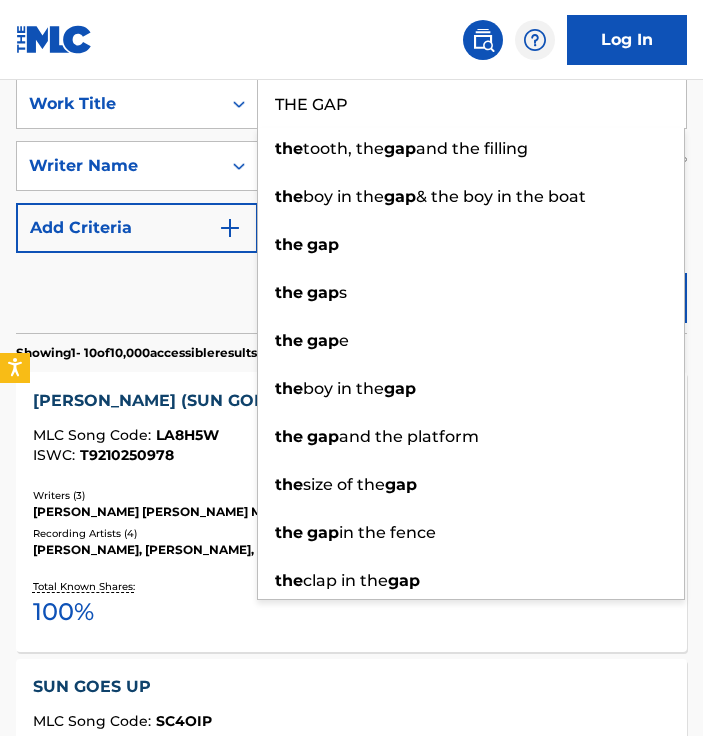 type on "THE GAP" 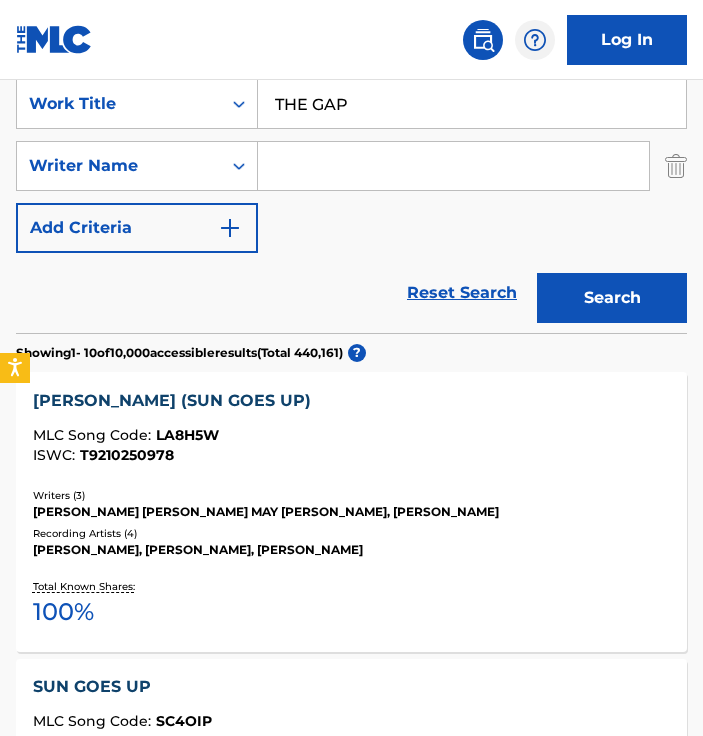 click on "Reset Search Search" at bounding box center [351, 293] 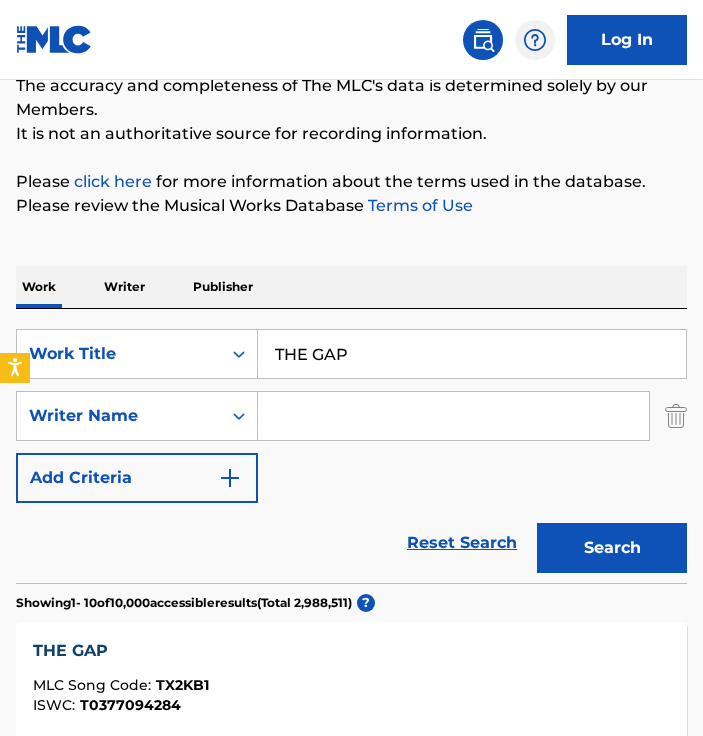 scroll, scrollTop: 114, scrollLeft: 0, axis: vertical 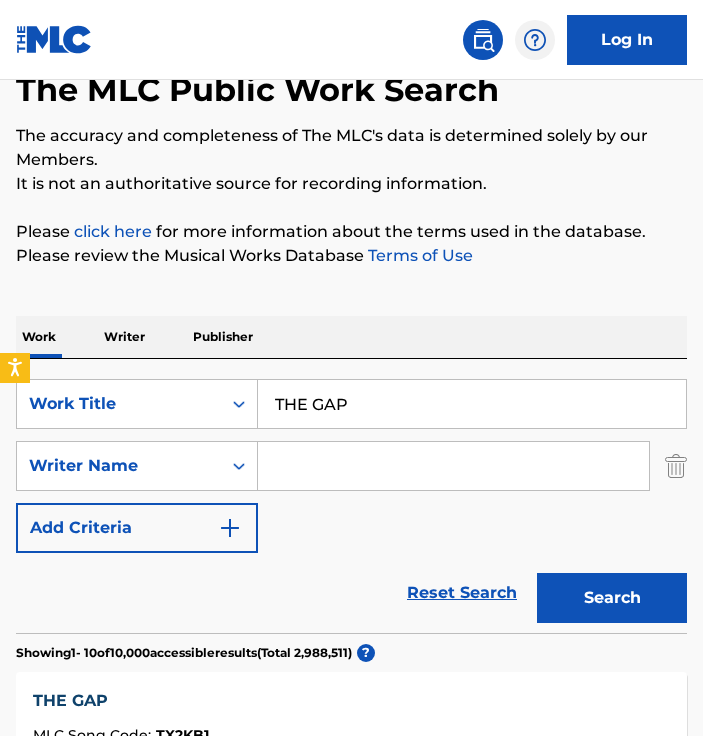 click at bounding box center [453, 466] 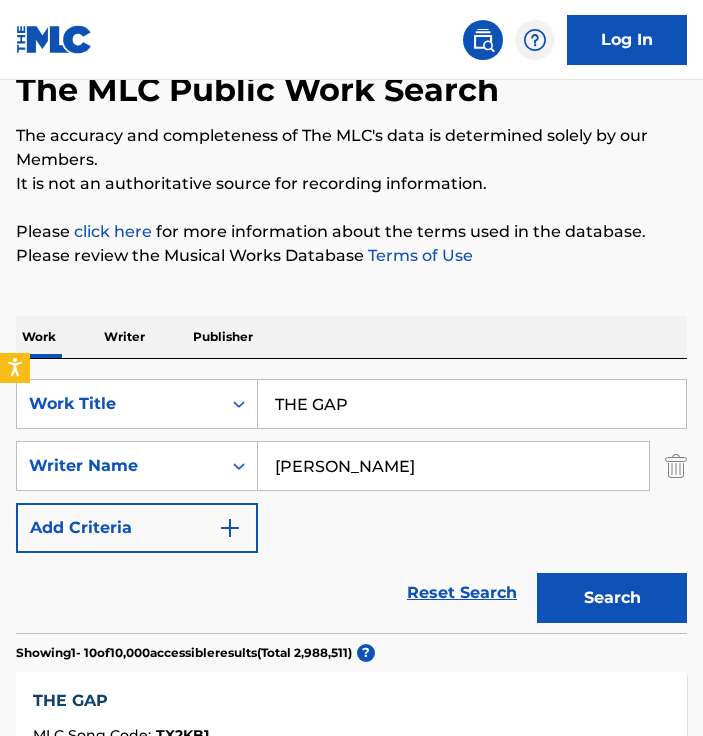 type on "[PERSON_NAME]" 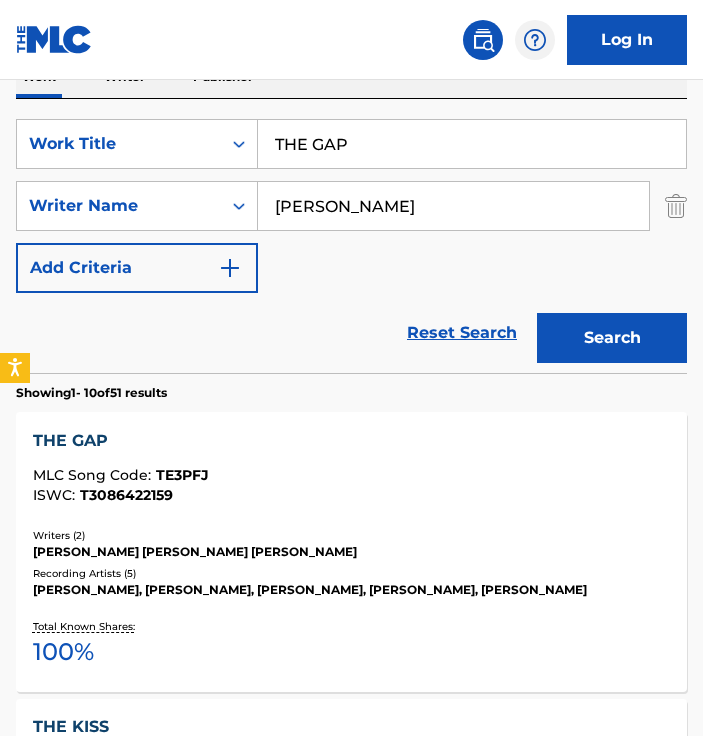 scroll, scrollTop: 414, scrollLeft: 0, axis: vertical 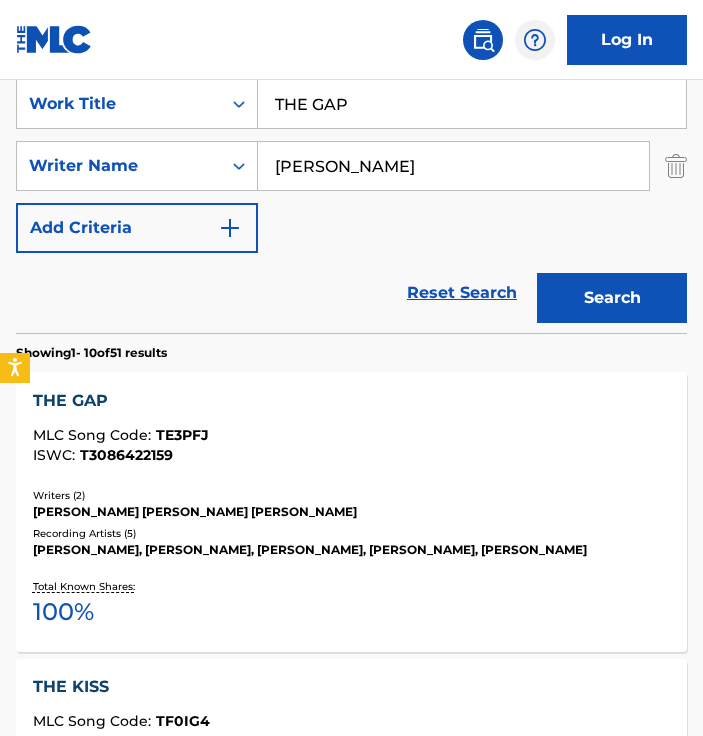 click on "ISWC : T3086422159" at bounding box center [351, 455] 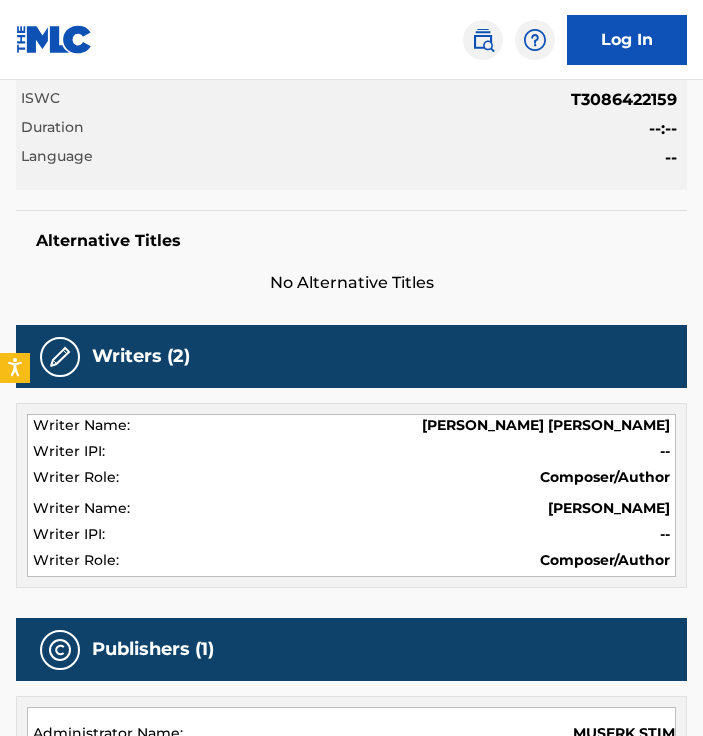 scroll, scrollTop: 0, scrollLeft: 0, axis: both 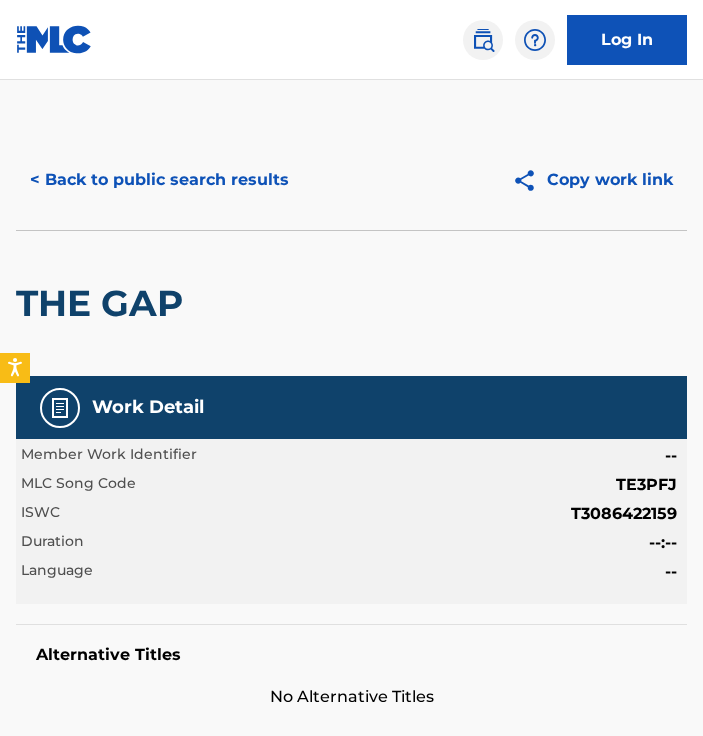 click on "TE3PFJ" at bounding box center (646, 485) 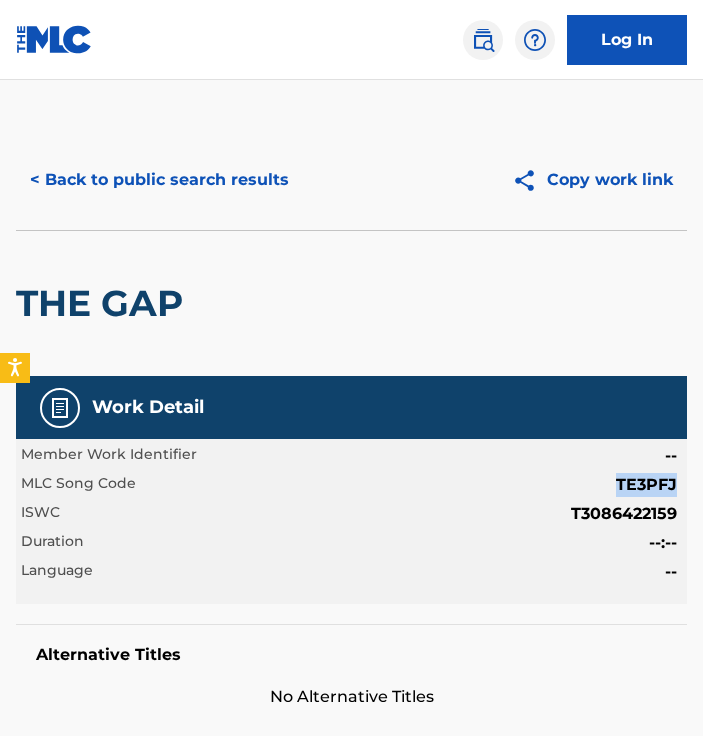 drag, startPoint x: 621, startPoint y: 483, endPoint x: 679, endPoint y: 483, distance: 58 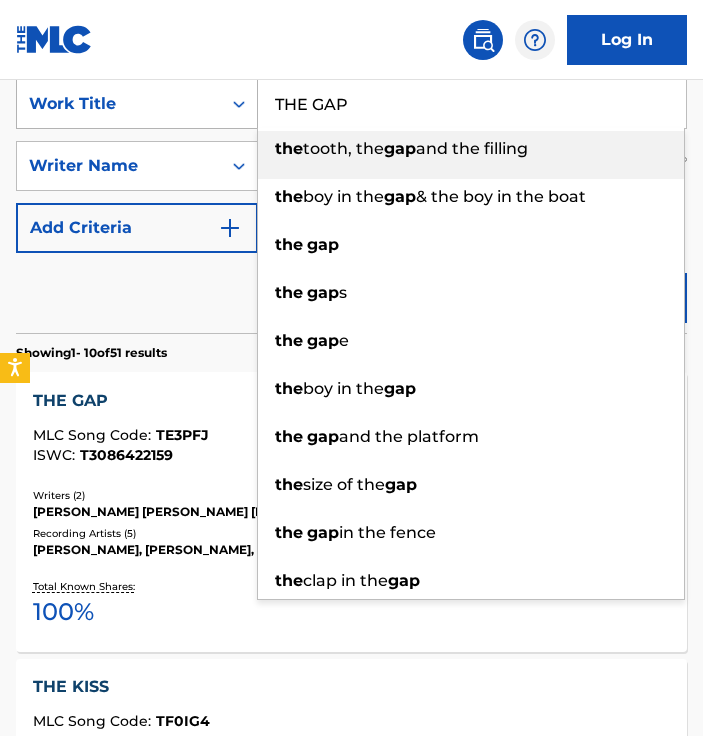 drag, startPoint x: 409, startPoint y: 118, endPoint x: 101, endPoint y: 113, distance: 308.0406 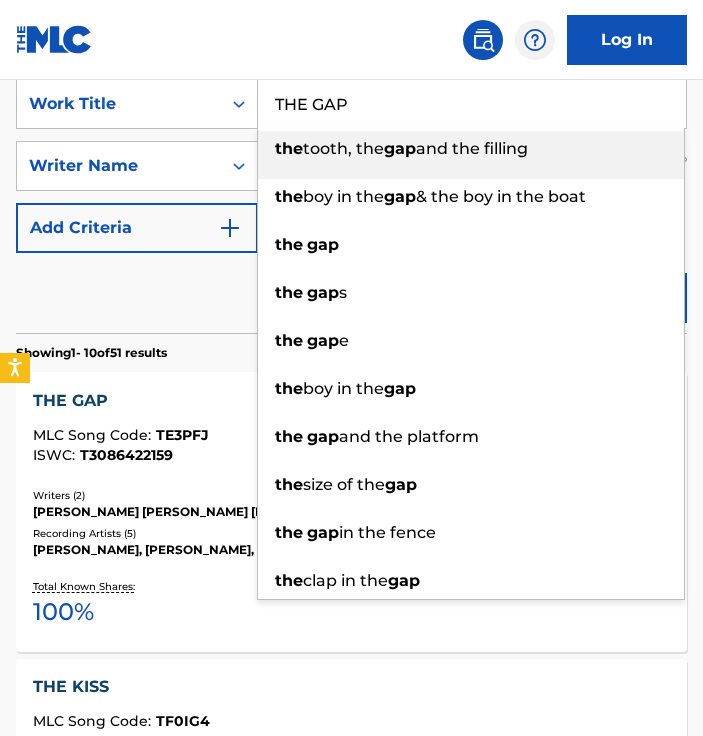 paste on "JUST ANOTHER DAY" 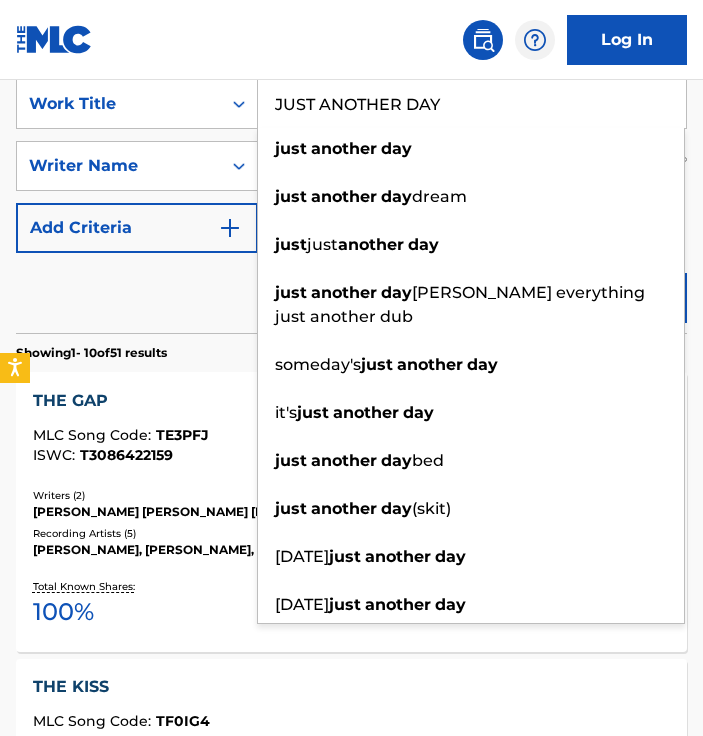 type on "JUST ANOTHER DAY" 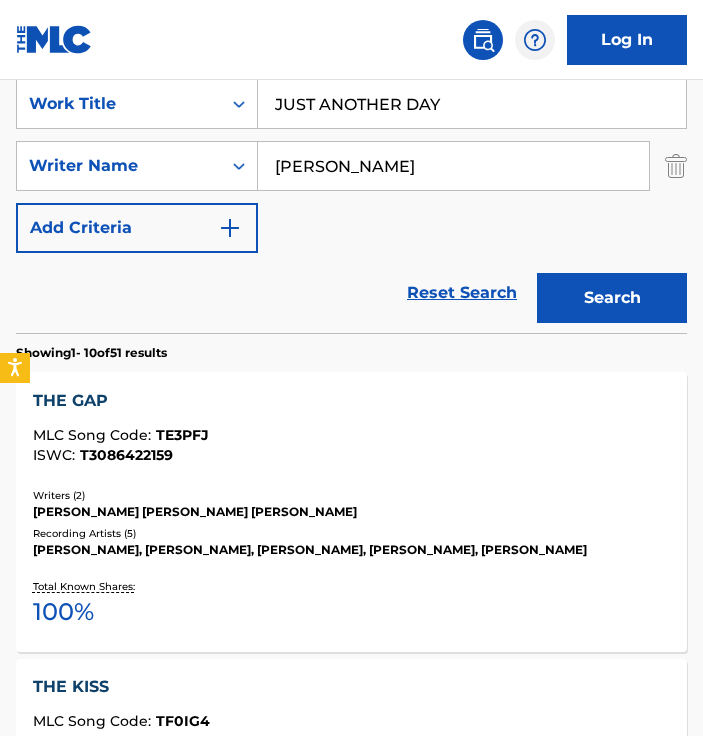 click on "Reset Search Search" at bounding box center [351, 293] 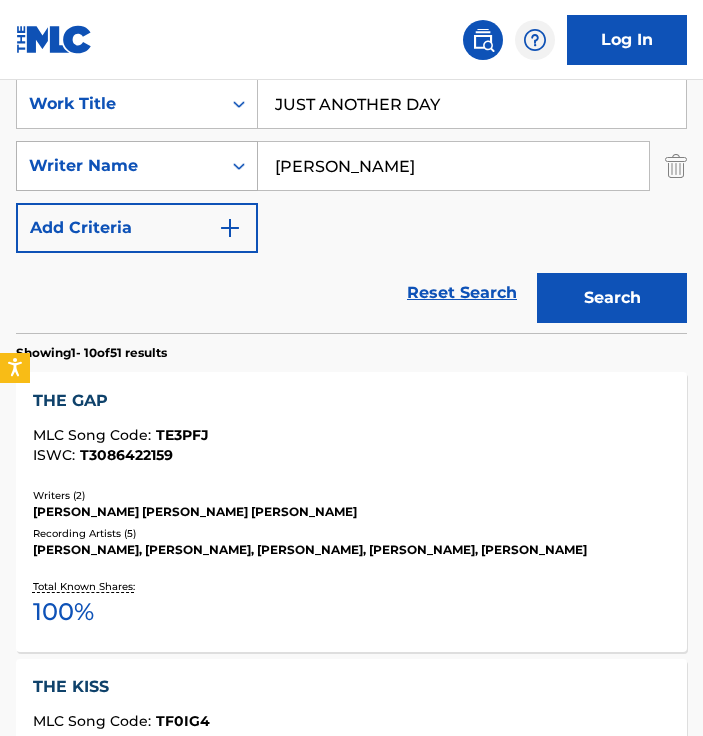 drag, startPoint x: 354, startPoint y: 175, endPoint x: 101, endPoint y: 142, distance: 255.1431 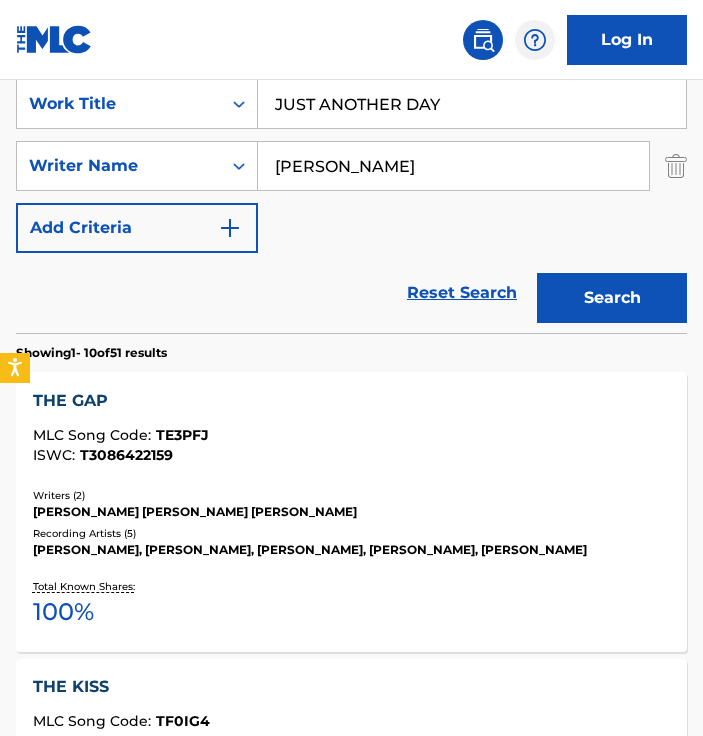 type on "[PERSON_NAME]" 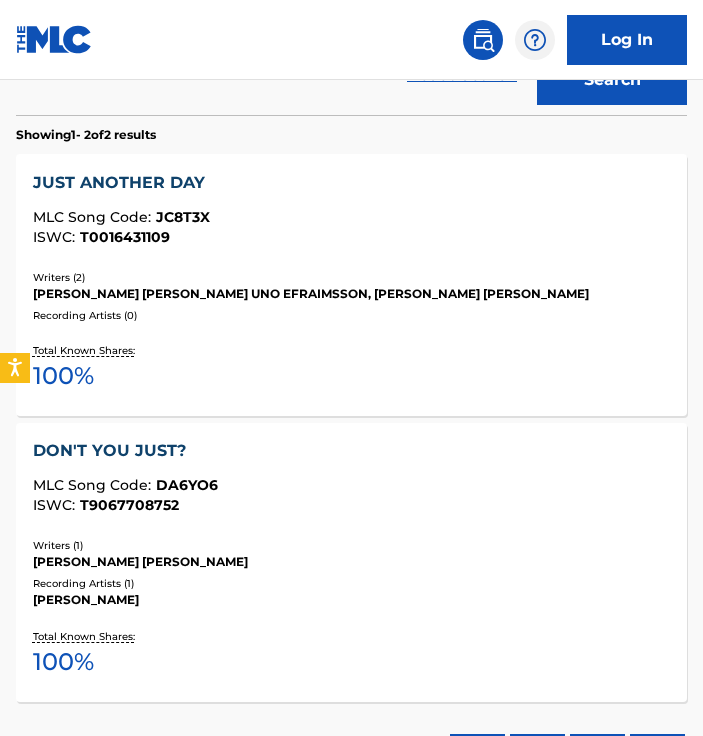 scroll, scrollTop: 514, scrollLeft: 0, axis: vertical 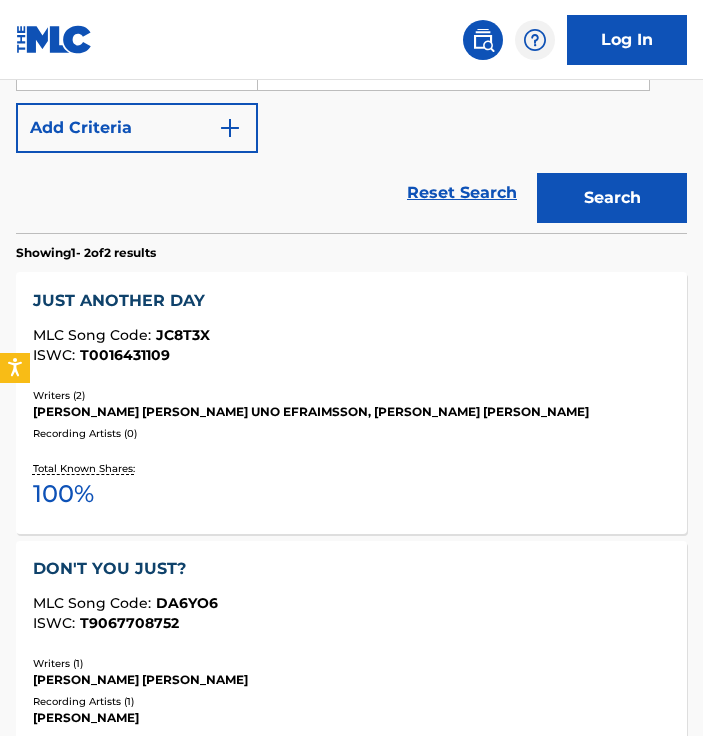 click on "ISWC : T0016431109" at bounding box center (351, 355) 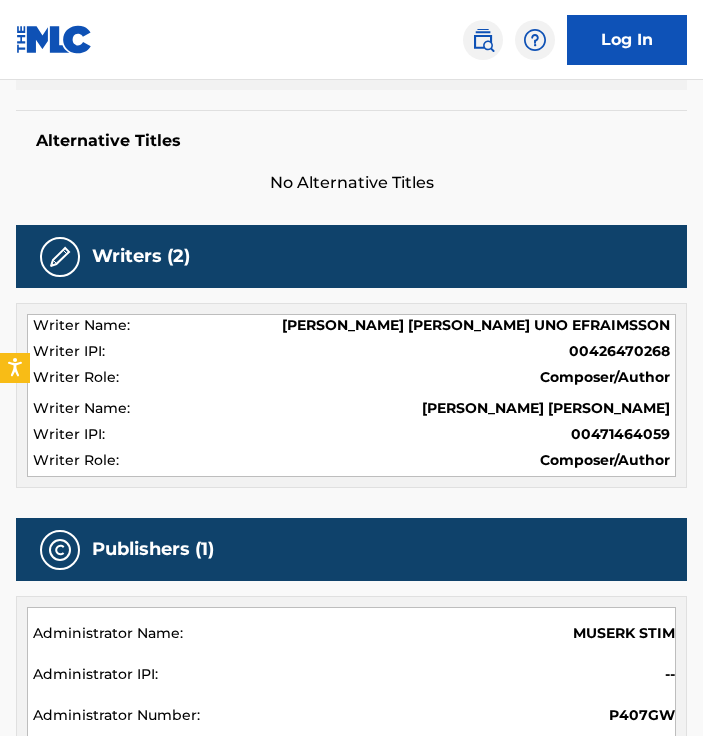 scroll, scrollTop: 0, scrollLeft: 0, axis: both 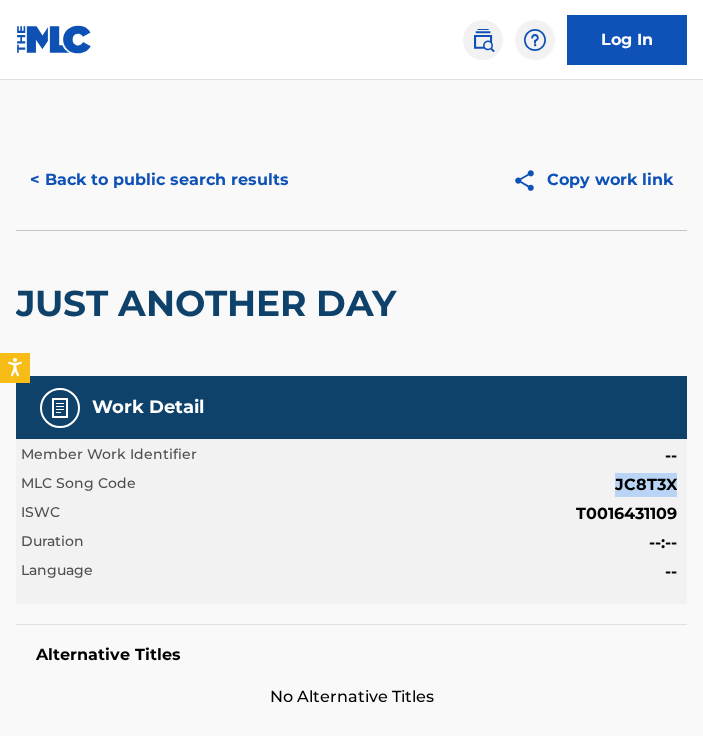drag, startPoint x: 615, startPoint y: 486, endPoint x: 705, endPoint y: 487, distance: 90.005554 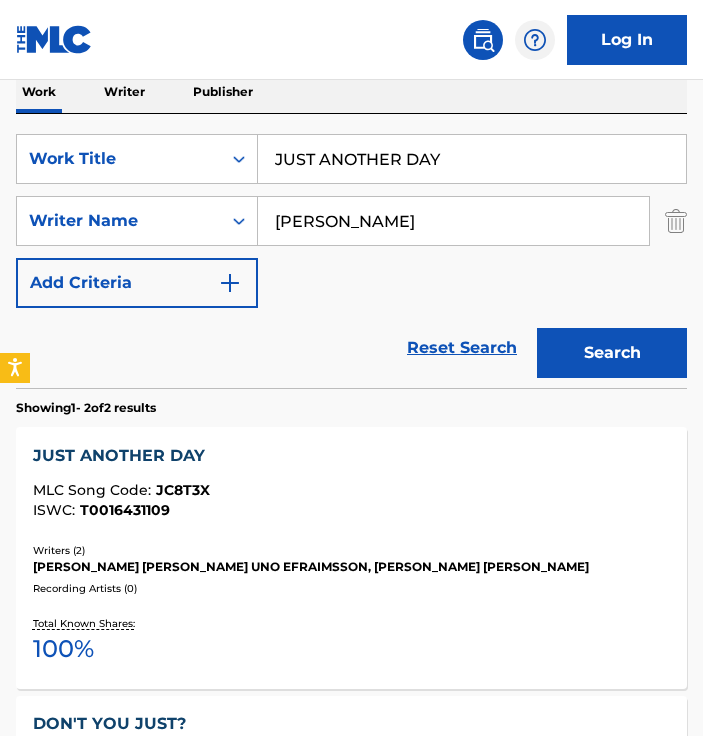 scroll, scrollTop: 228, scrollLeft: 0, axis: vertical 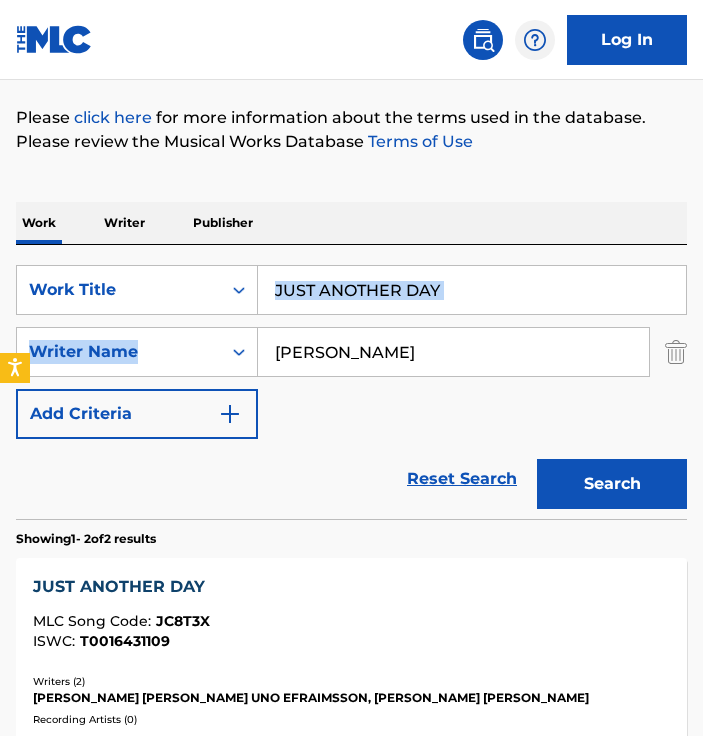 drag, startPoint x: 480, startPoint y: 313, endPoint x: 456, endPoint y: 309, distance: 24.33105 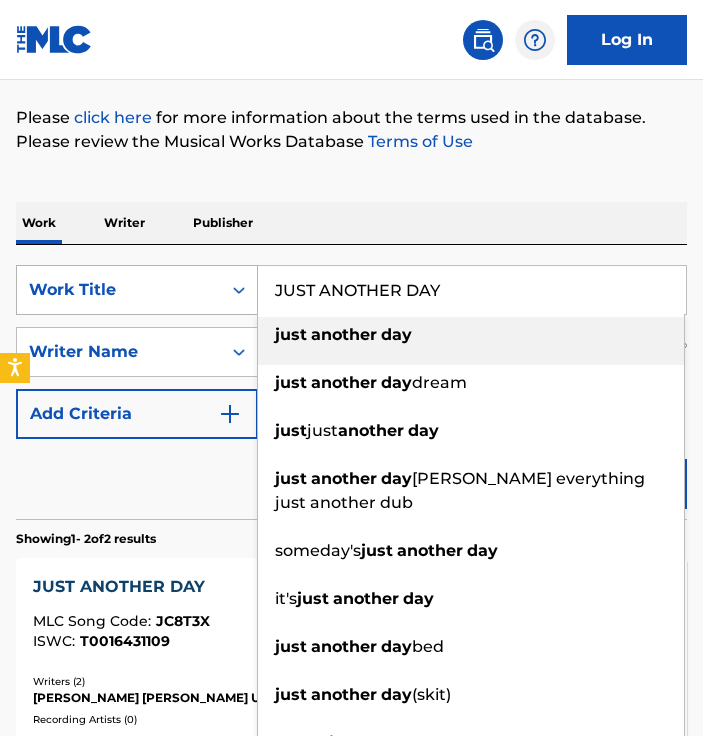 drag, startPoint x: 392, startPoint y: 290, endPoint x: 151, endPoint y: 285, distance: 241.05186 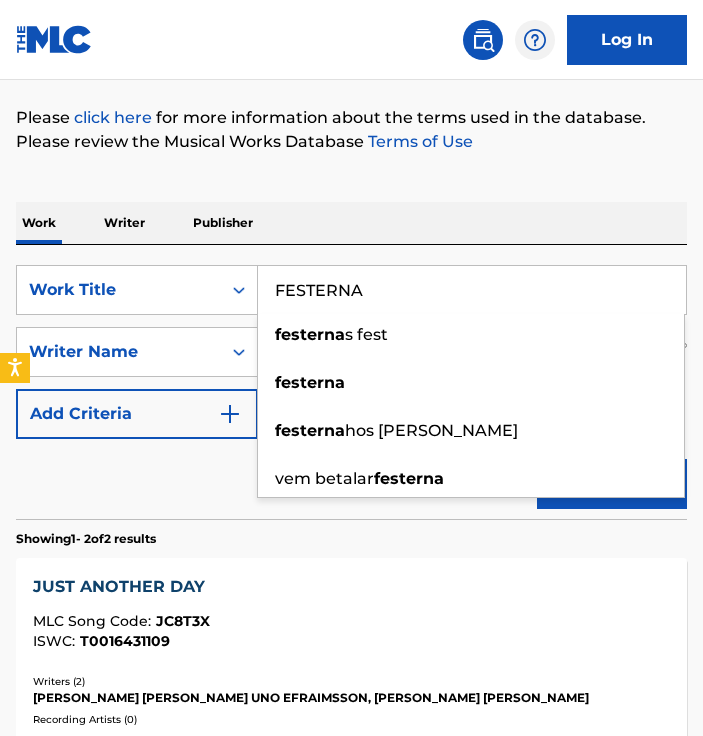 type on "FESTERNA" 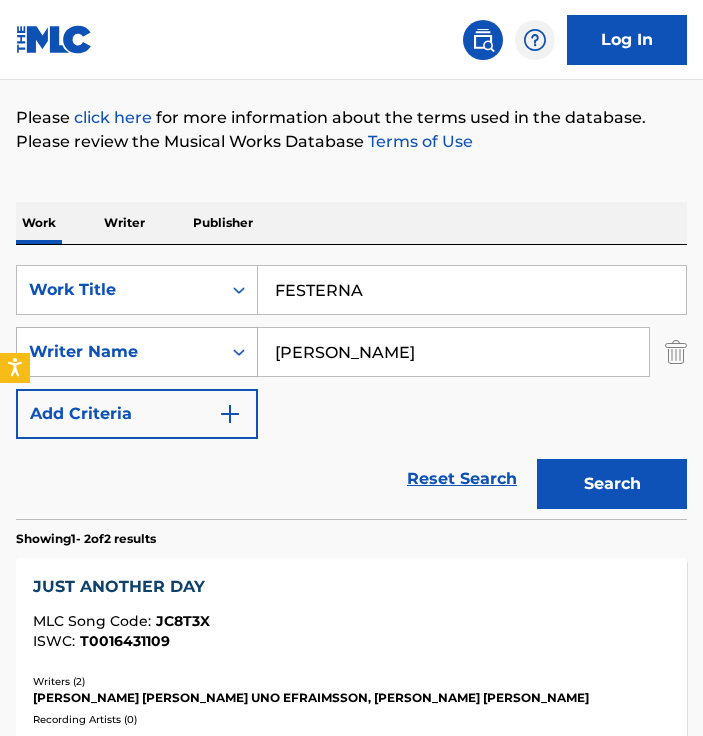 drag, startPoint x: 374, startPoint y: 360, endPoint x: 122, endPoint y: 344, distance: 252.50743 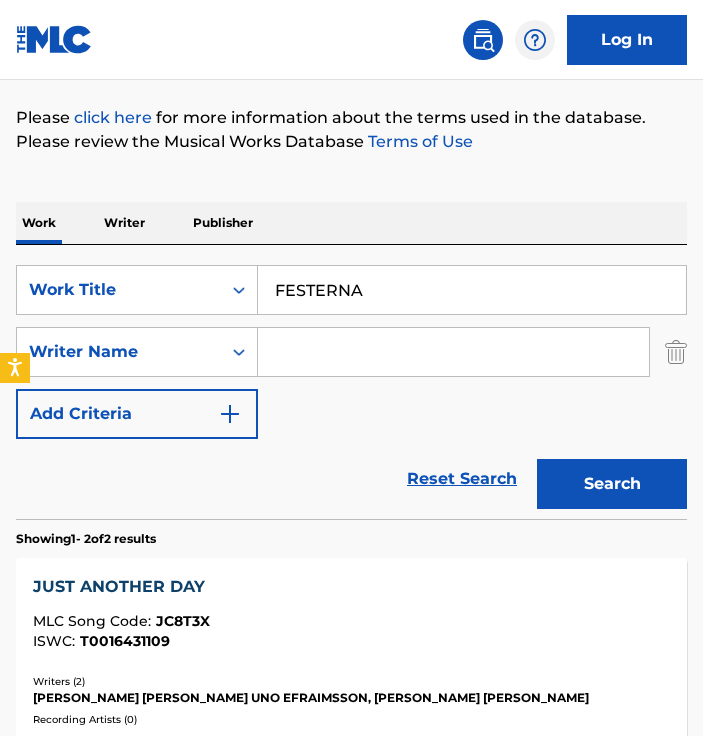type 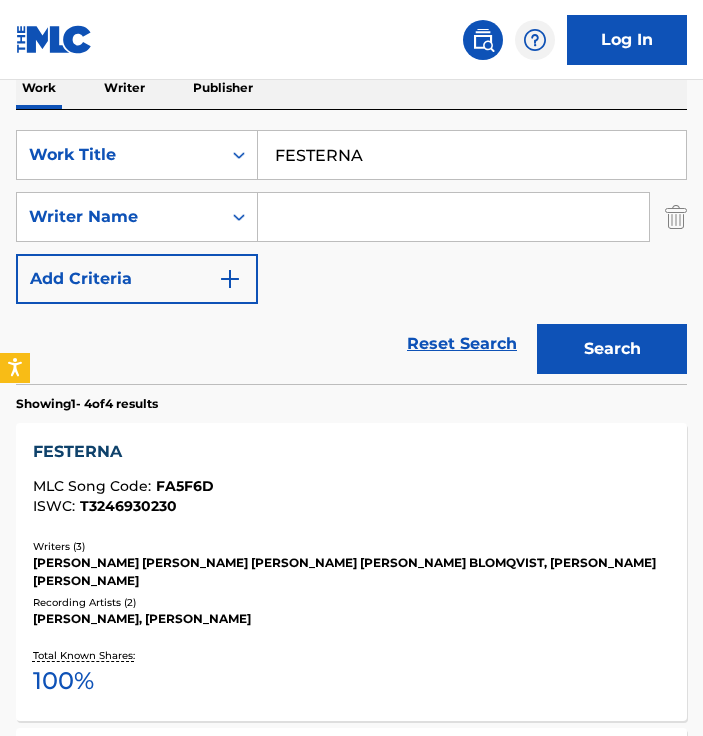 scroll, scrollTop: 428, scrollLeft: 0, axis: vertical 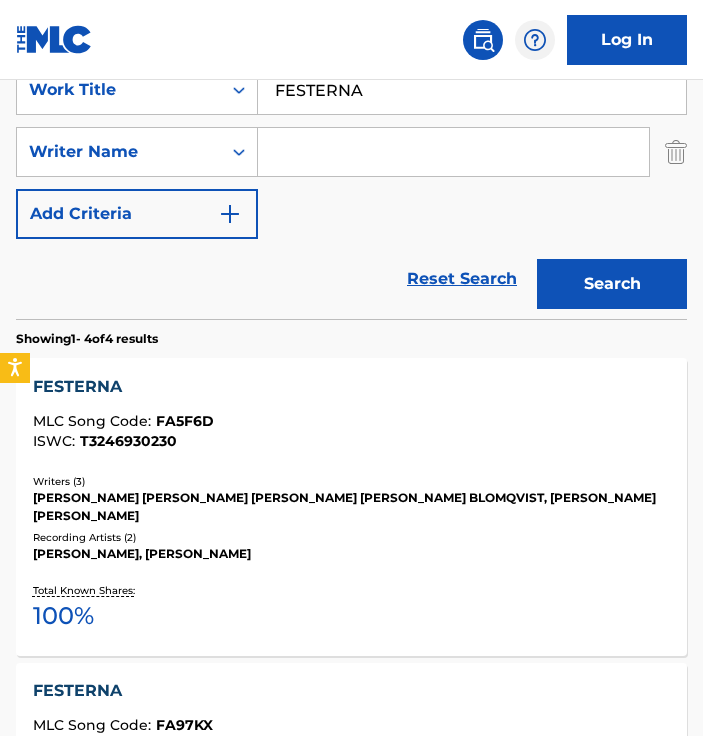 click on "FA5F6D" at bounding box center (185, 421) 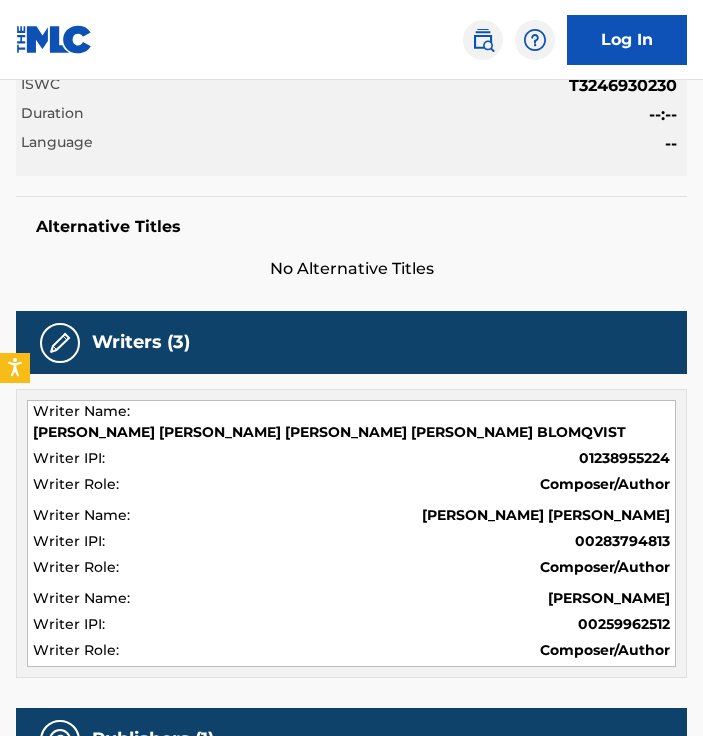 scroll, scrollTop: 0, scrollLeft: 0, axis: both 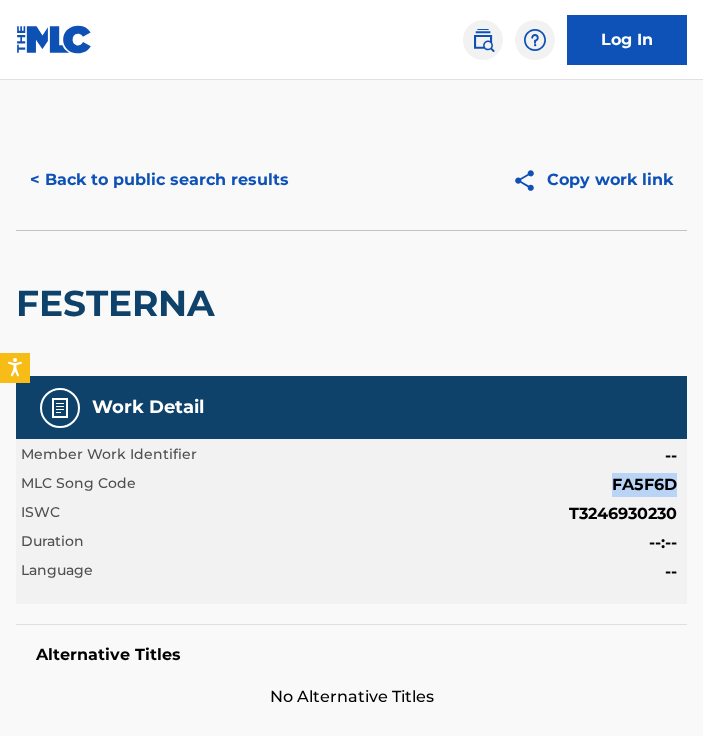drag, startPoint x: 612, startPoint y: 481, endPoint x: 674, endPoint y: 481, distance: 62 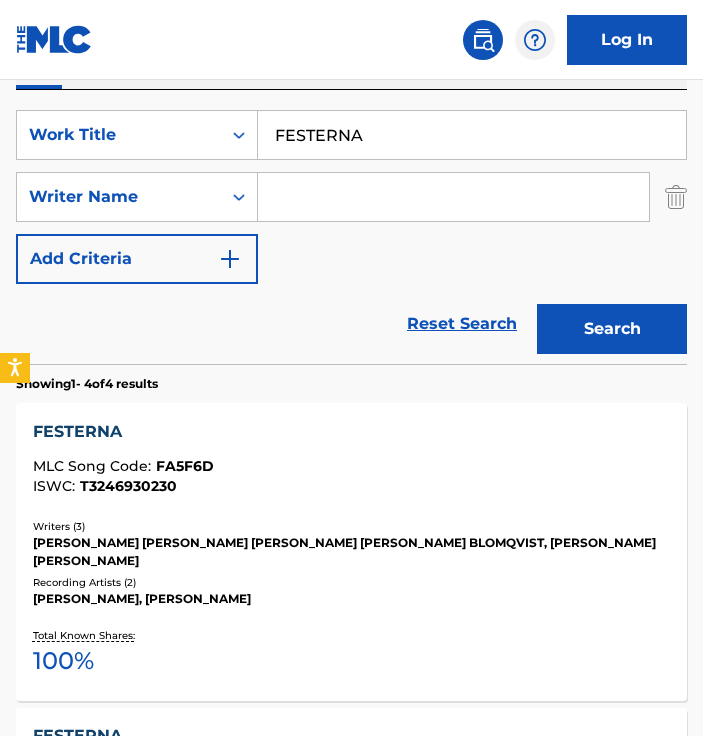 scroll, scrollTop: 328, scrollLeft: 0, axis: vertical 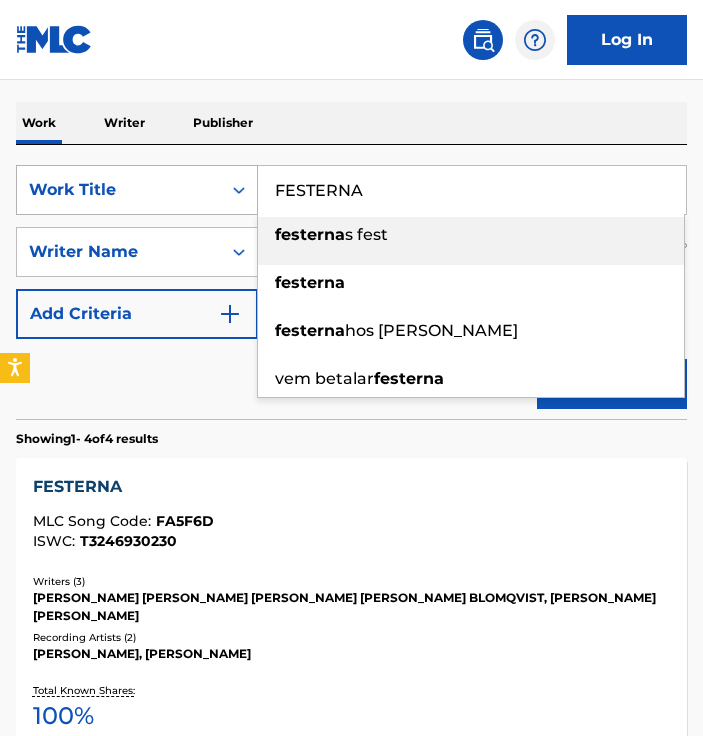 drag, startPoint x: 406, startPoint y: 187, endPoint x: 105, endPoint y: 166, distance: 301.73166 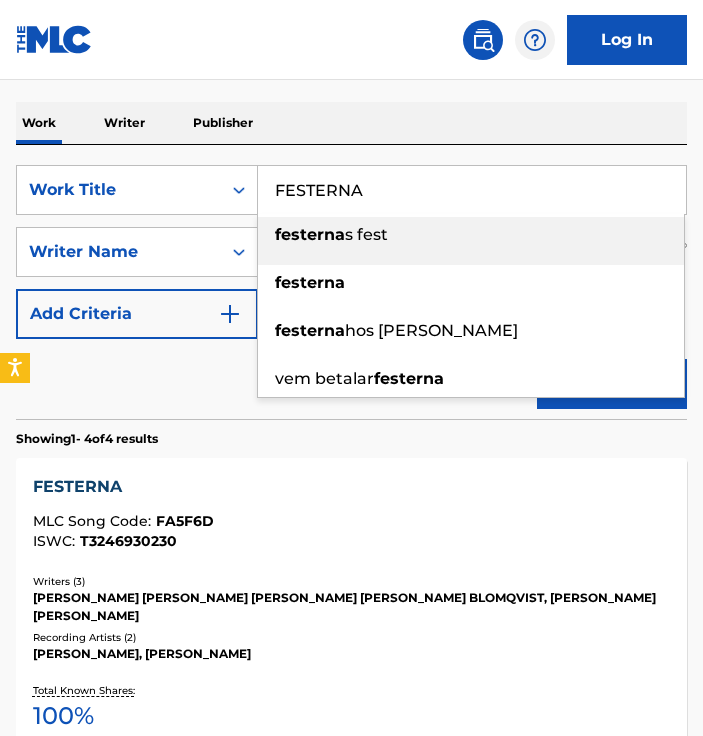 paste on "TRADE IT FOR THE NIGHT" 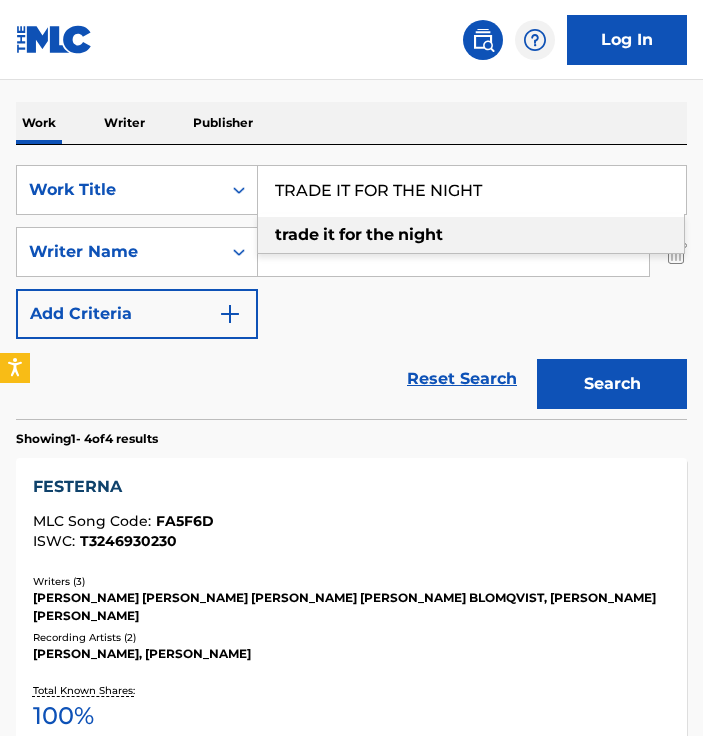 type on "TRADE IT FOR THE NIGHT" 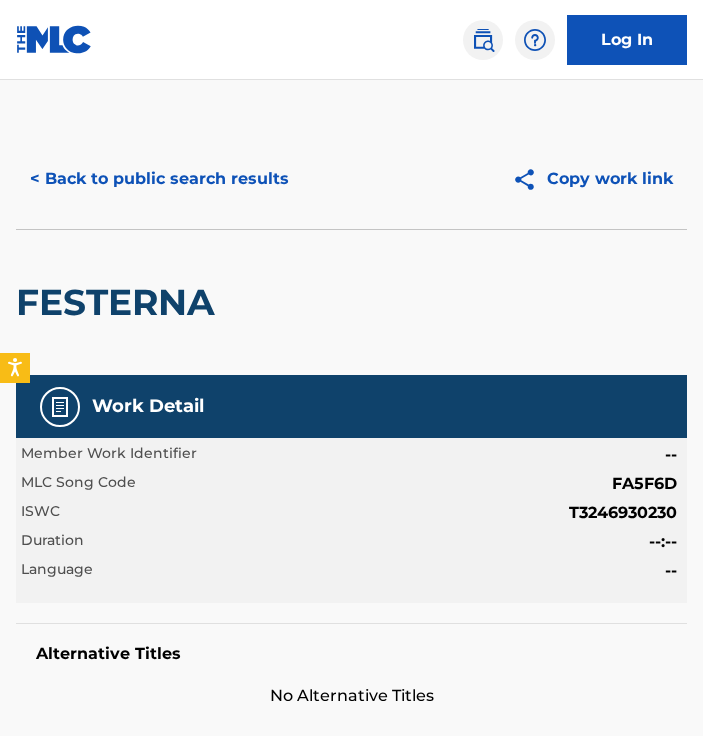 scroll, scrollTop: 0, scrollLeft: 0, axis: both 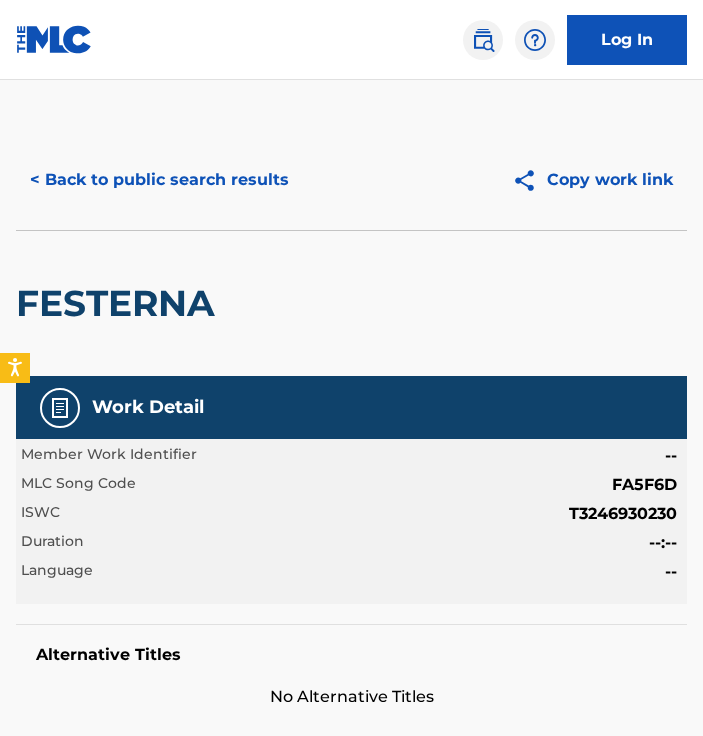 click on "< Back to public search results" at bounding box center (159, 180) 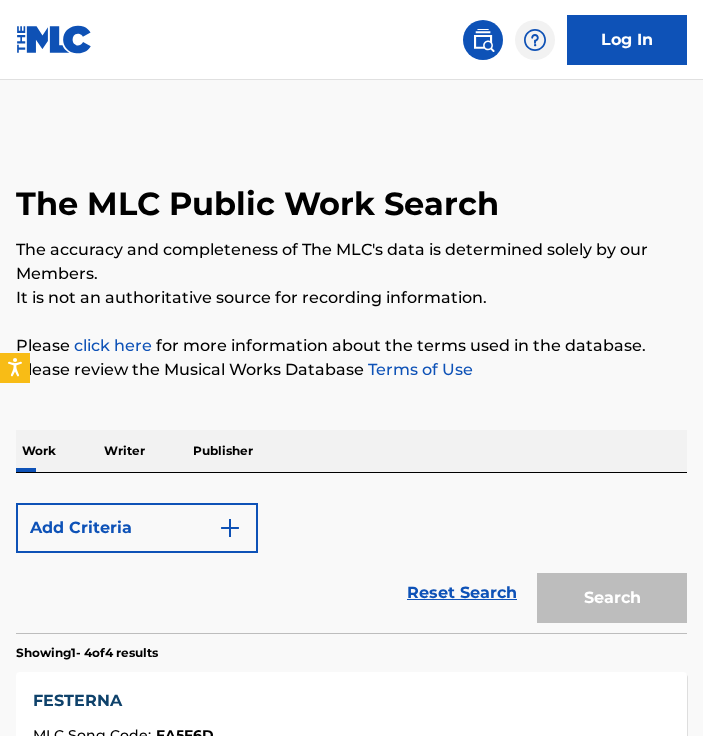 scroll, scrollTop: 328, scrollLeft: 0, axis: vertical 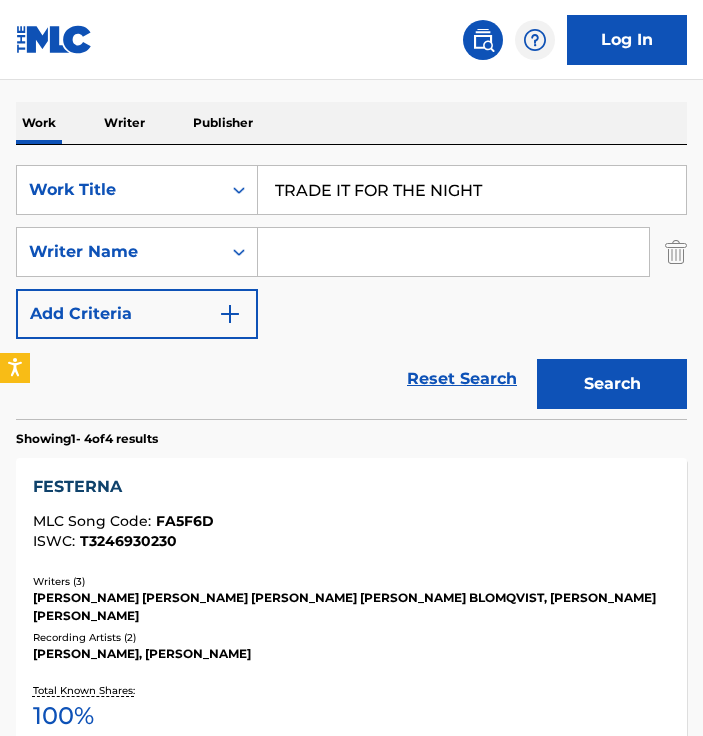 click on "Search" at bounding box center (612, 384) 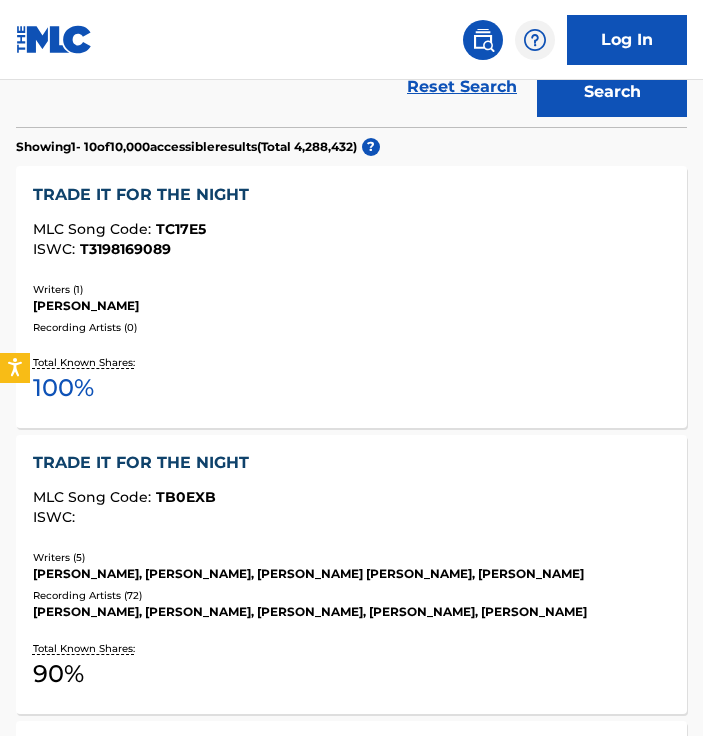 scroll, scrollTop: 628, scrollLeft: 0, axis: vertical 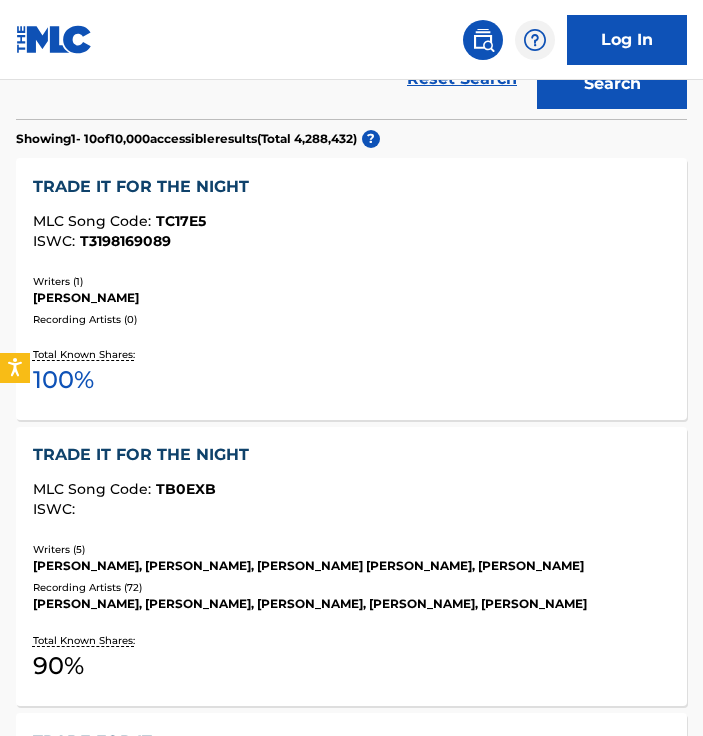 click on "TRADE IT FOR THE NIGHT MLC Song Code : TB0EXB ISWC :" at bounding box center (351, 480) 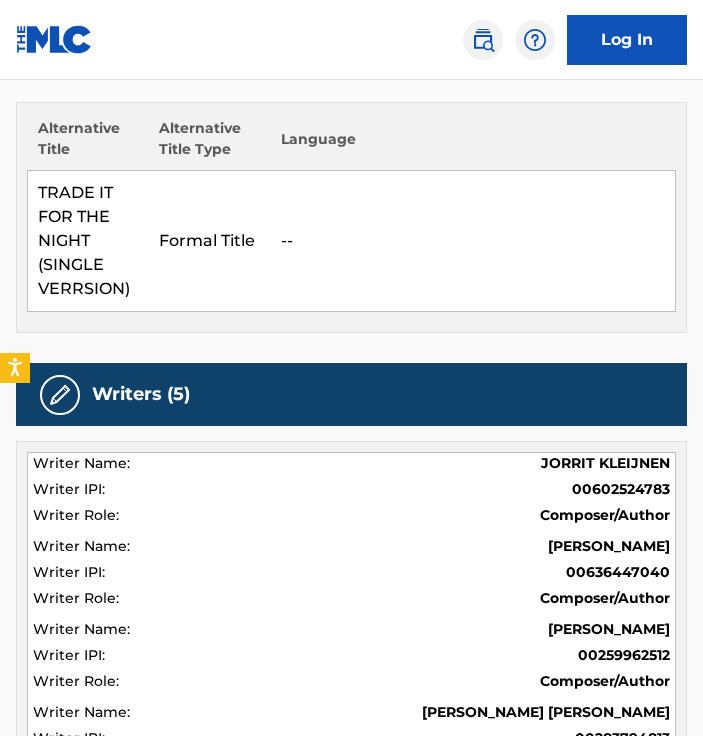 scroll, scrollTop: 0, scrollLeft: 0, axis: both 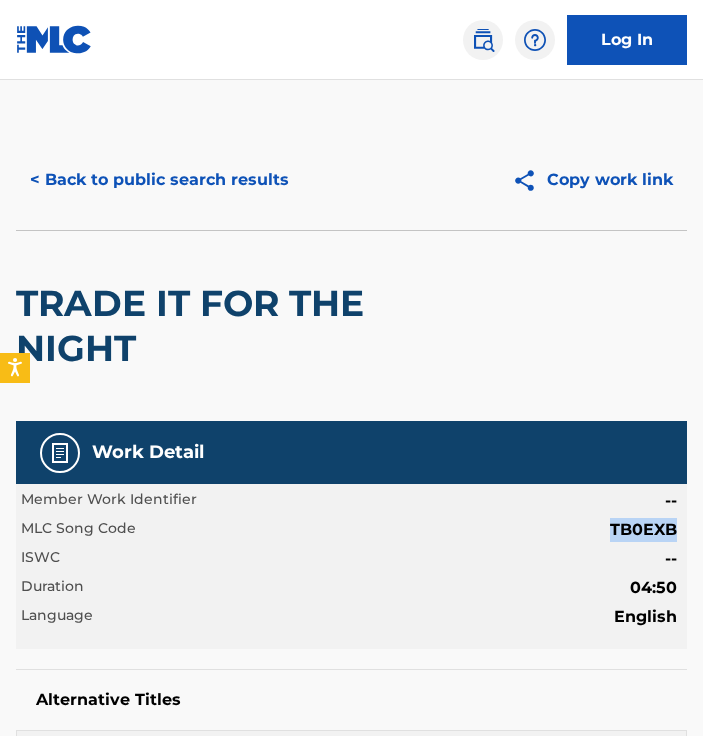 drag, startPoint x: 605, startPoint y: 527, endPoint x: 680, endPoint y: 529, distance: 75.026665 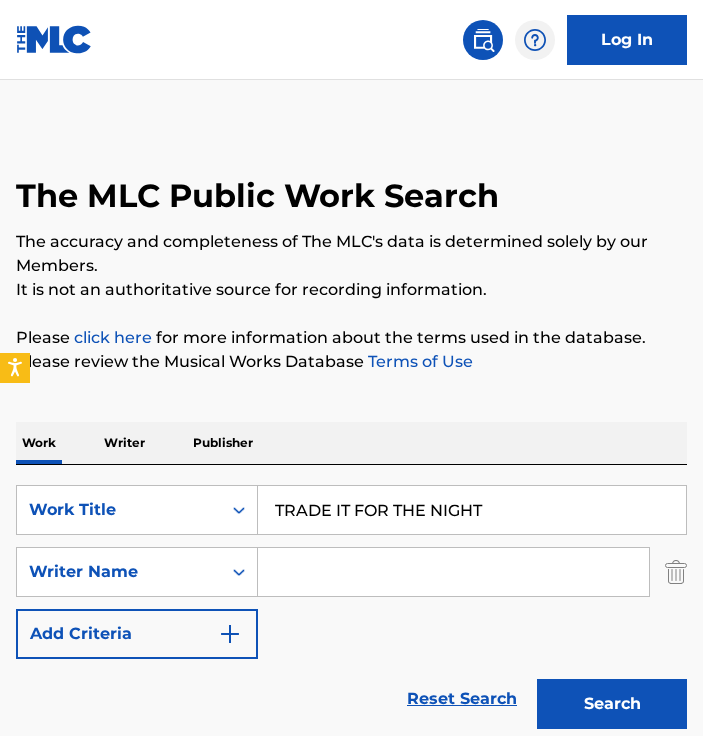 scroll, scrollTop: 0, scrollLeft: 0, axis: both 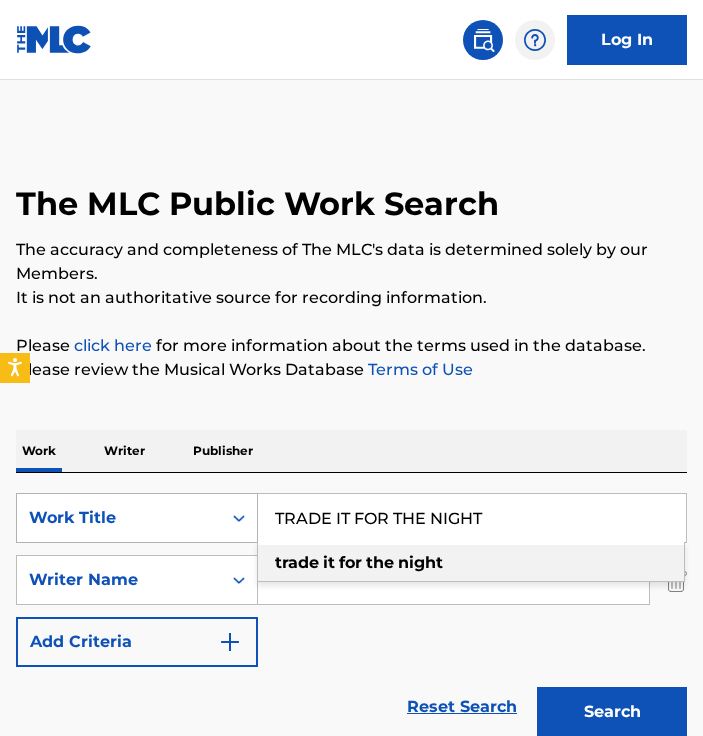 drag, startPoint x: 600, startPoint y: 518, endPoint x: 193, endPoint y: 521, distance: 407.01105 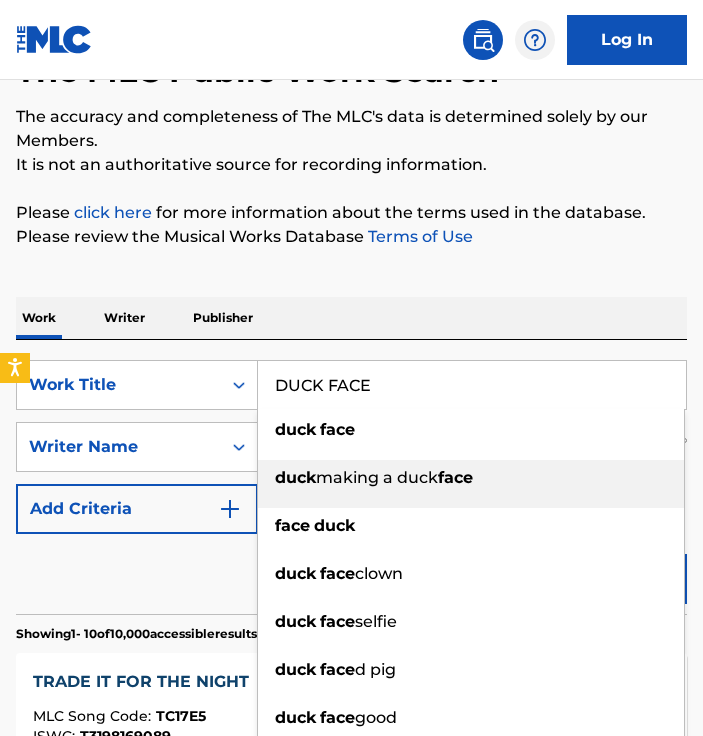 scroll, scrollTop: 200, scrollLeft: 0, axis: vertical 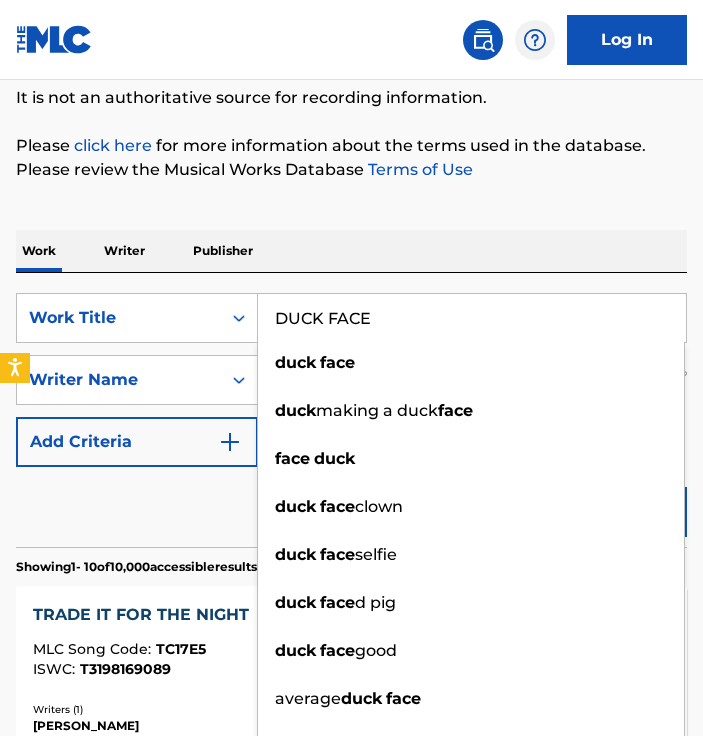type on "DUCK FACE" 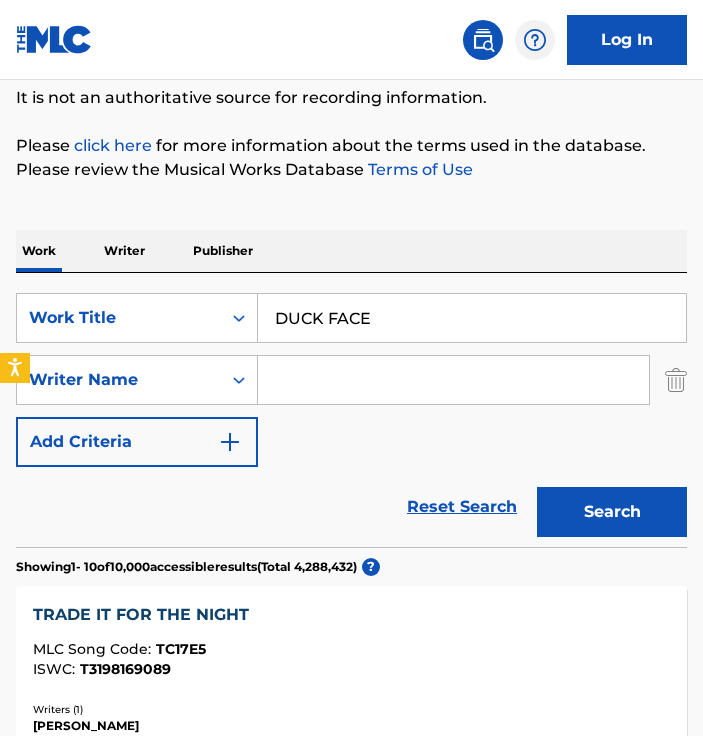 click on "Work Writer Publisher SearchWithCriteriace4fd883-ce41-4c0e-a25c-c187cdba1a47 Work Title DUCK FACE SearchWithCriteria7c582fcb-0d8c-4dc1-8125-558b9ff55d87 Writer Name Add Criteria Reset Search Search Showing  1  -   10  of  10,000  accessible  results  (Total   4,288,432 ) ? TRADE IT FOR THE NIGHT MLC Song Code : TC17E5 ISWC : T3198169089 Writers ( 1 ) [PERSON_NAME] Recording Artists ( 0 ) Total Known Shares: 100 % TRADE IT FOR THE NIGHT MLC Song Code : TB0EXB ISWC : Writers ( 5 ) [PERSON_NAME], [PERSON_NAME], [PERSON_NAME] [PERSON_NAME], [PERSON_NAME] Recording Artists ( 72 ) [PERSON_NAME], [PERSON_NAME], [PERSON_NAME], [PERSON_NAME], HAEVN Total Known Shares: 90 % TRADE FOR IT MLC Song Code : T48LZJ ISWC : Writers ( 1 ) [PERSON_NAME] Recording Artists ( 0 ) Total Known Shares: 100 % TRADE IT FOR MLC Song Code : TV8VKG ISWC : Writers ( 1 ) [PERSON_NAME] [PERSON_NAME] Recording Artists ( 0 ) Total Known Shares: 100 % NIGHT TRADE MLC Song Code : NVCVN3 ISWC : Writers ( 1 ) [PERSON_NAME] [PERSON_NAME] 9 ) 0 % : ISWC" at bounding box center [351, 1849] 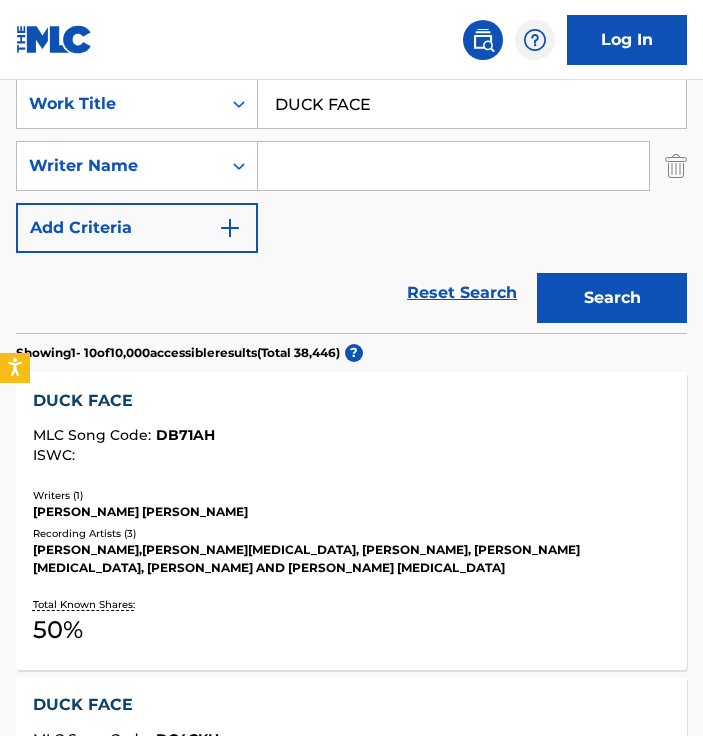 scroll, scrollTop: 400, scrollLeft: 0, axis: vertical 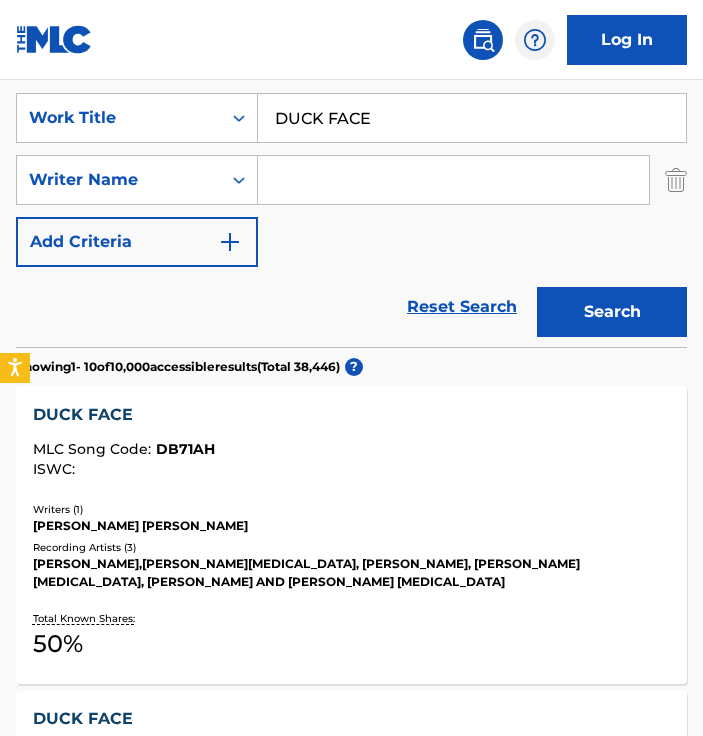 click at bounding box center [453, 180] 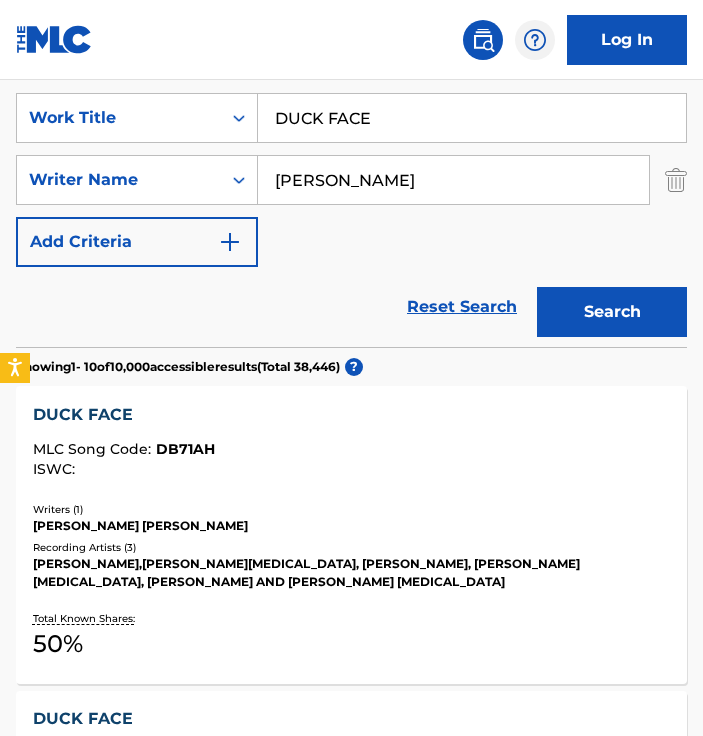 type on "[PERSON_NAME]" 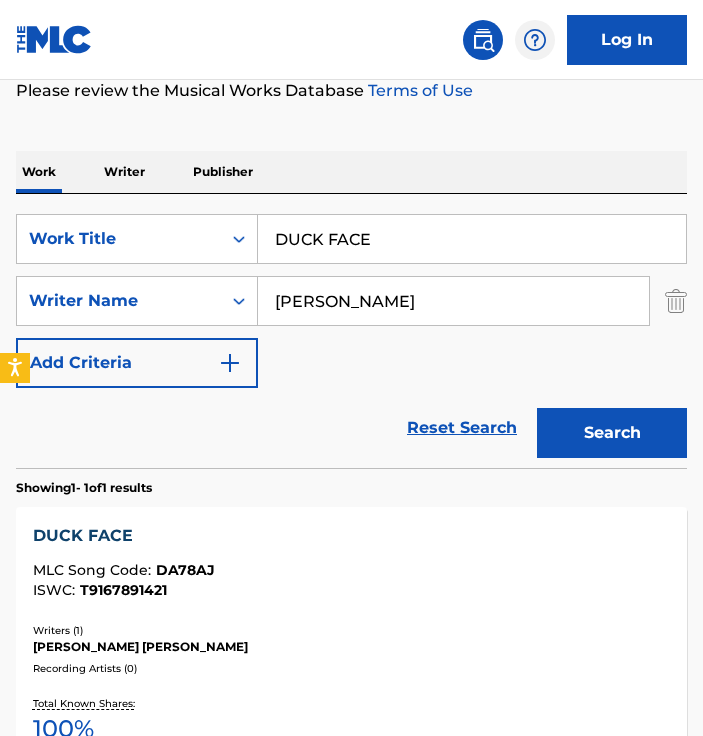 scroll, scrollTop: 400, scrollLeft: 0, axis: vertical 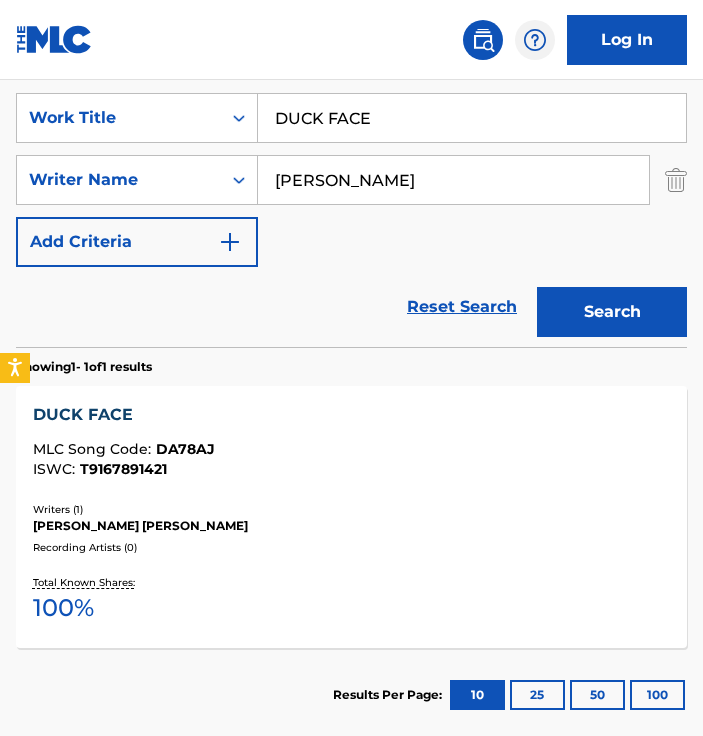 click on "DUCK FACE" at bounding box center (351, 415) 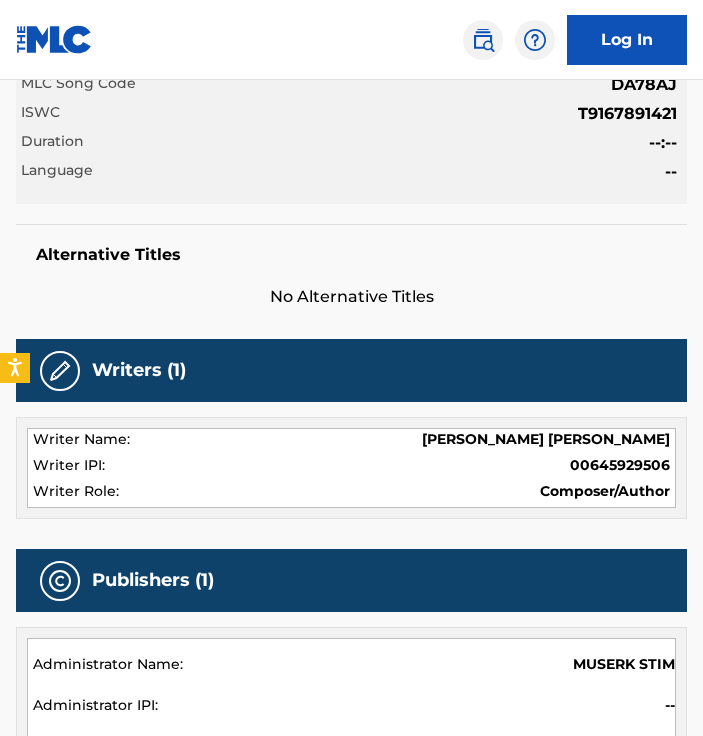 scroll, scrollTop: 0, scrollLeft: 0, axis: both 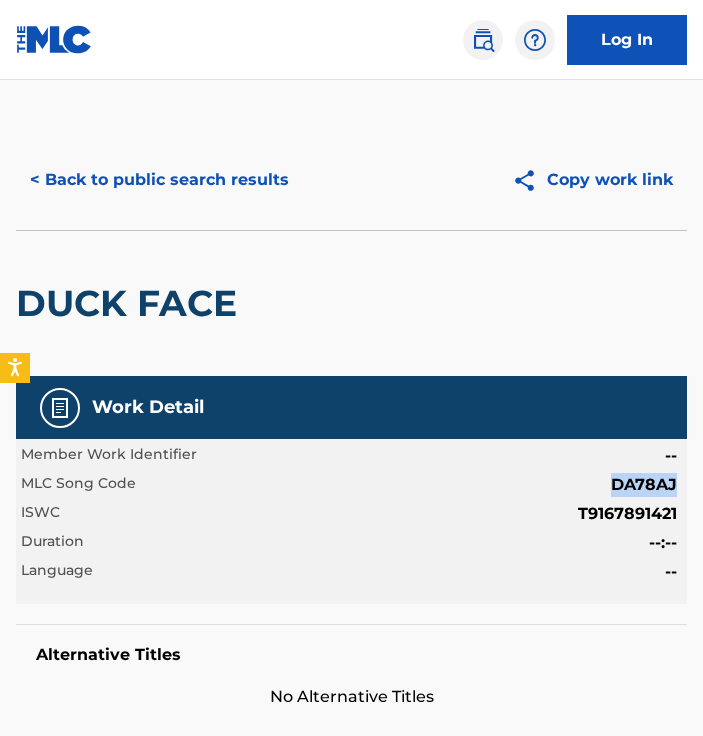 drag, startPoint x: 611, startPoint y: 487, endPoint x: 690, endPoint y: 489, distance: 79.025314 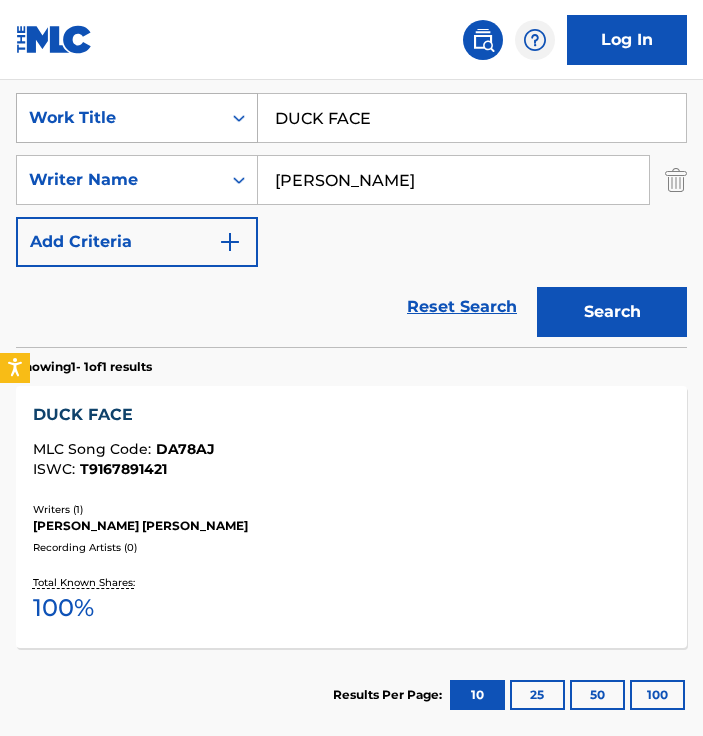 drag, startPoint x: 445, startPoint y: 105, endPoint x: 113, endPoint y: 109, distance: 332.0241 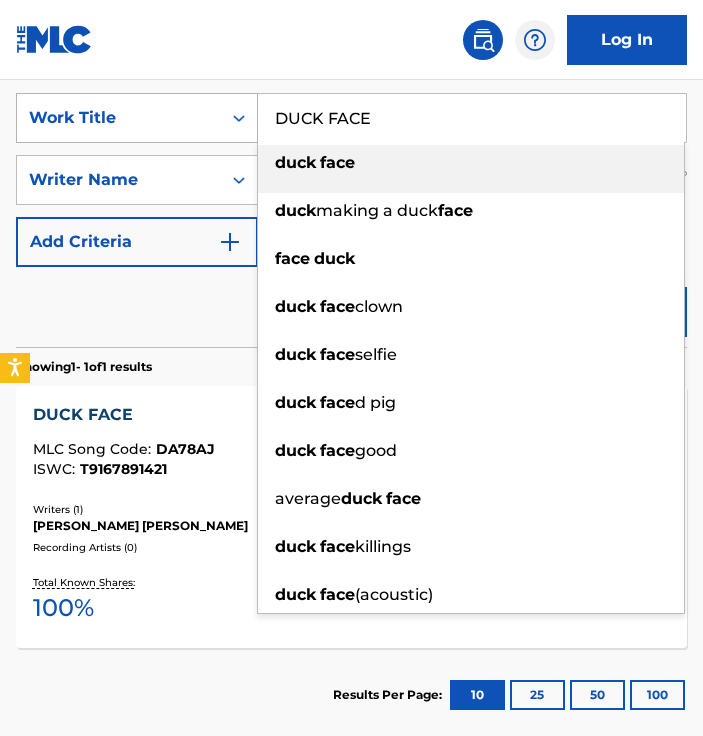paste on "COLLISION" 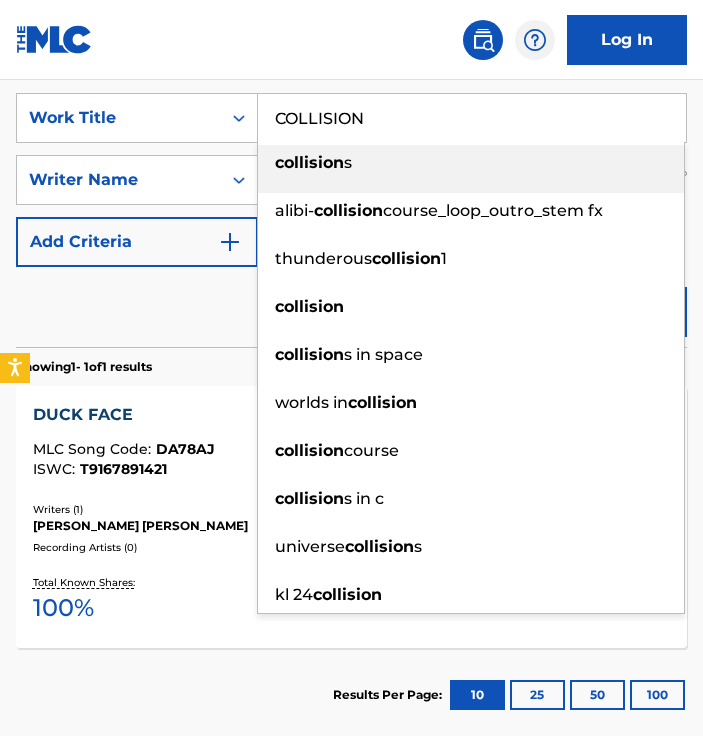 type on "COLLISION" 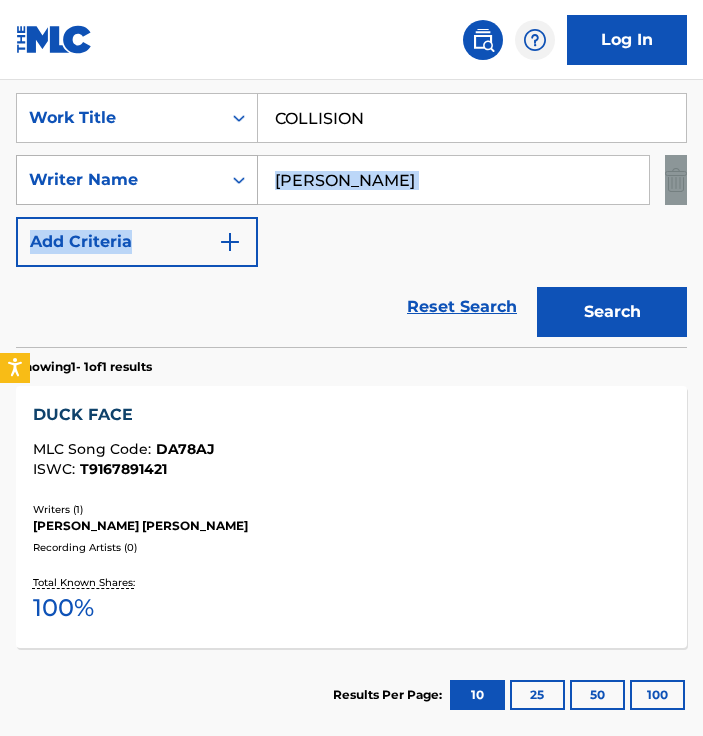 drag, startPoint x: 386, startPoint y: 204, endPoint x: 192, endPoint y: 192, distance: 194.37077 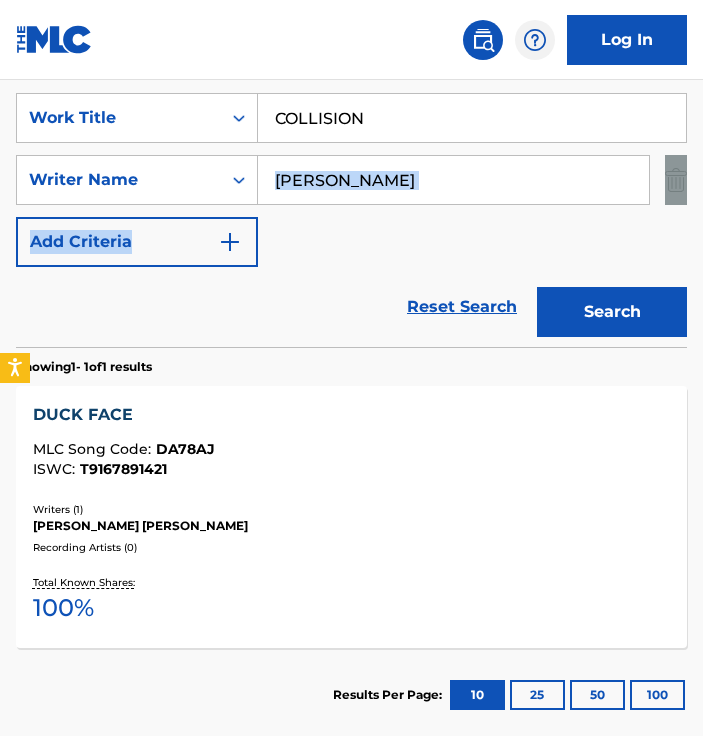 drag, startPoint x: 192, startPoint y: 192, endPoint x: 370, endPoint y: 186, distance: 178.10109 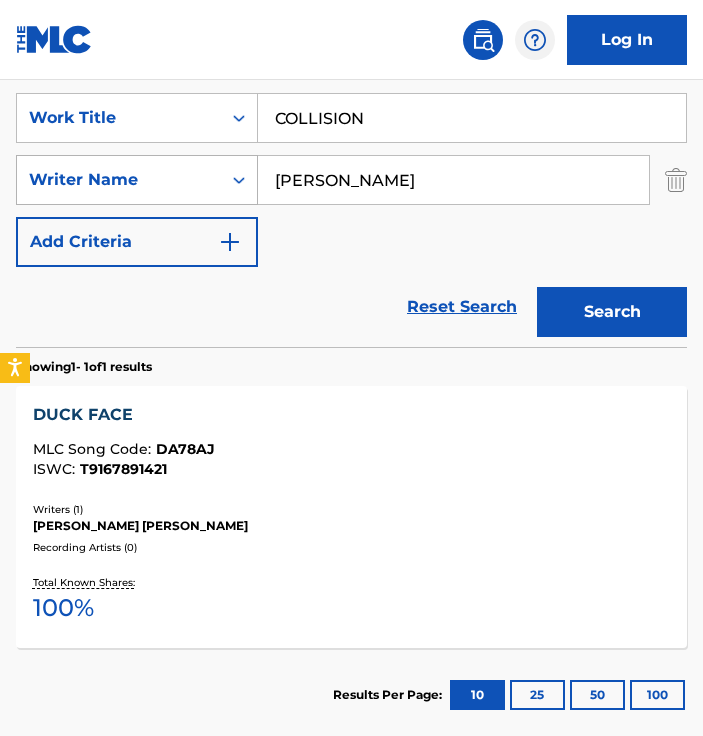 drag, startPoint x: 322, startPoint y: 180, endPoint x: 80, endPoint y: 178, distance: 242.00827 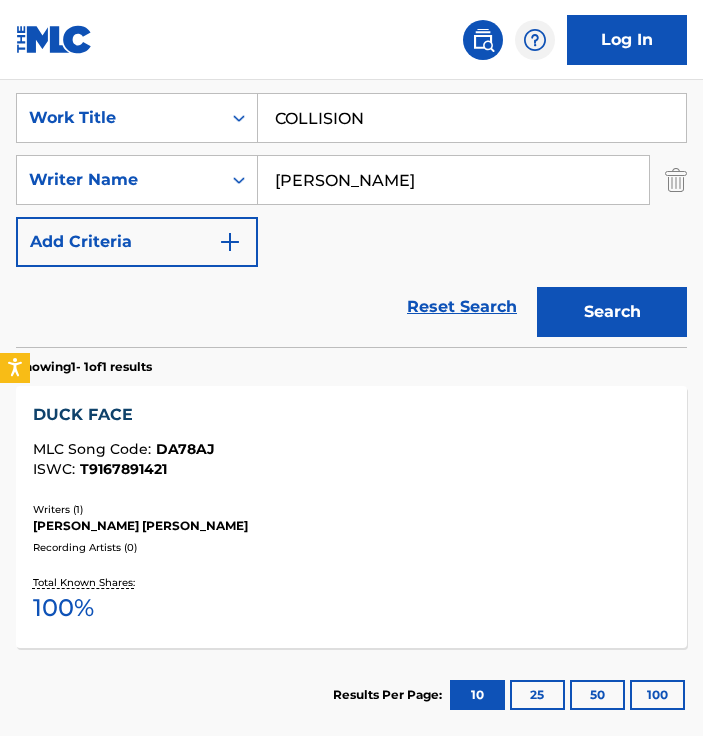 type on "[PERSON_NAME]" 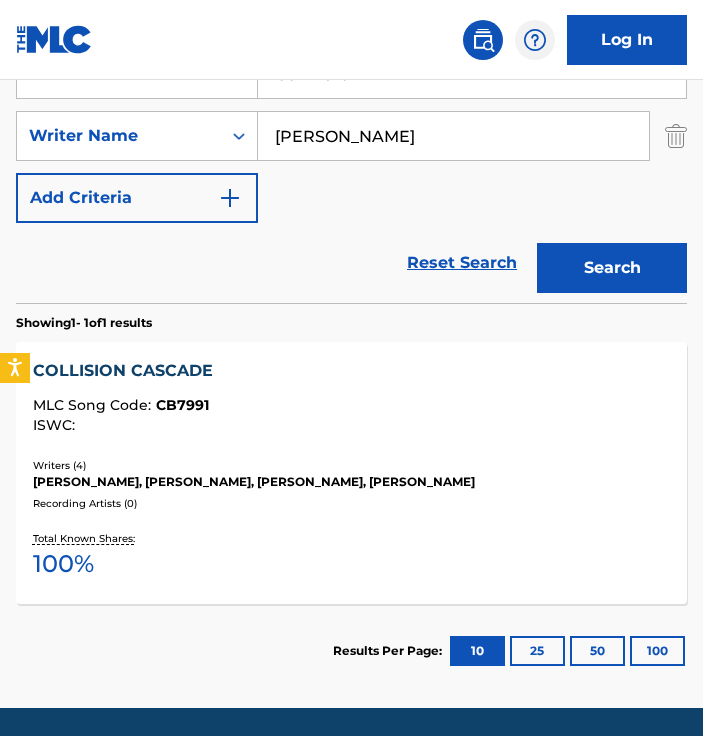 scroll, scrollTop: 546, scrollLeft: 0, axis: vertical 